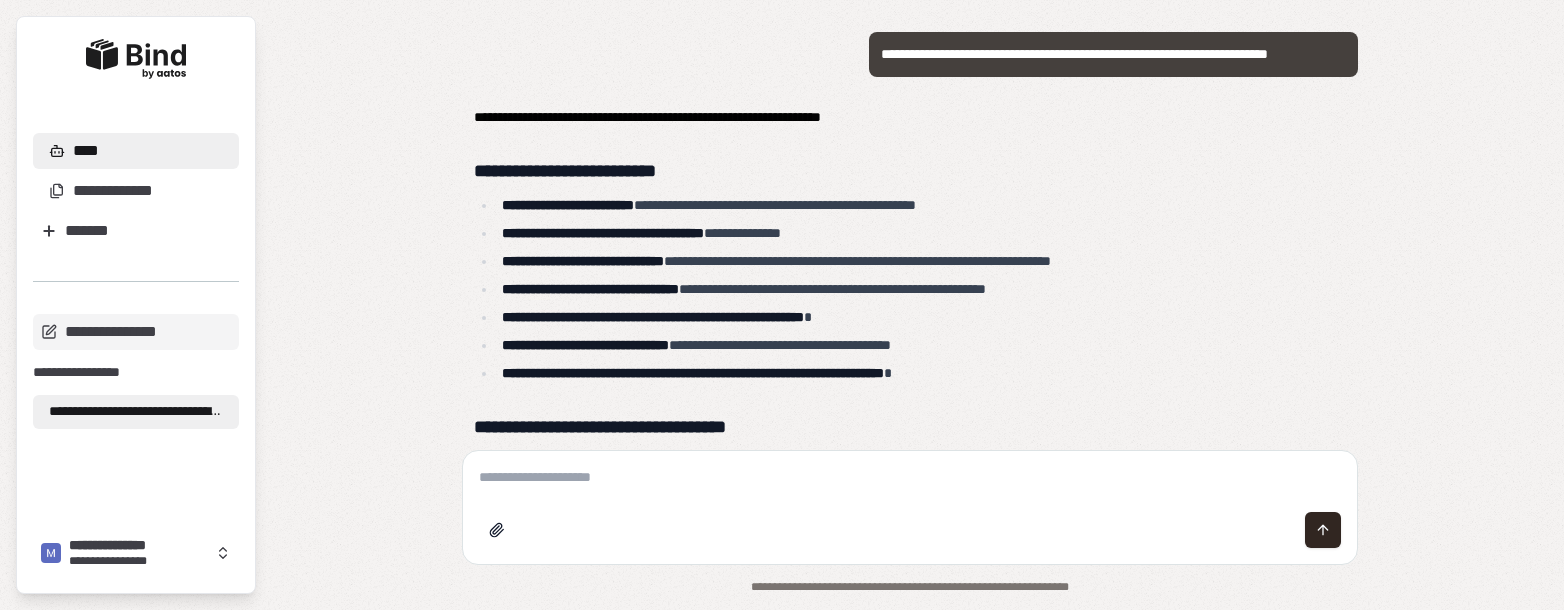 scroll, scrollTop: 0, scrollLeft: 0, axis: both 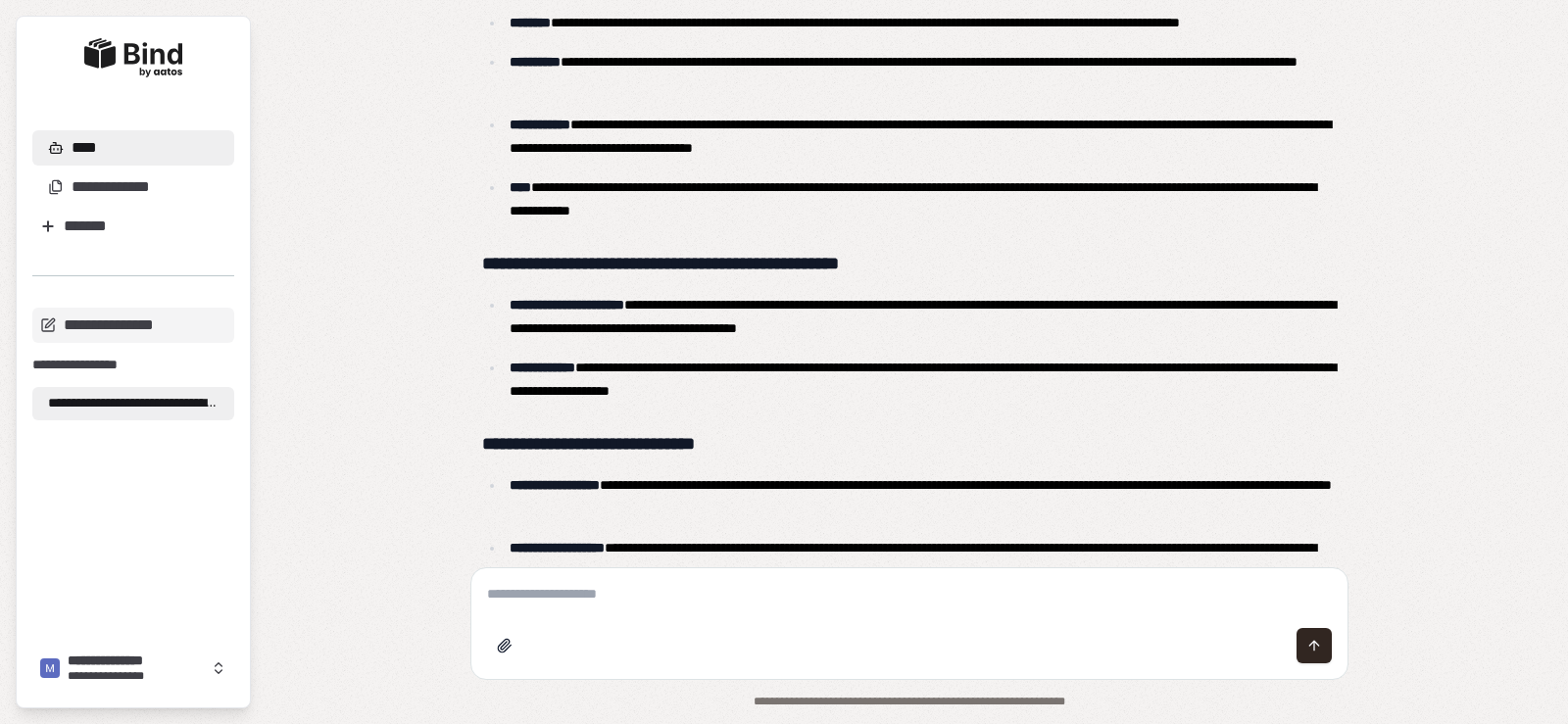 click on "****" at bounding box center (133, 148) 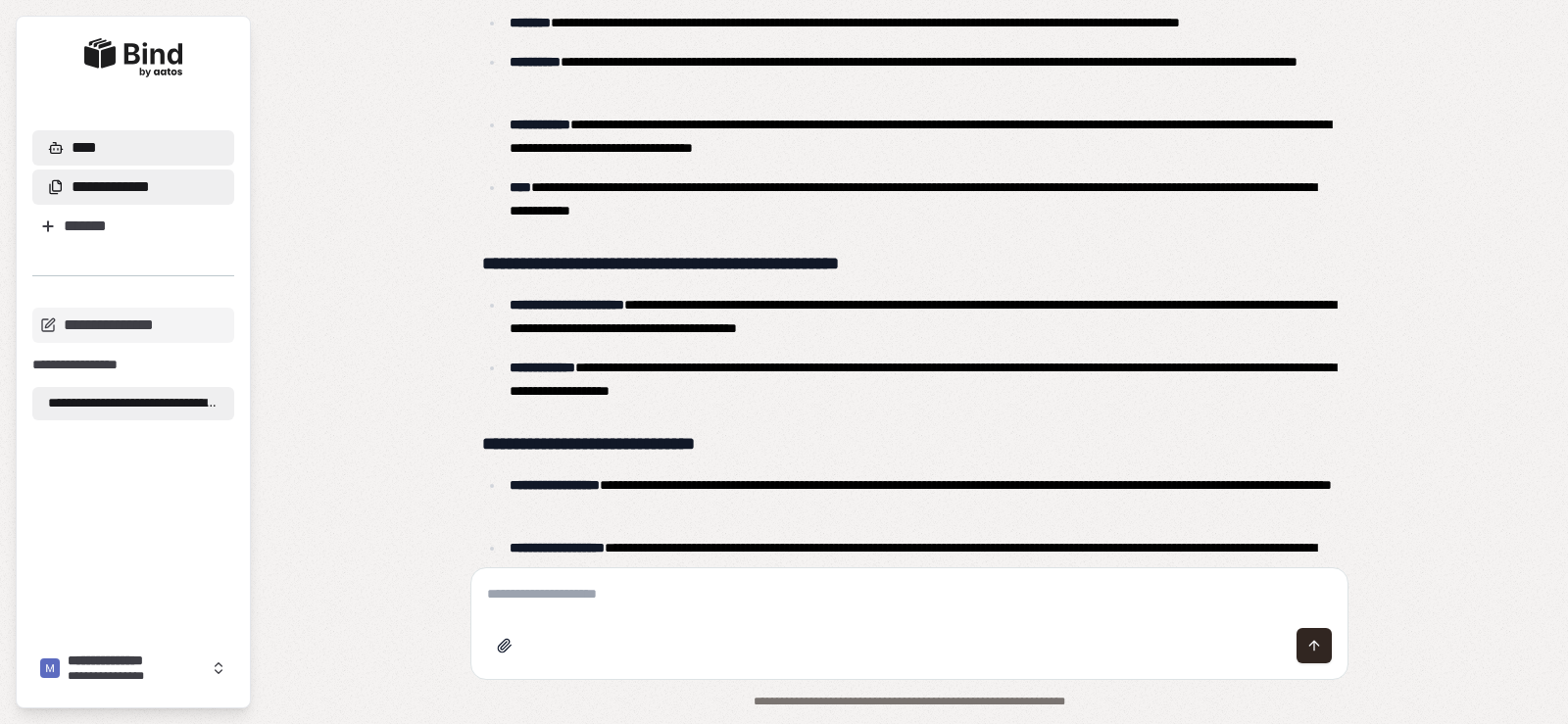 click on "**********" at bounding box center [111, 187] 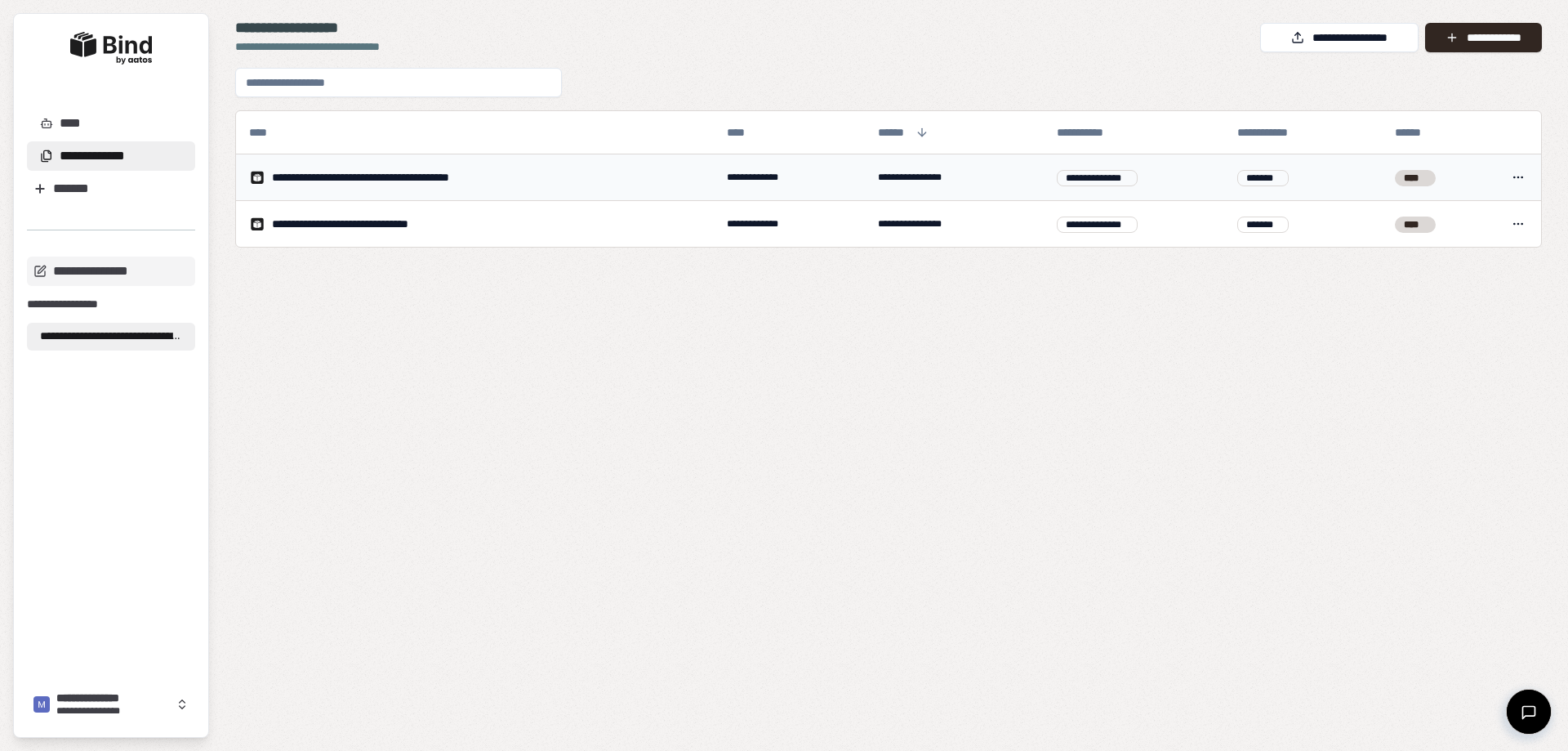 click on "**********" at bounding box center [389, 177] 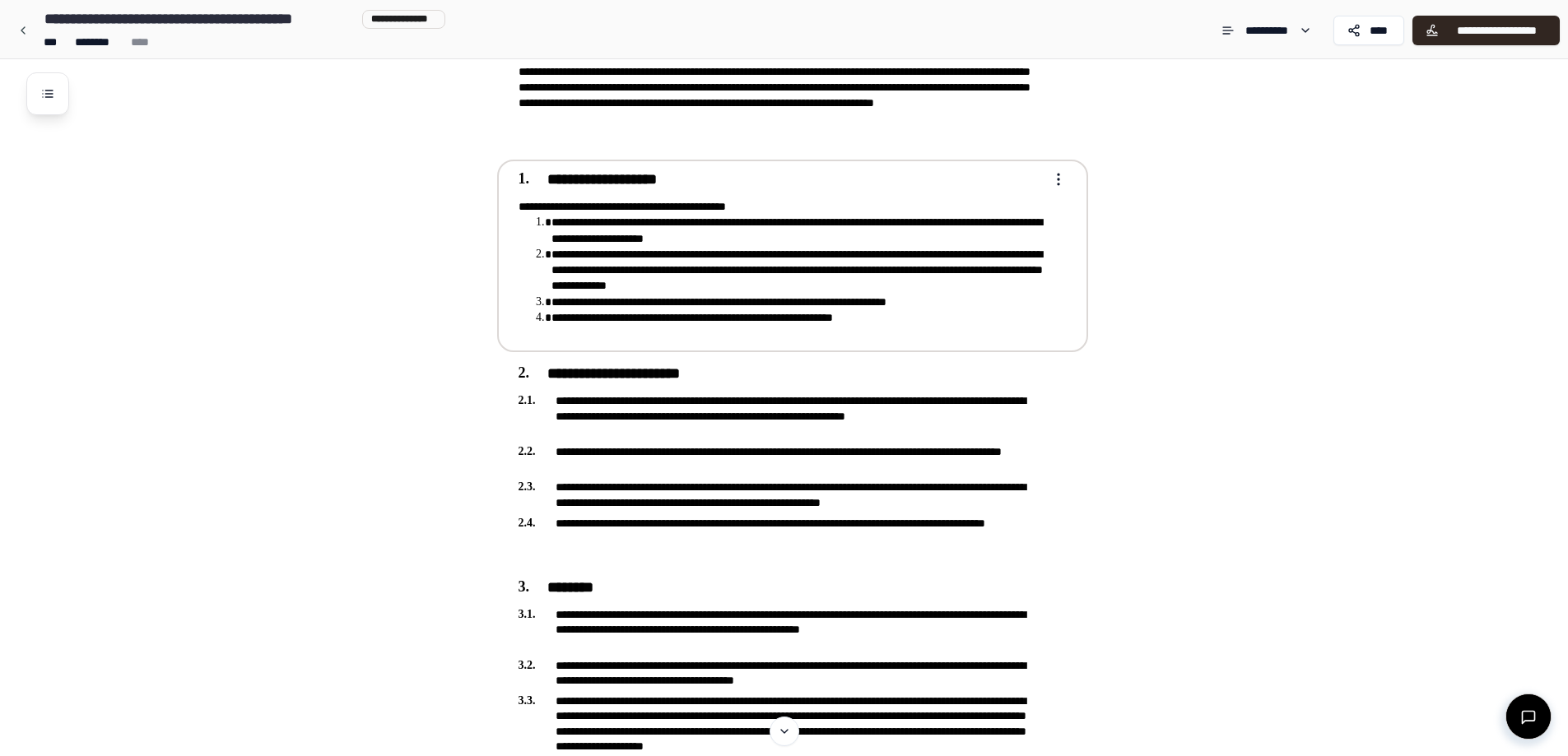 scroll, scrollTop: 411, scrollLeft: 0, axis: vertical 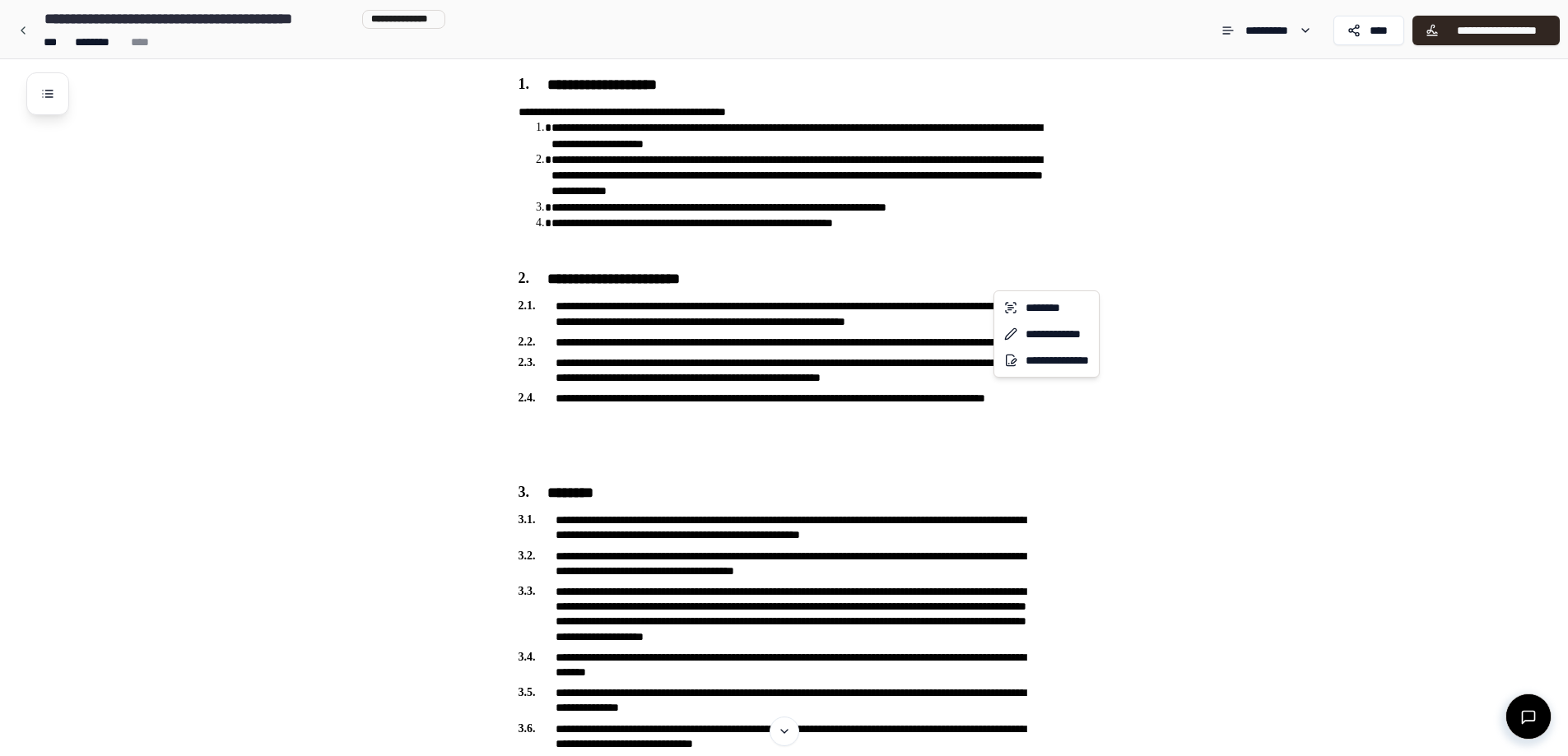 click on "**********" at bounding box center (784, 3451) 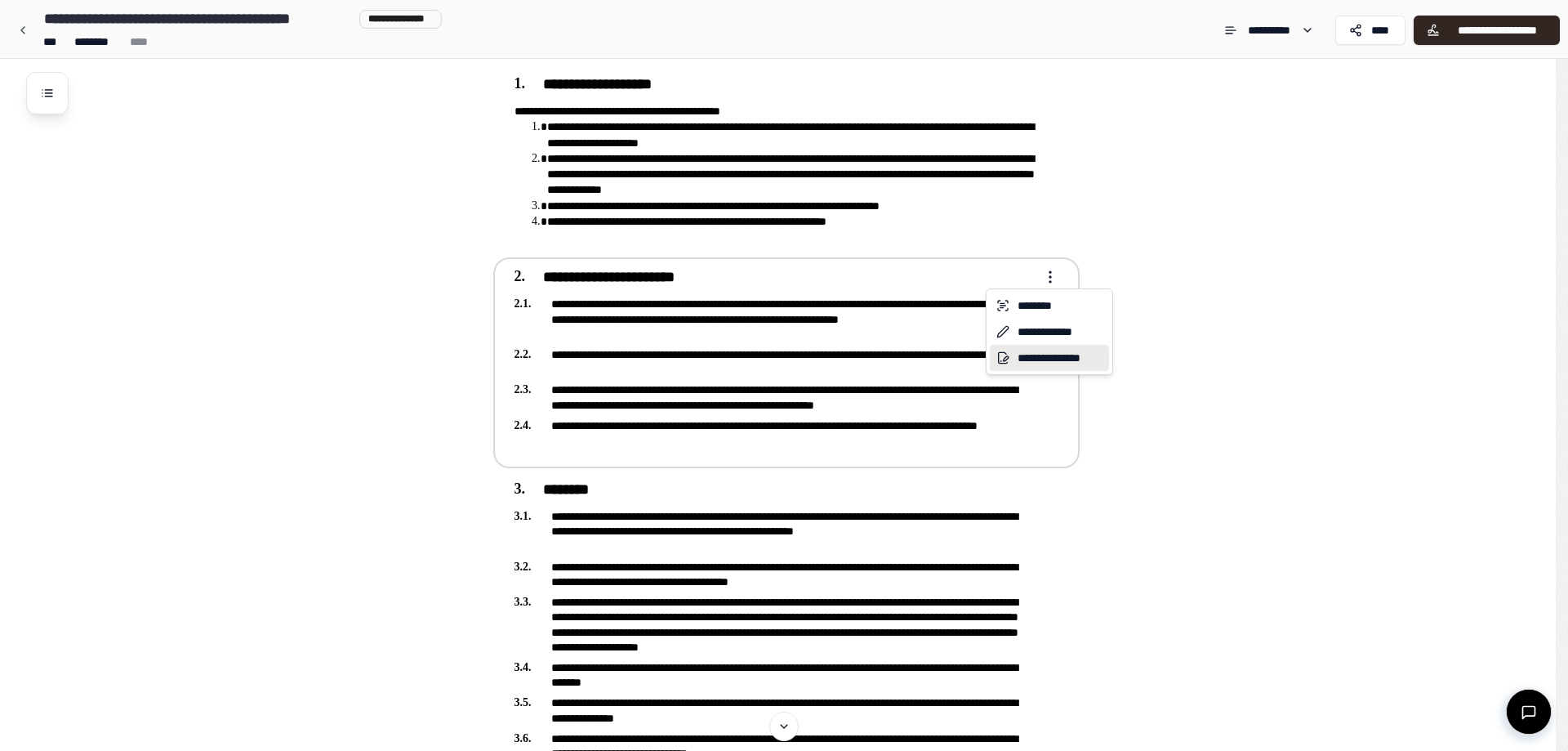 click on "**********" at bounding box center [1049, 358] 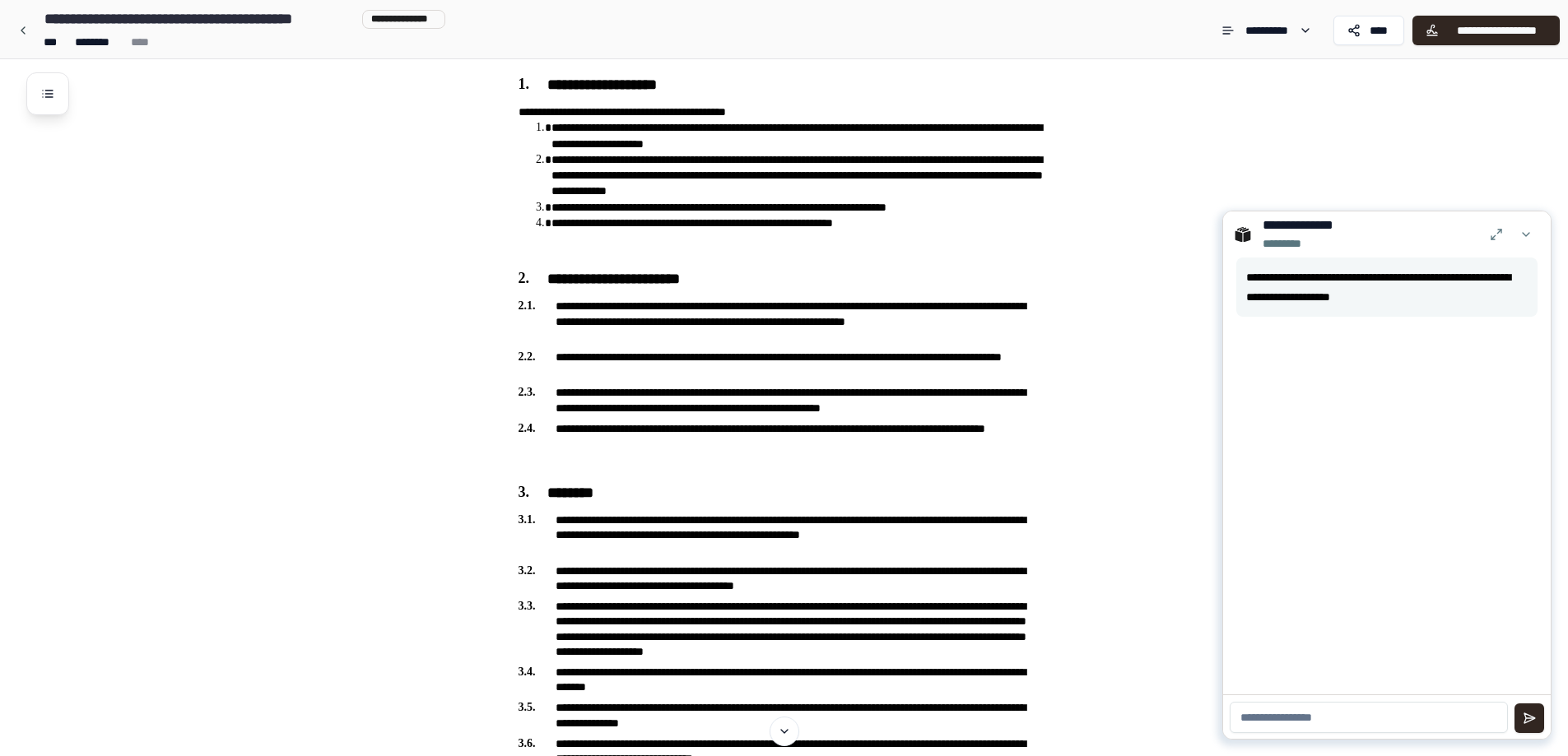 click at bounding box center (1369, 717) 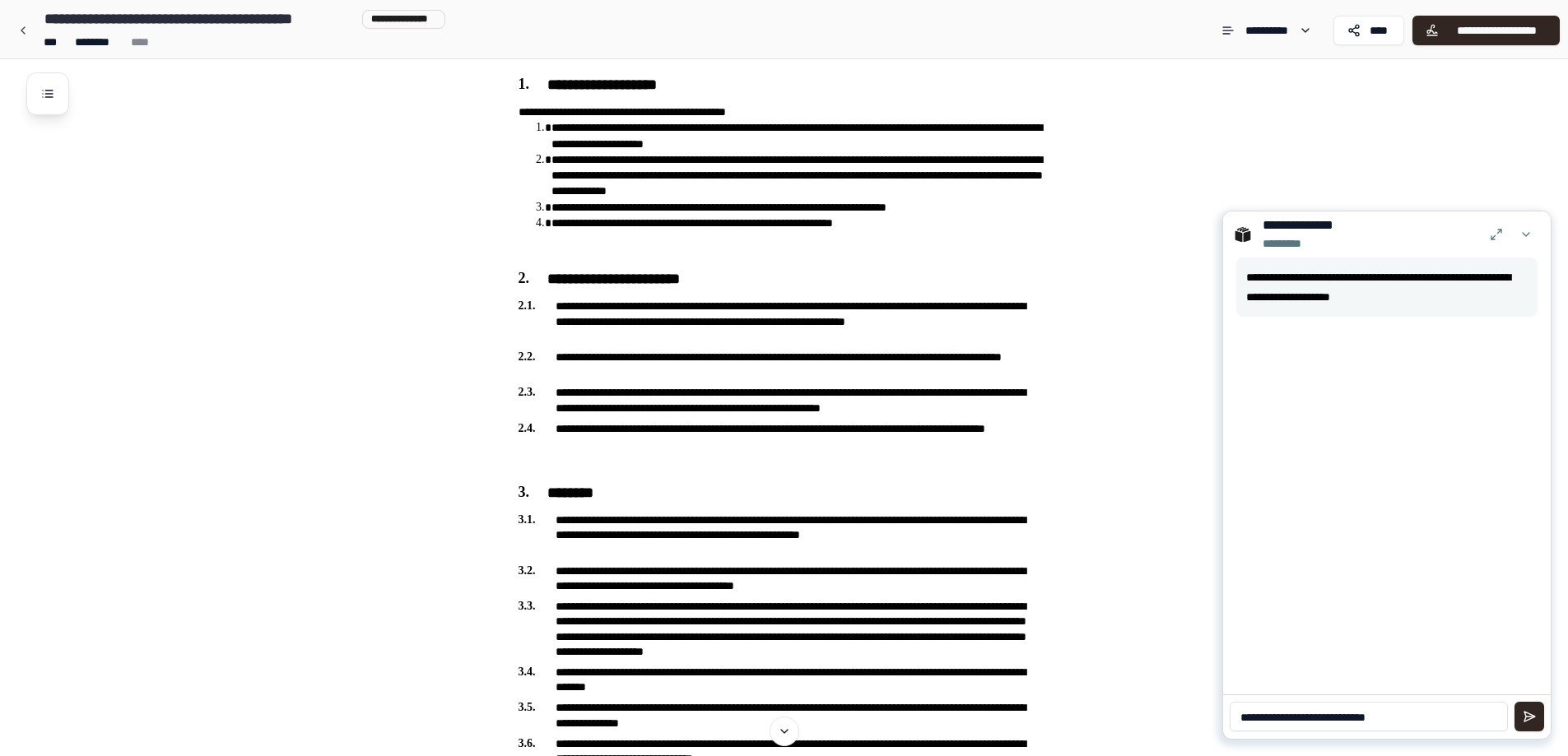 type on "**********" 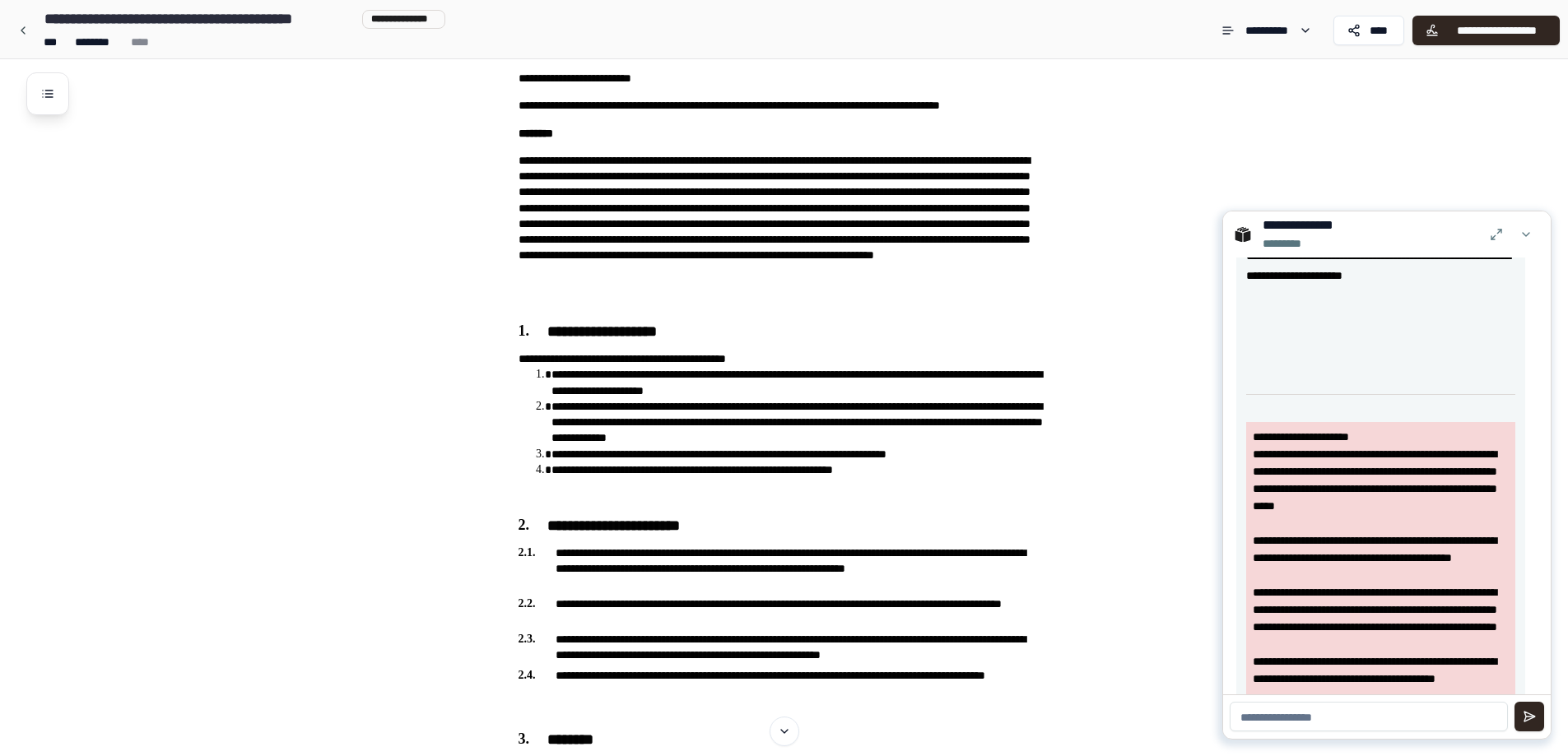 scroll, scrollTop: 435, scrollLeft: 0, axis: vertical 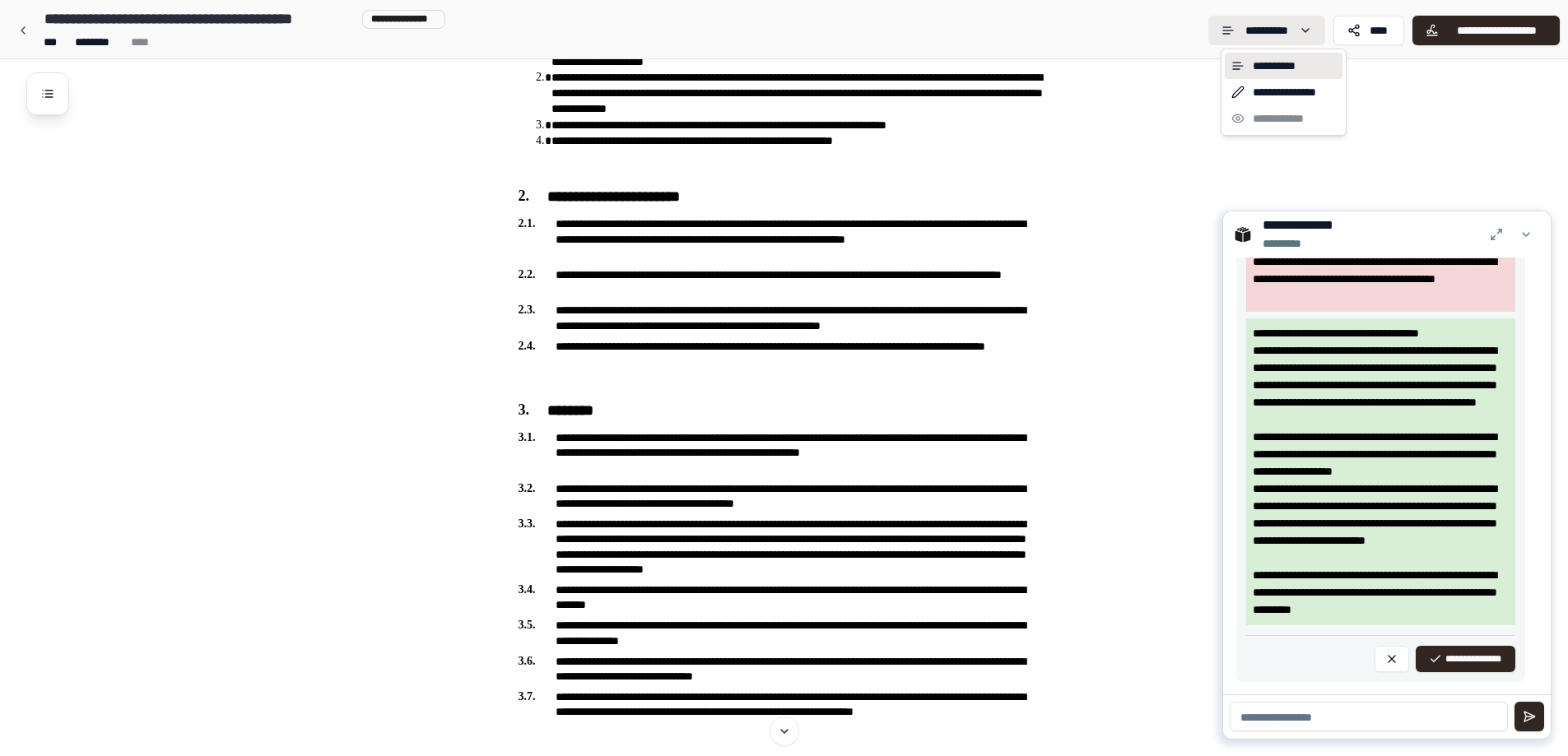 click on "**********" at bounding box center (784, 3369) 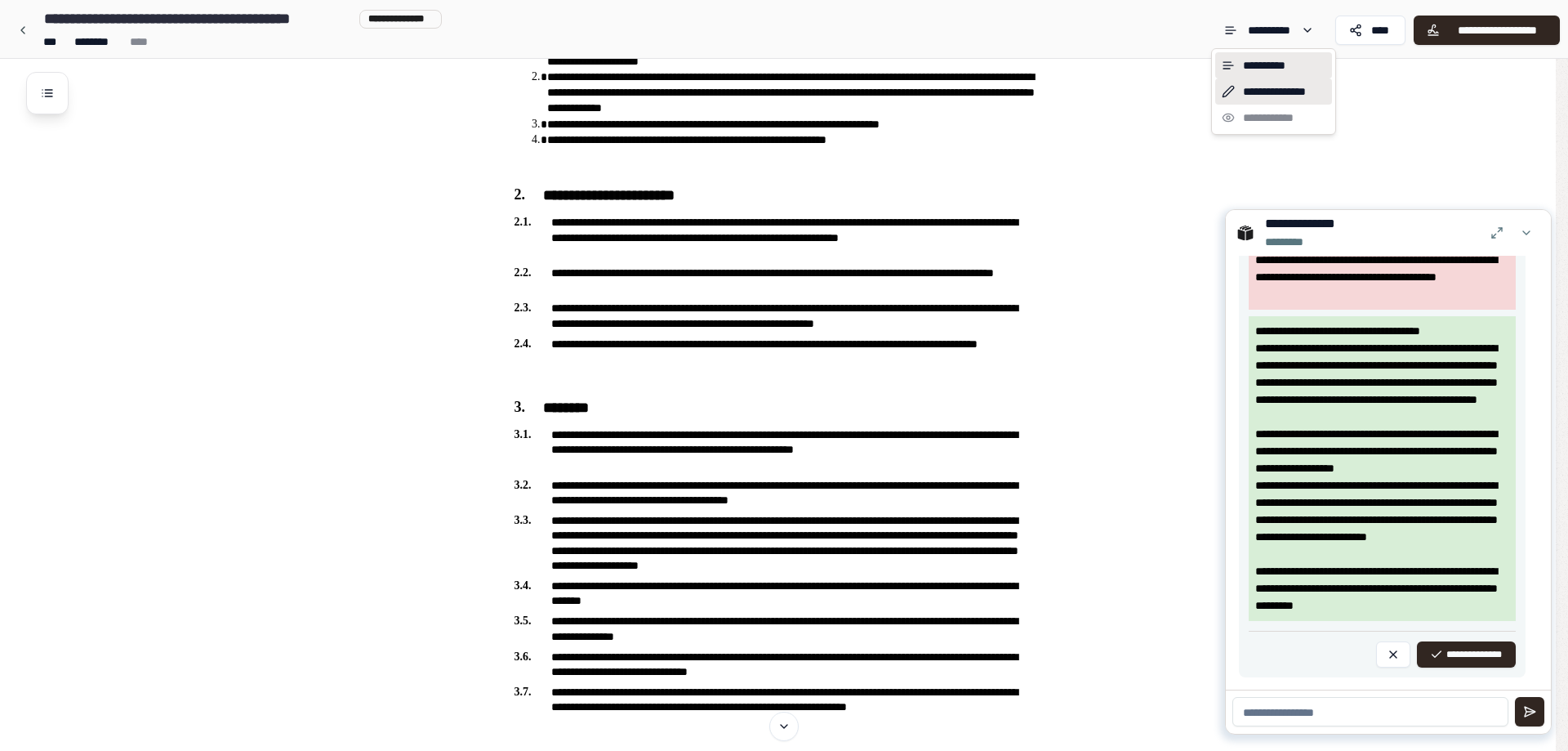 click on "**********" at bounding box center (1273, 92) 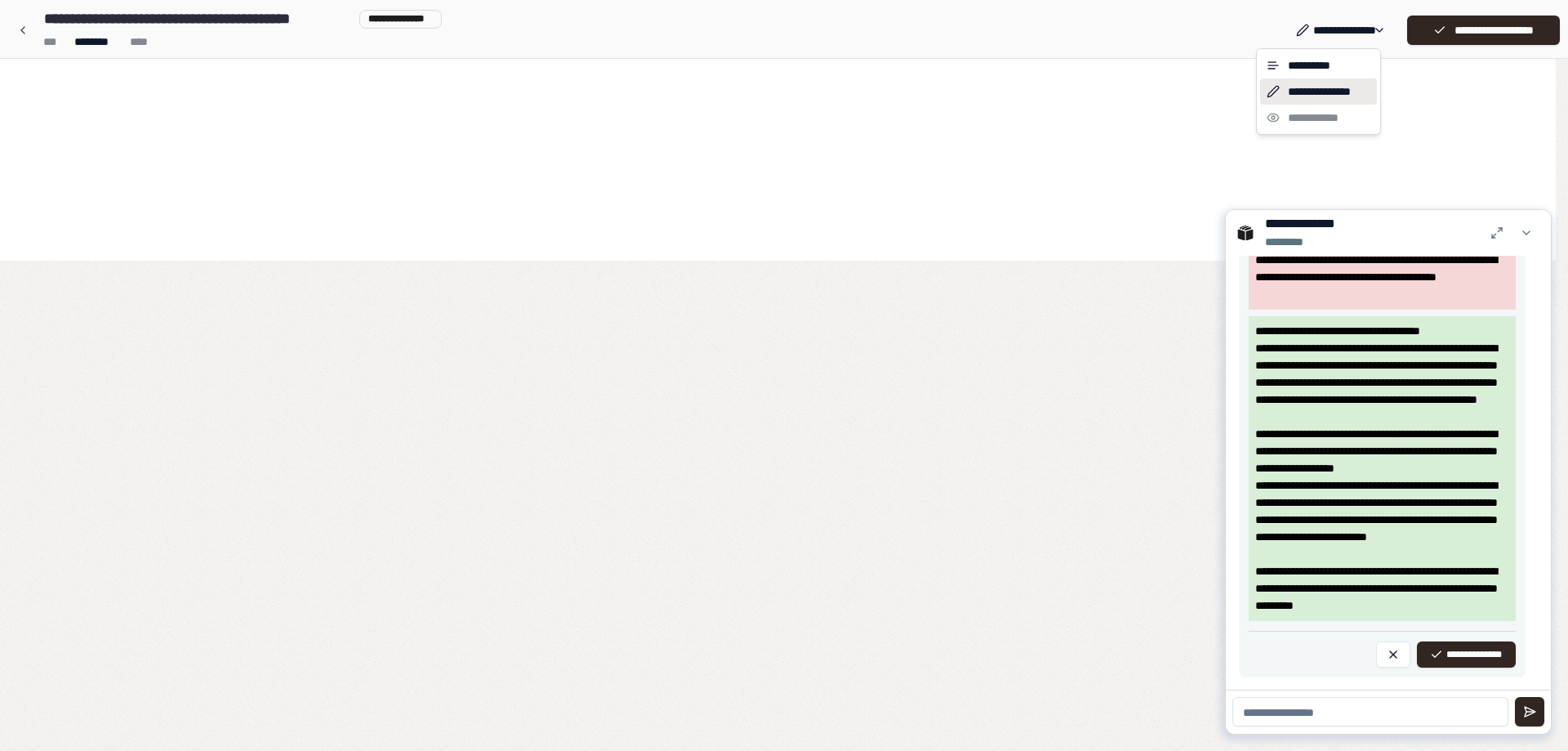 scroll, scrollTop: 0, scrollLeft: 0, axis: both 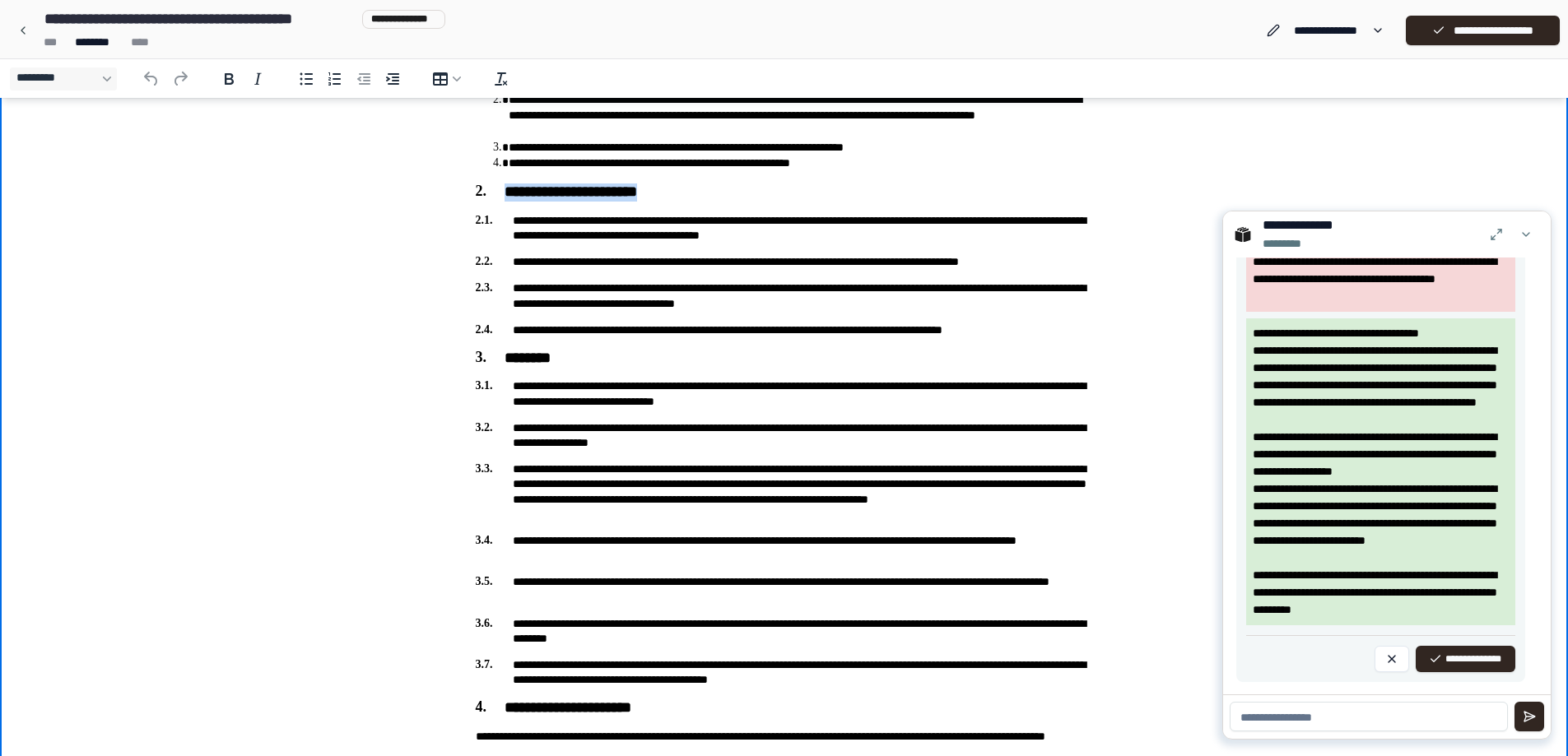 drag, startPoint x: 507, startPoint y: 191, endPoint x: 690, endPoint y: 191, distance: 183 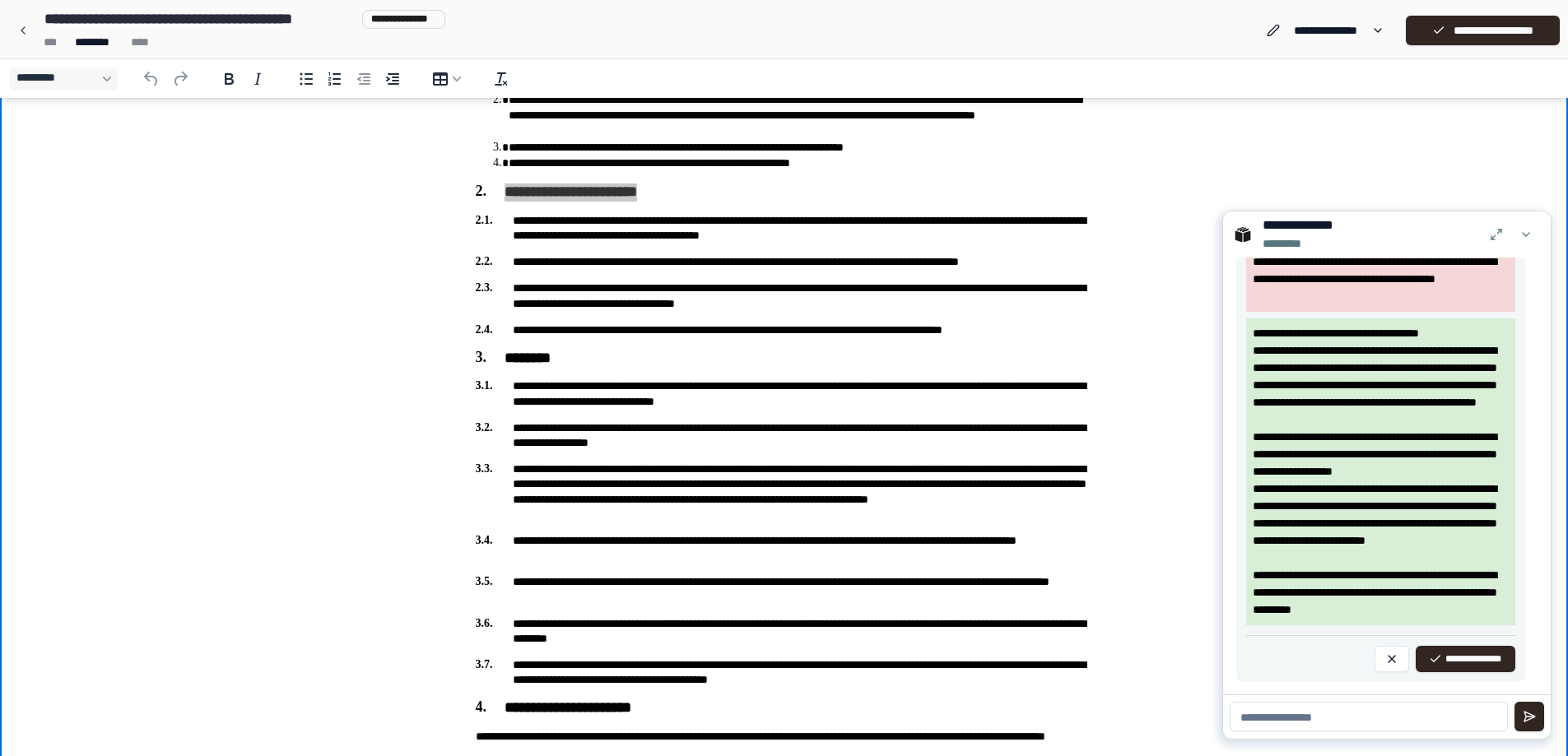click at bounding box center [1369, 717] 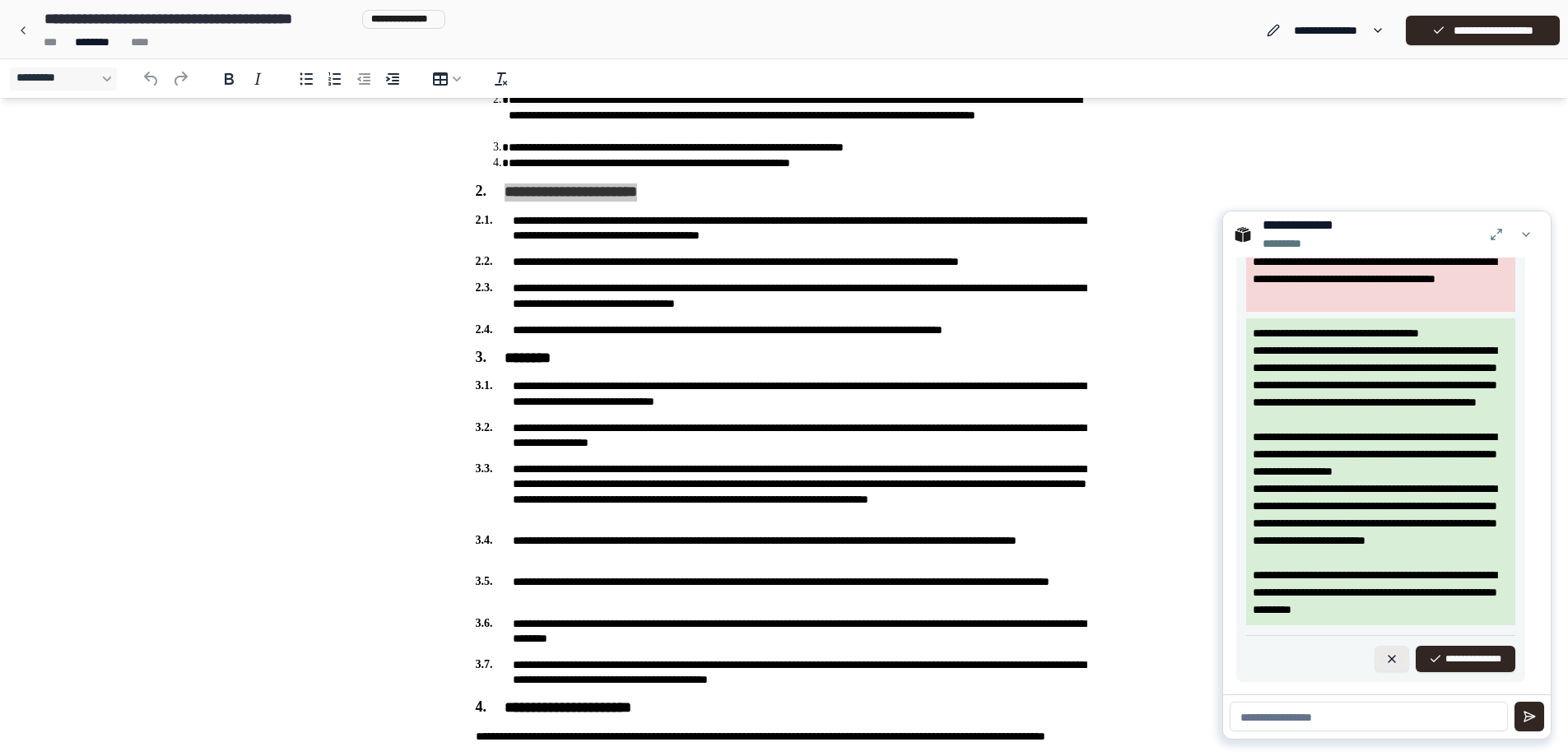 click at bounding box center (1392, 659) 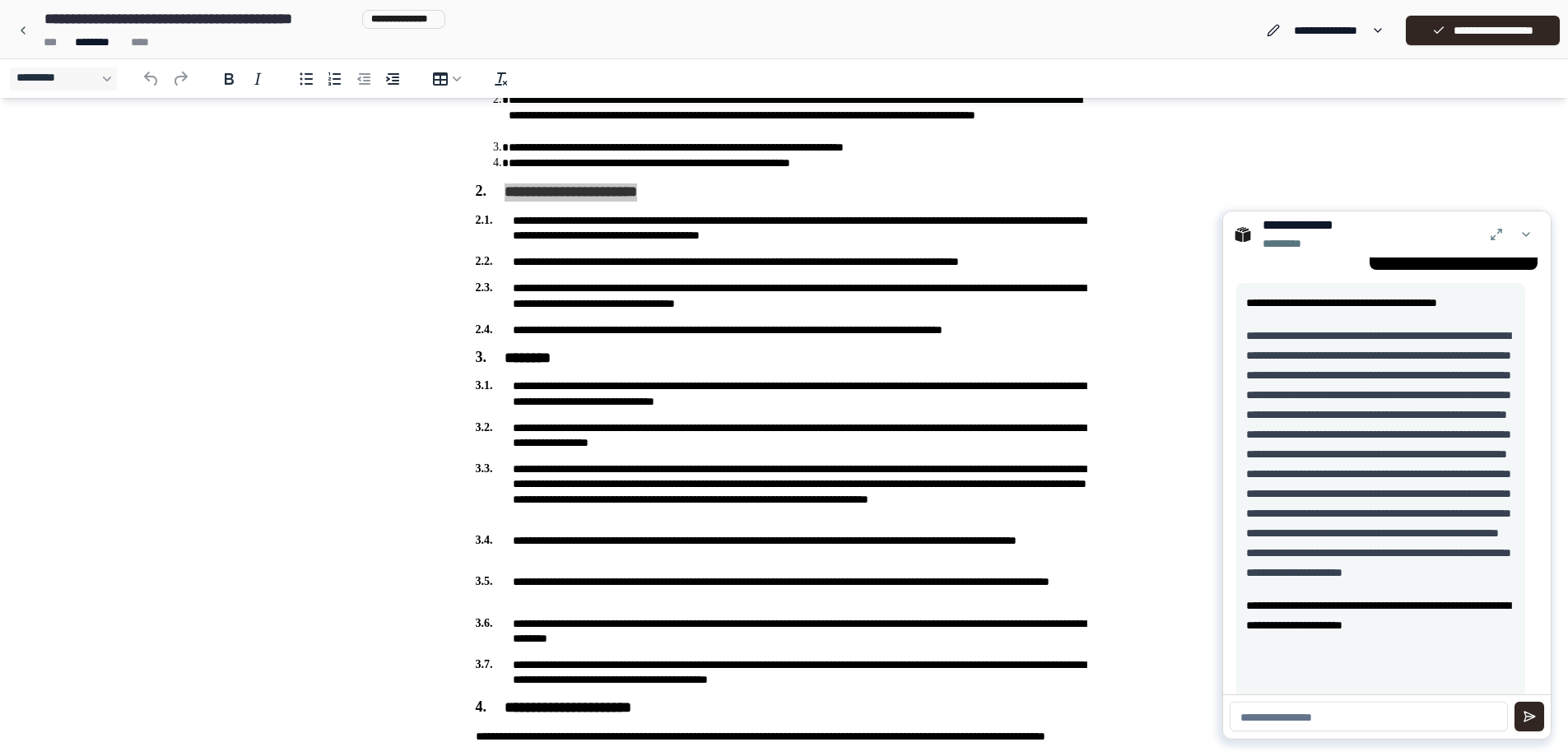 scroll, scrollTop: 160, scrollLeft: 0, axis: vertical 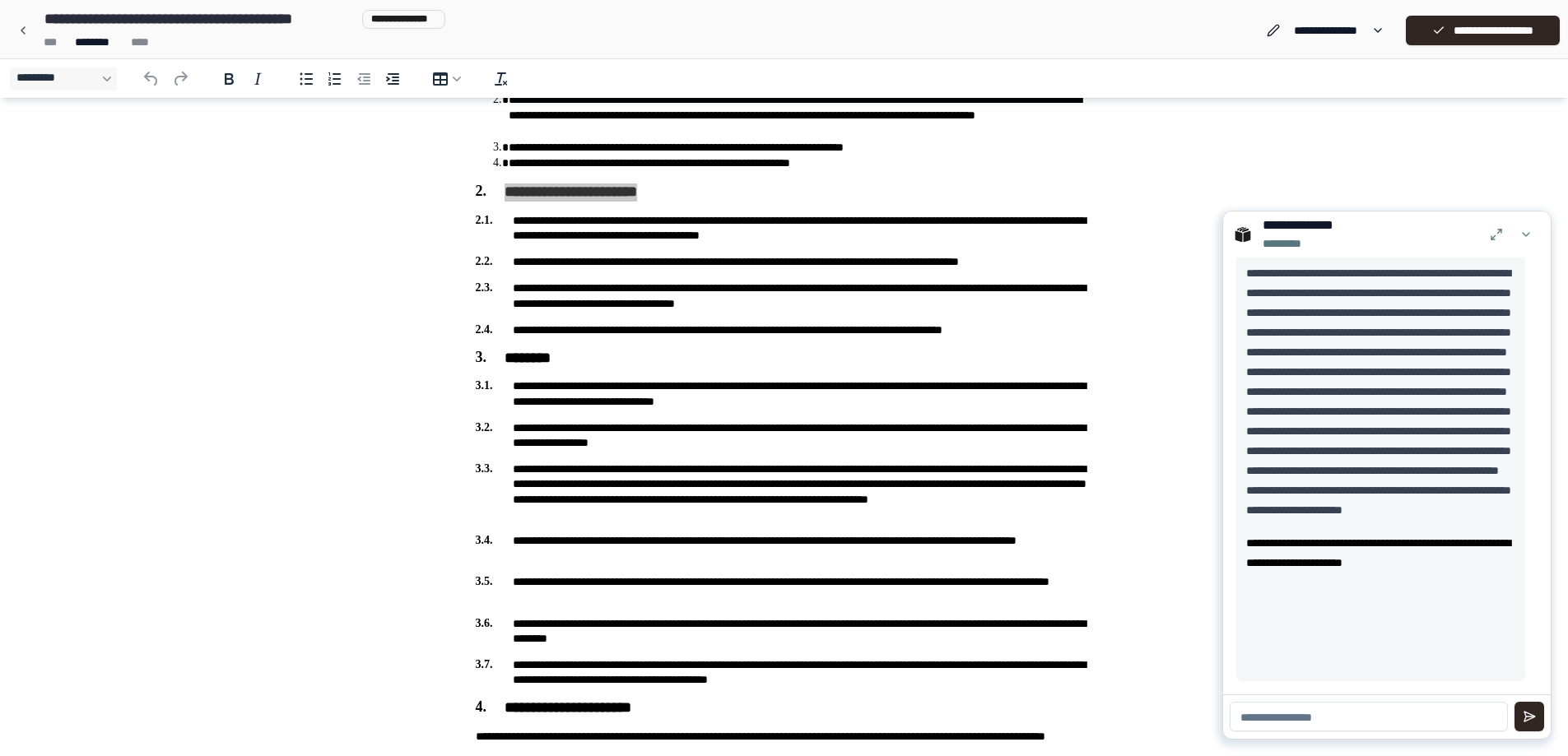 click at bounding box center (1369, 717) 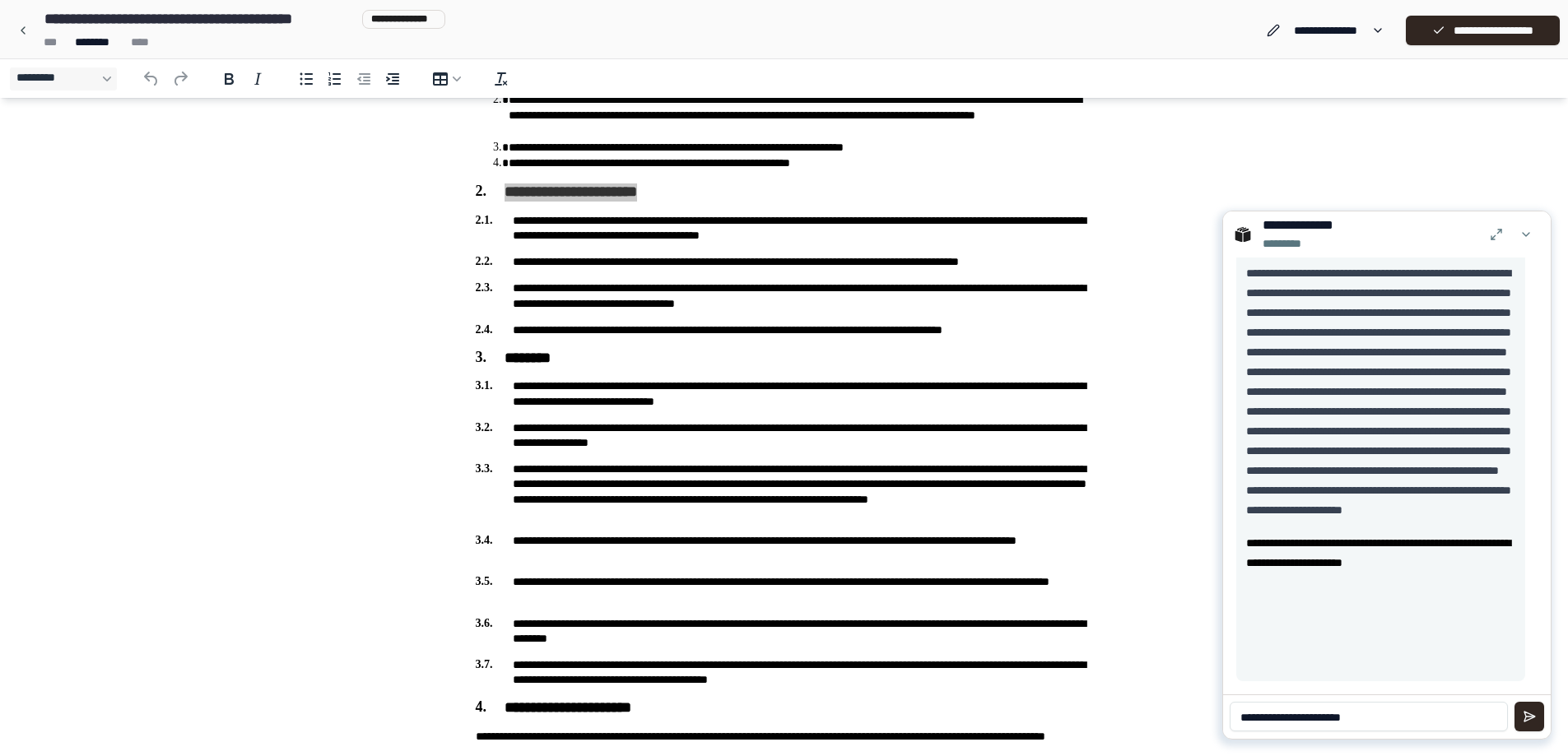 paste on "**********" 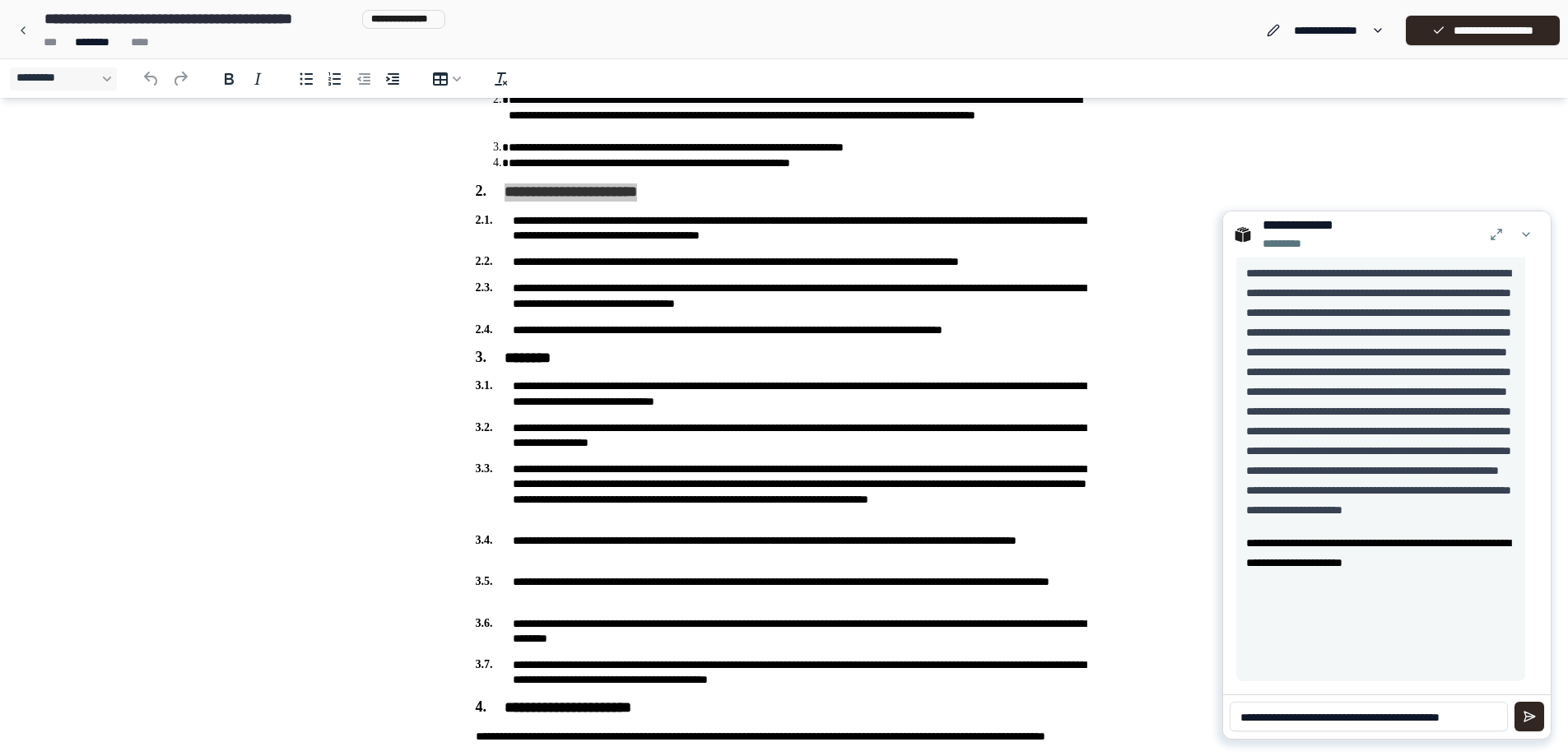 type on "**********" 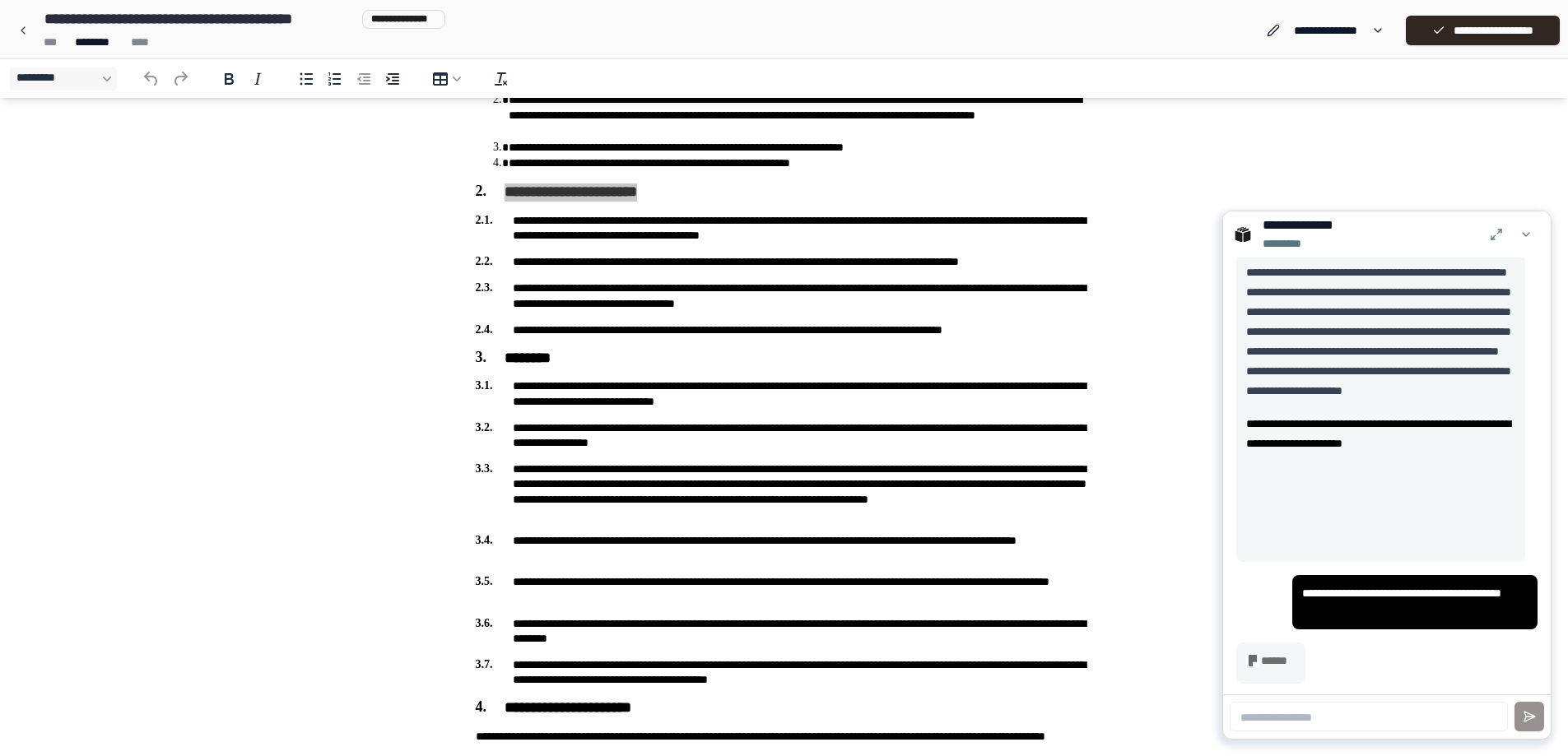 scroll, scrollTop: 280, scrollLeft: 0, axis: vertical 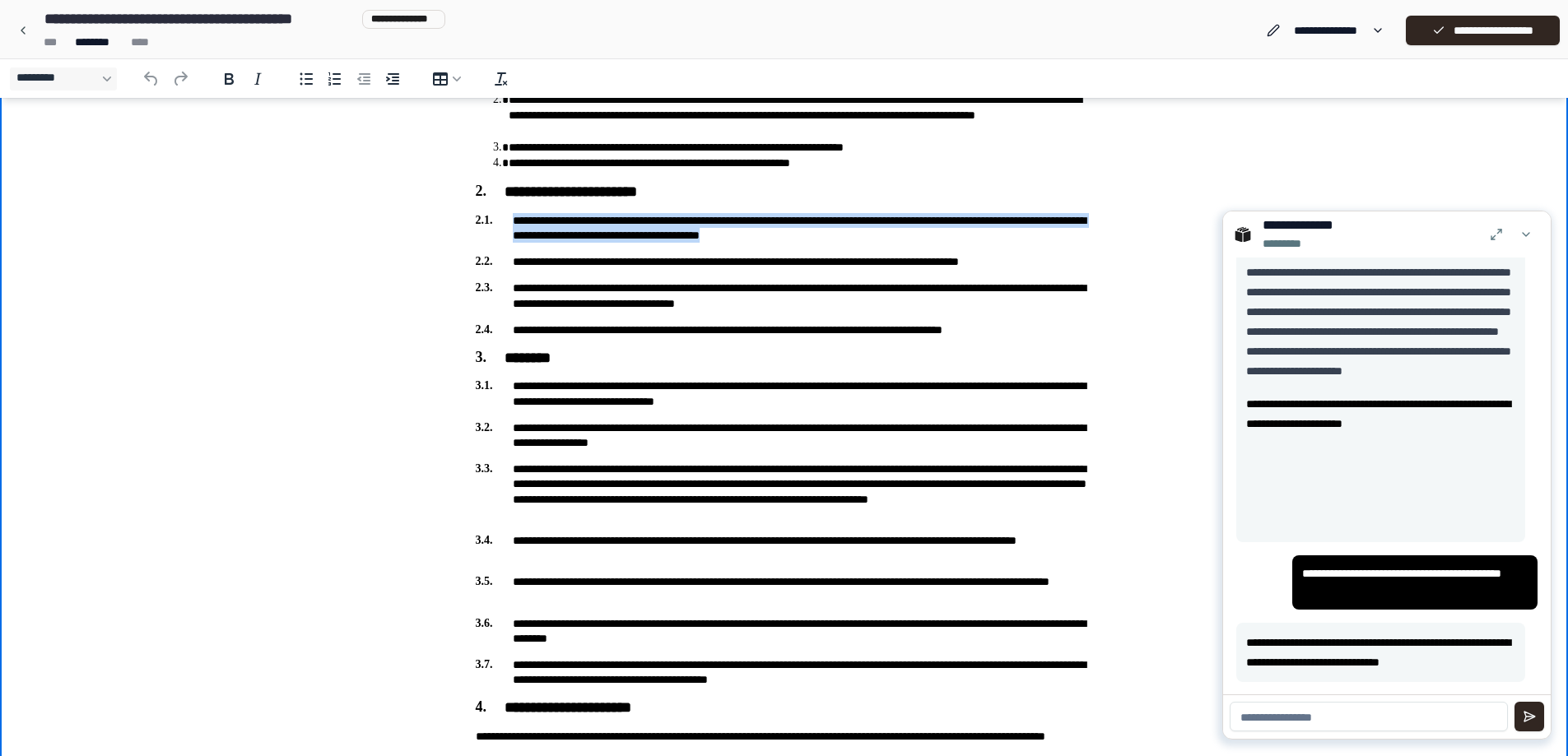 drag, startPoint x: 512, startPoint y: 216, endPoint x: 947, endPoint y: 231, distance: 435.2585 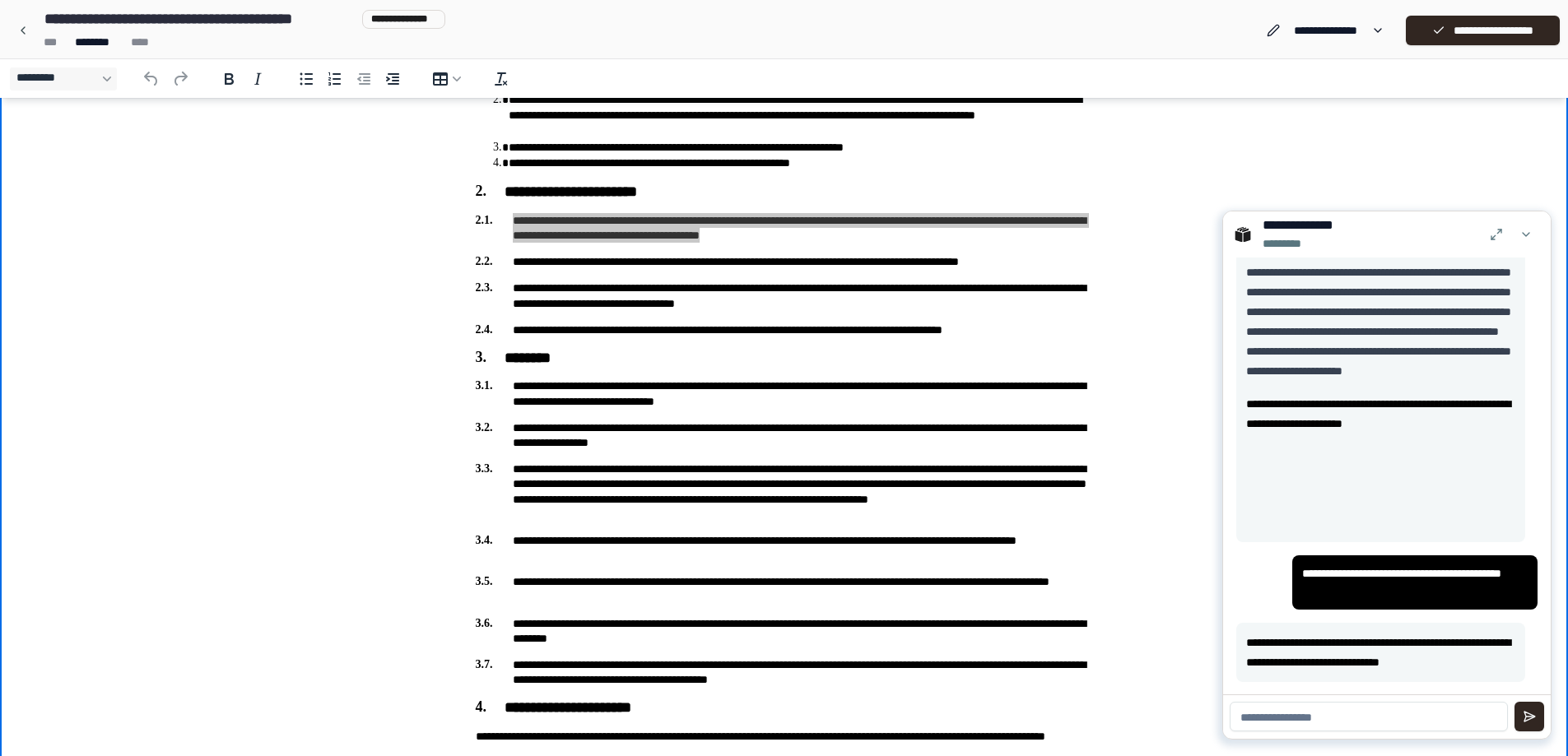 click at bounding box center (1369, 717) 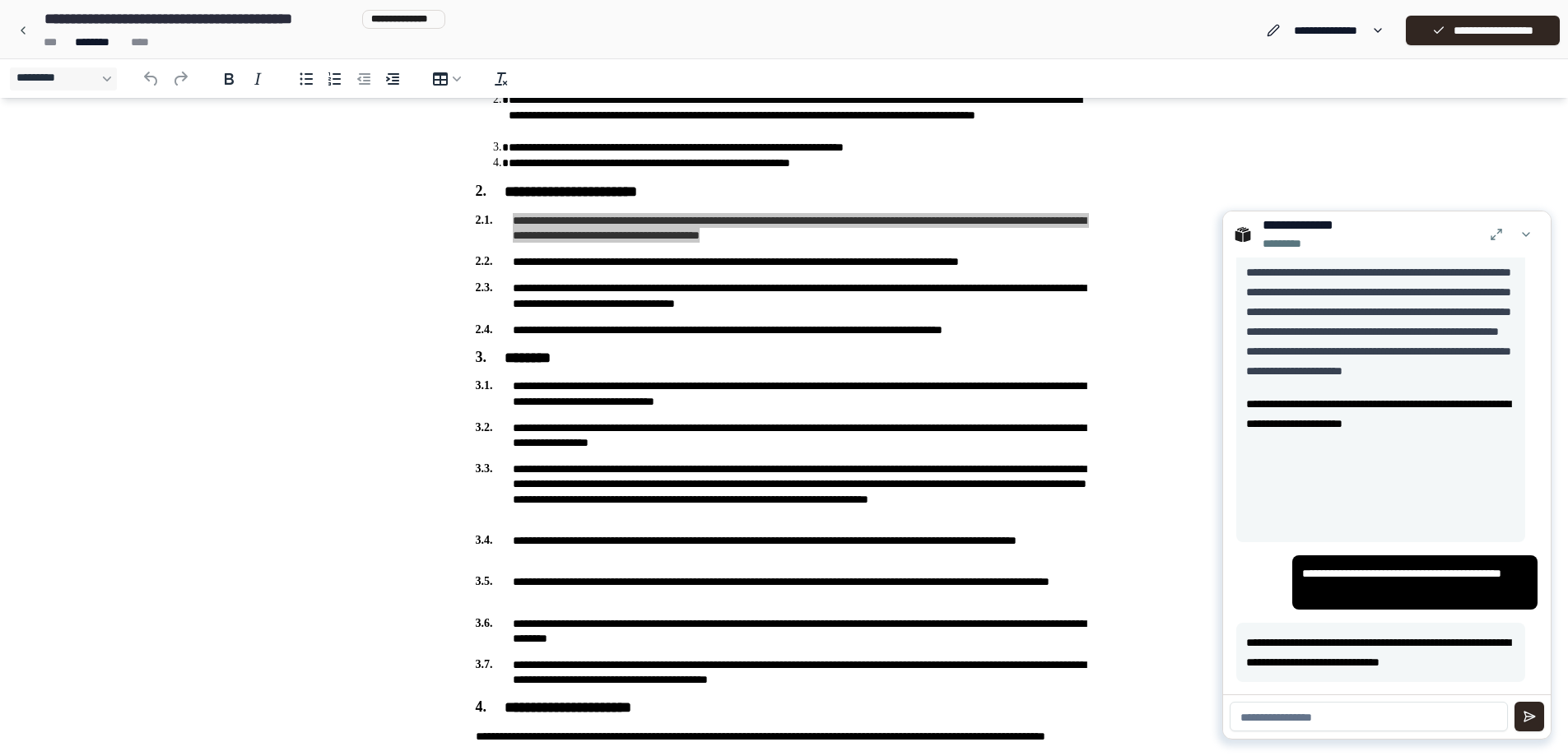 paste on "**********" 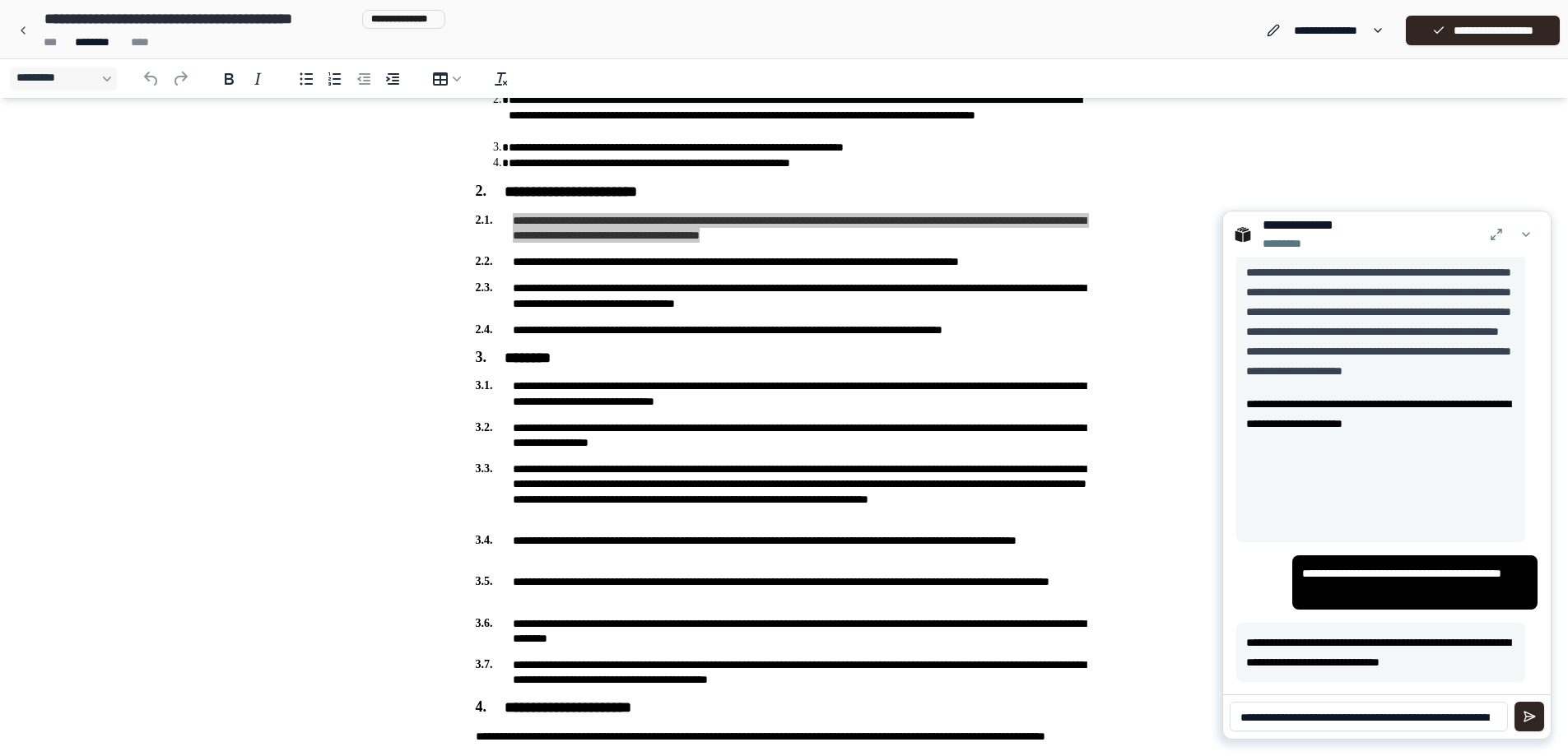 scroll, scrollTop: 0, scrollLeft: 0, axis: both 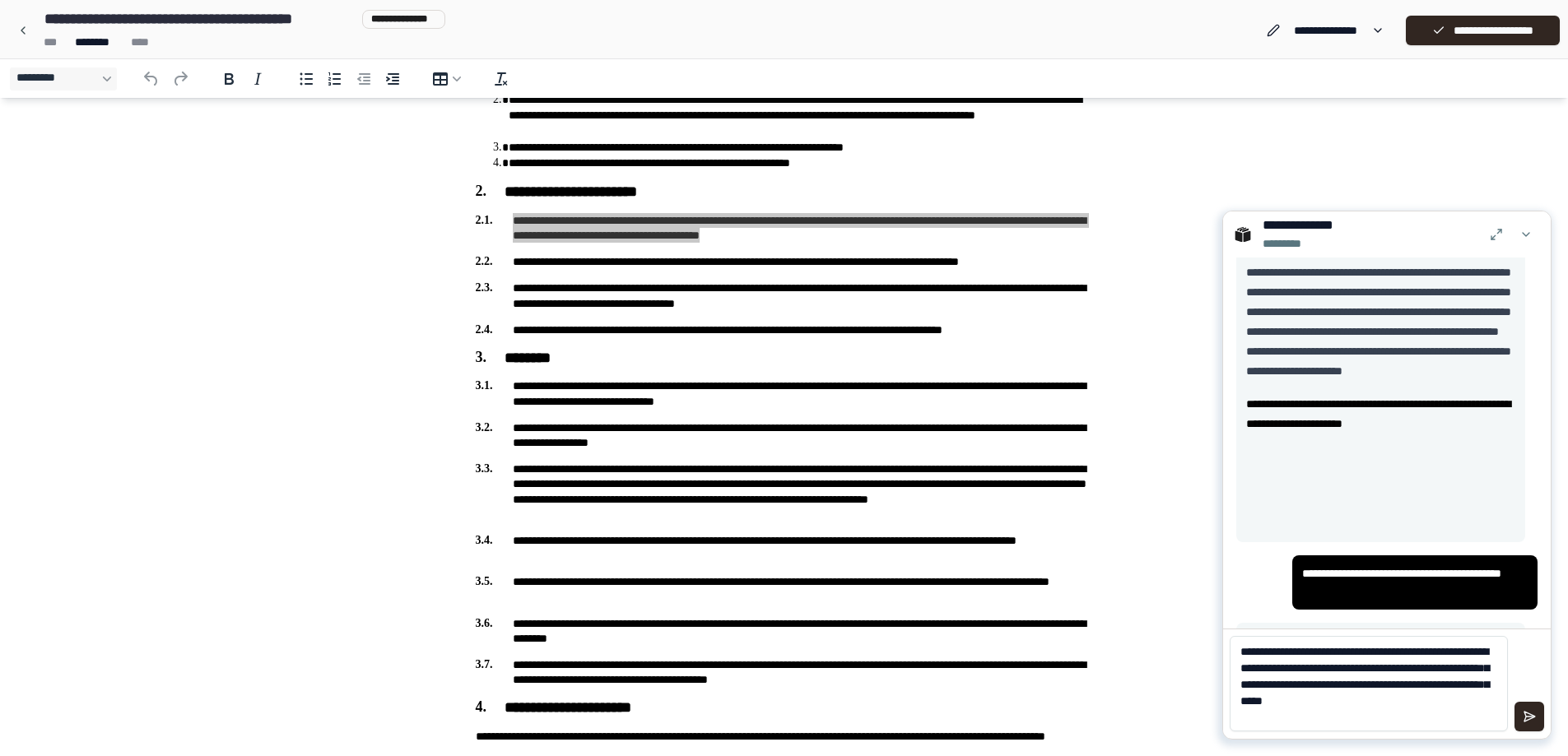 type on "**********" 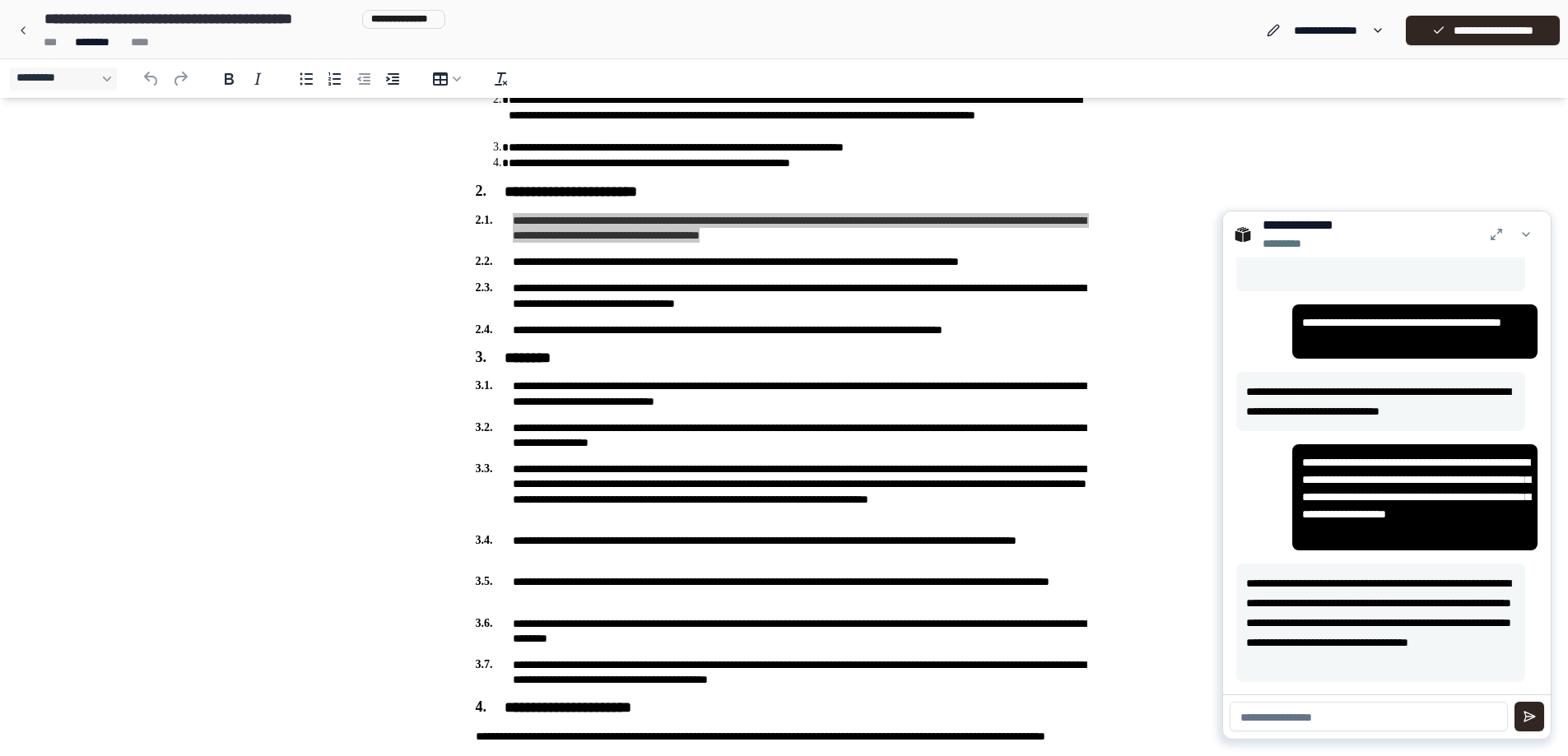 scroll, scrollTop: 550, scrollLeft: 0, axis: vertical 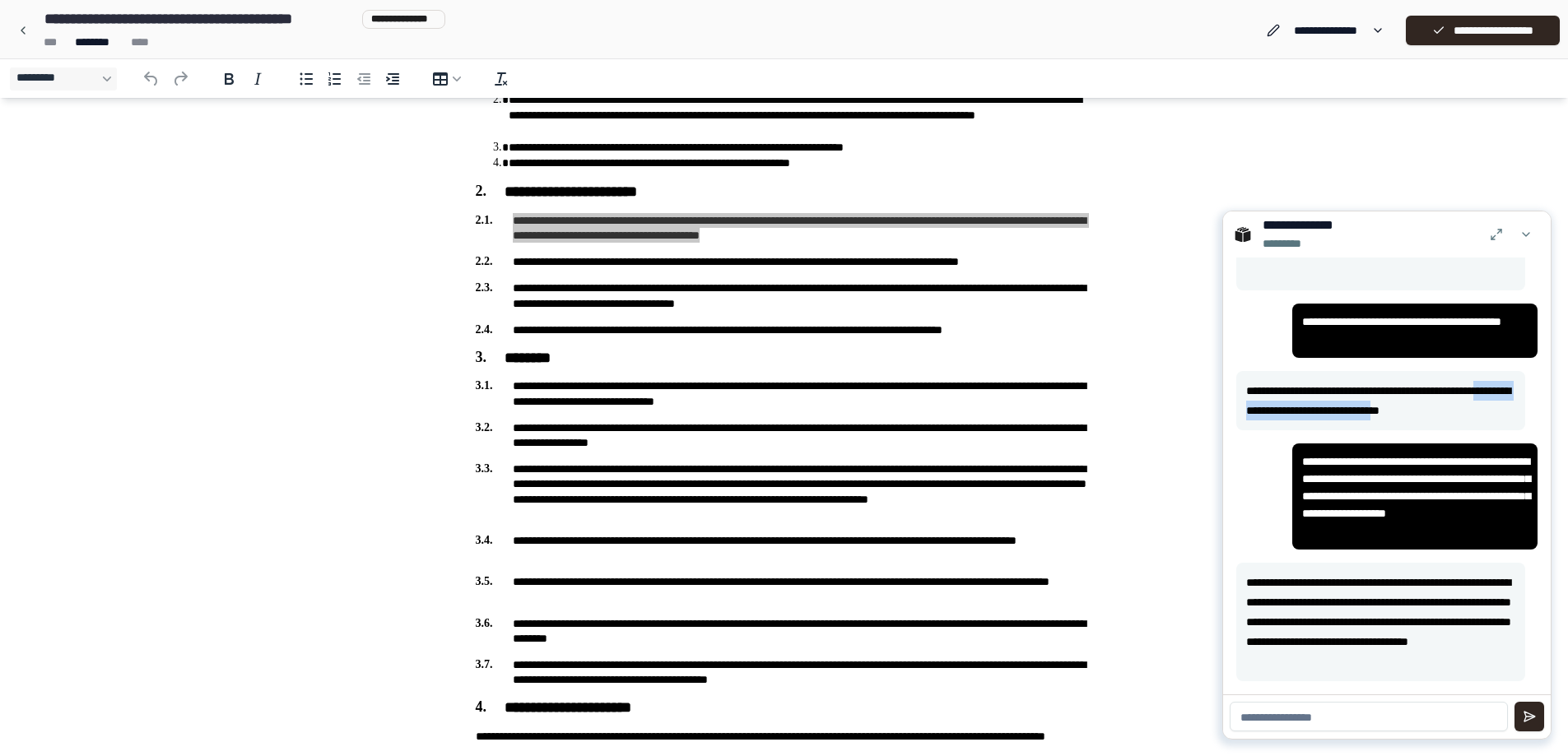 drag, startPoint x: 1250, startPoint y: 406, endPoint x: 1471, endPoint y: 412, distance: 221.0814 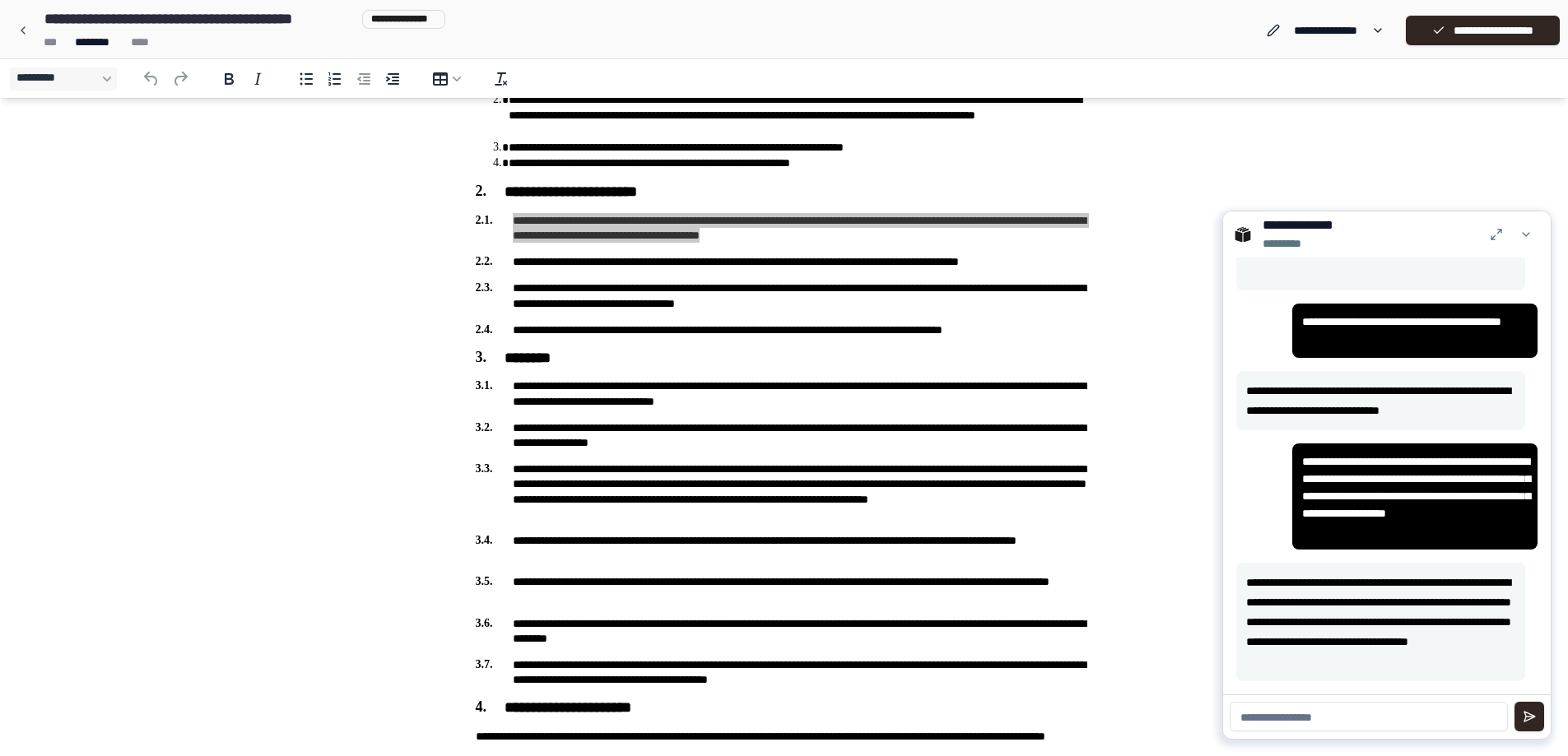 click on "**********" at bounding box center [1380, 401] 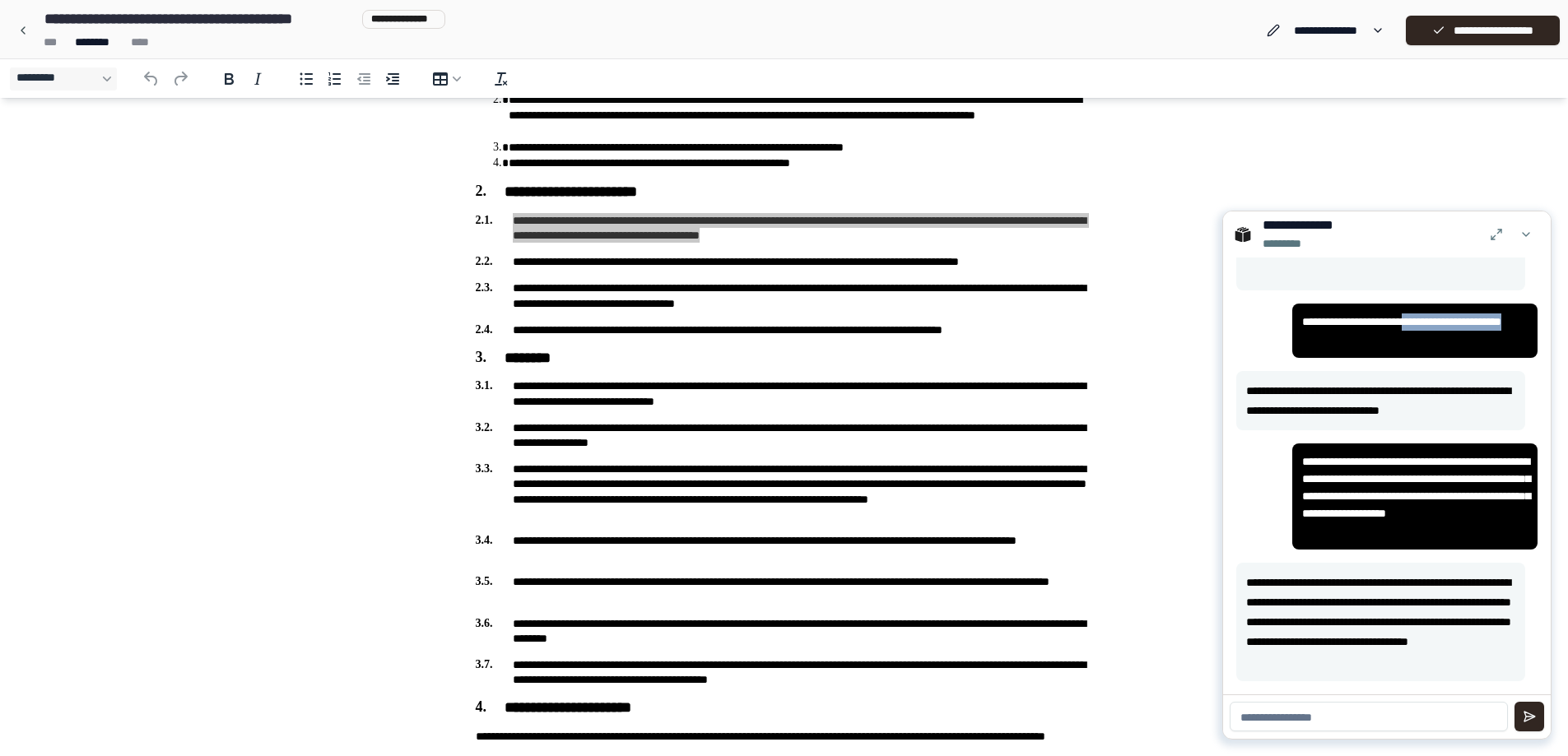 drag, startPoint x: 1403, startPoint y: 326, endPoint x: 1402, endPoint y: 334, distance: 8.062258 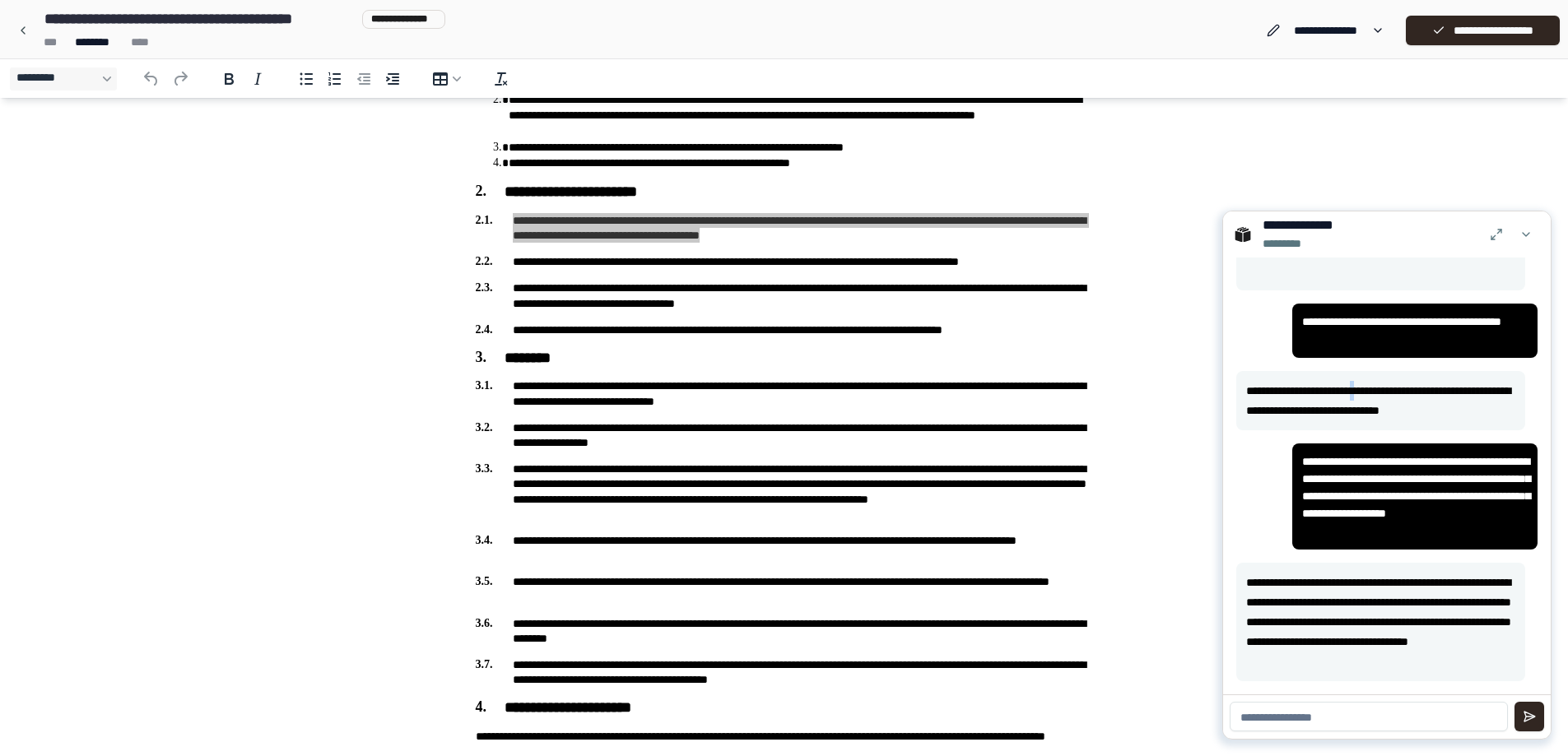 click on "**********" at bounding box center [1380, 401] 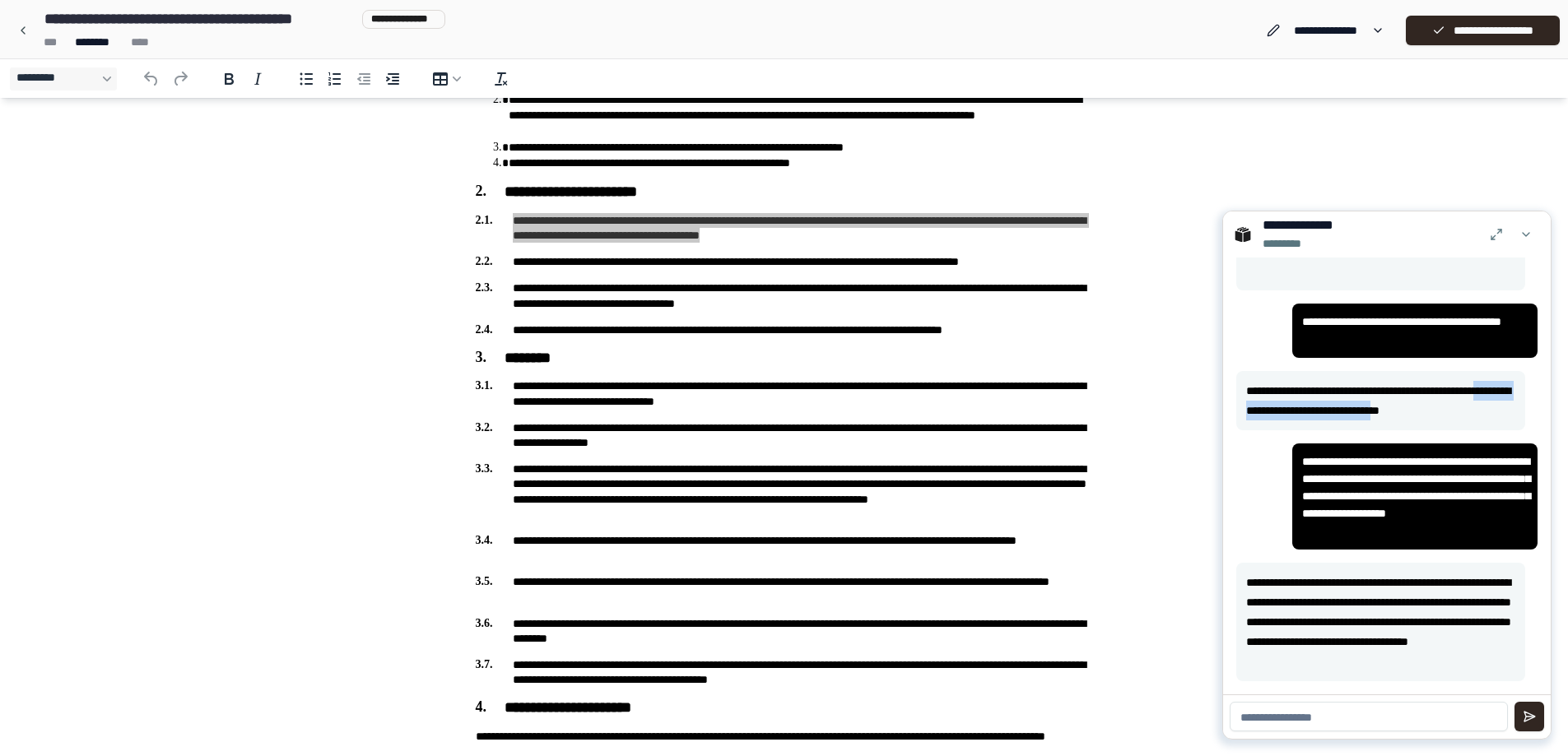 drag, startPoint x: 1275, startPoint y: 408, endPoint x: 1470, endPoint y: 406, distance: 195.01026 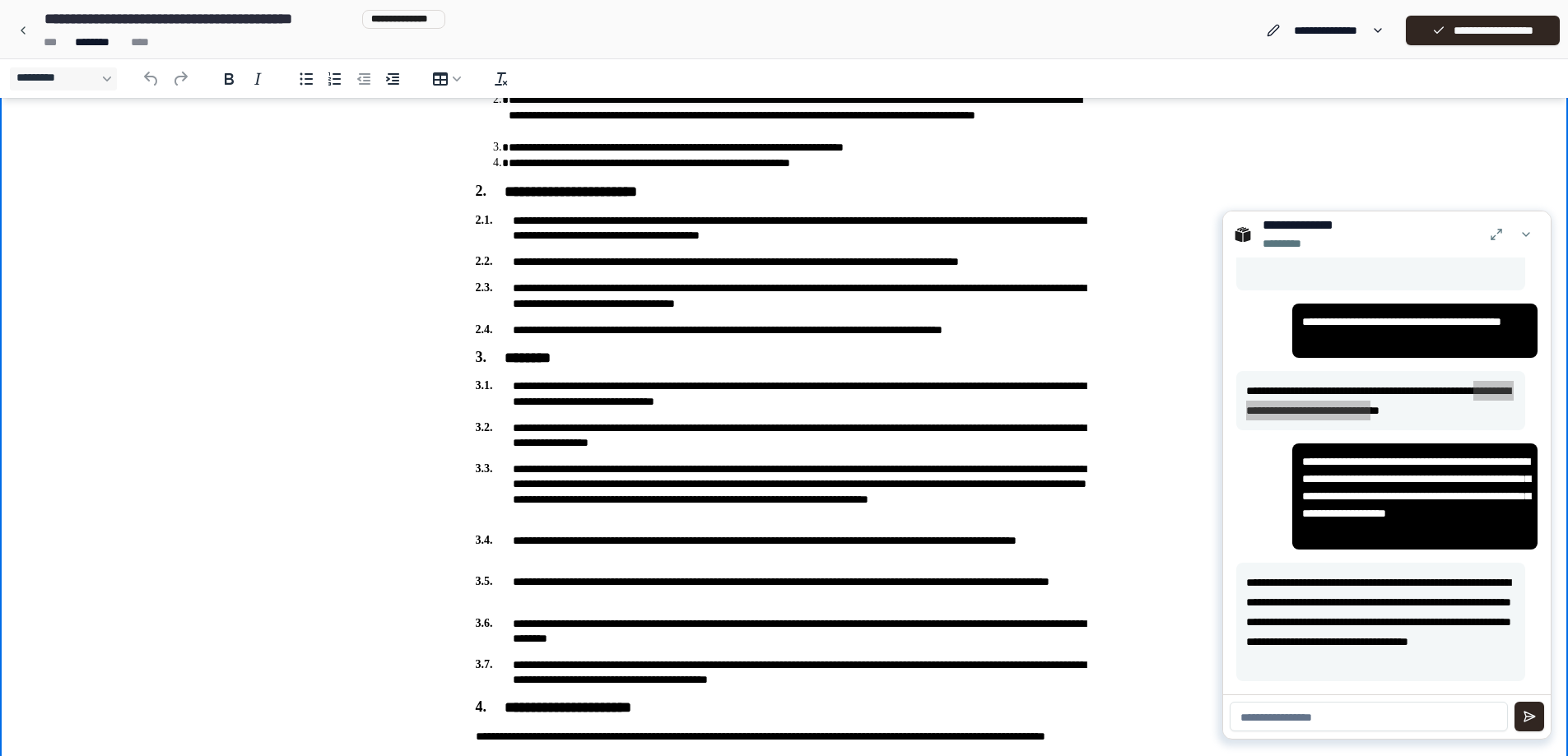 click on "**********" at bounding box center (784, 192) 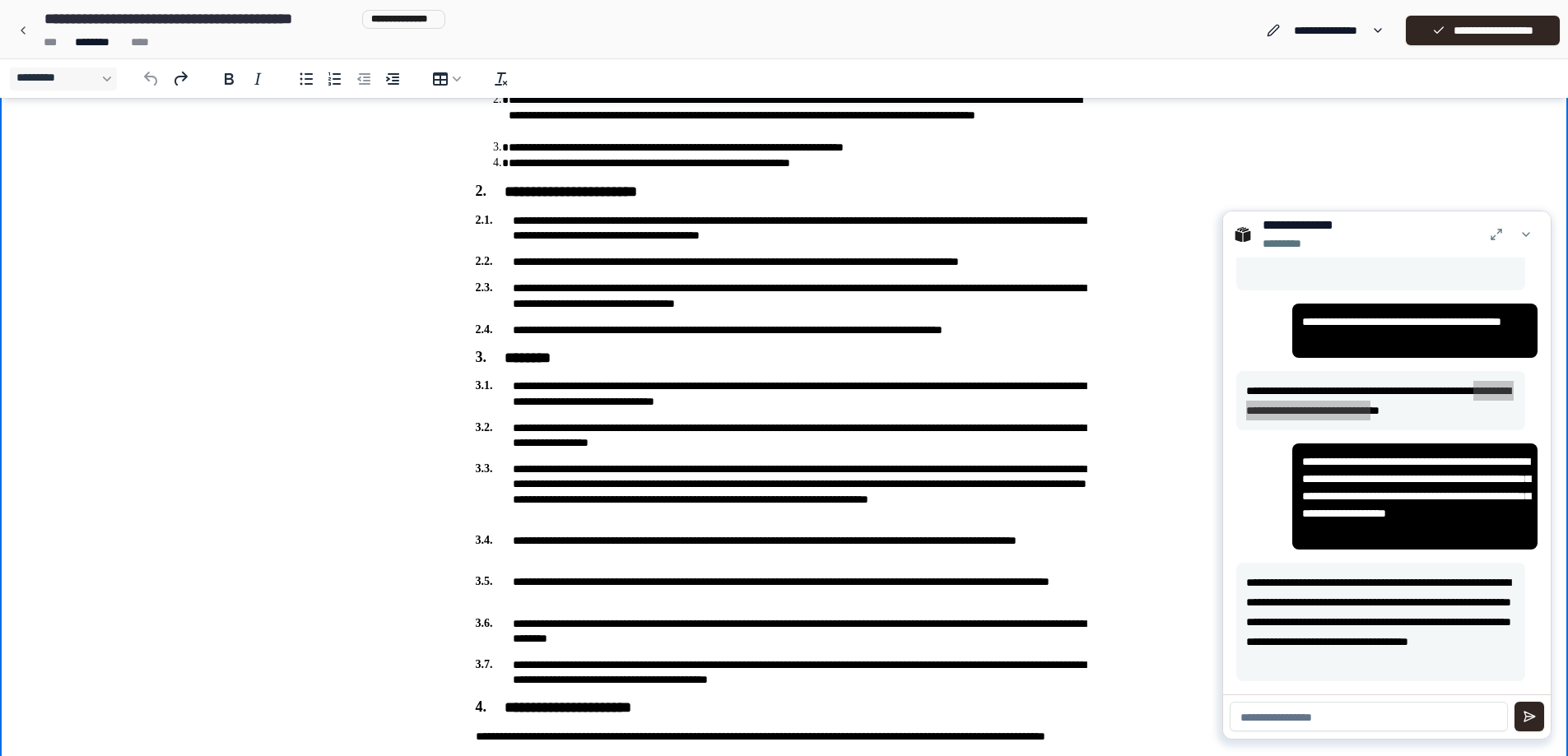 click on "**********" at bounding box center (784, 192) 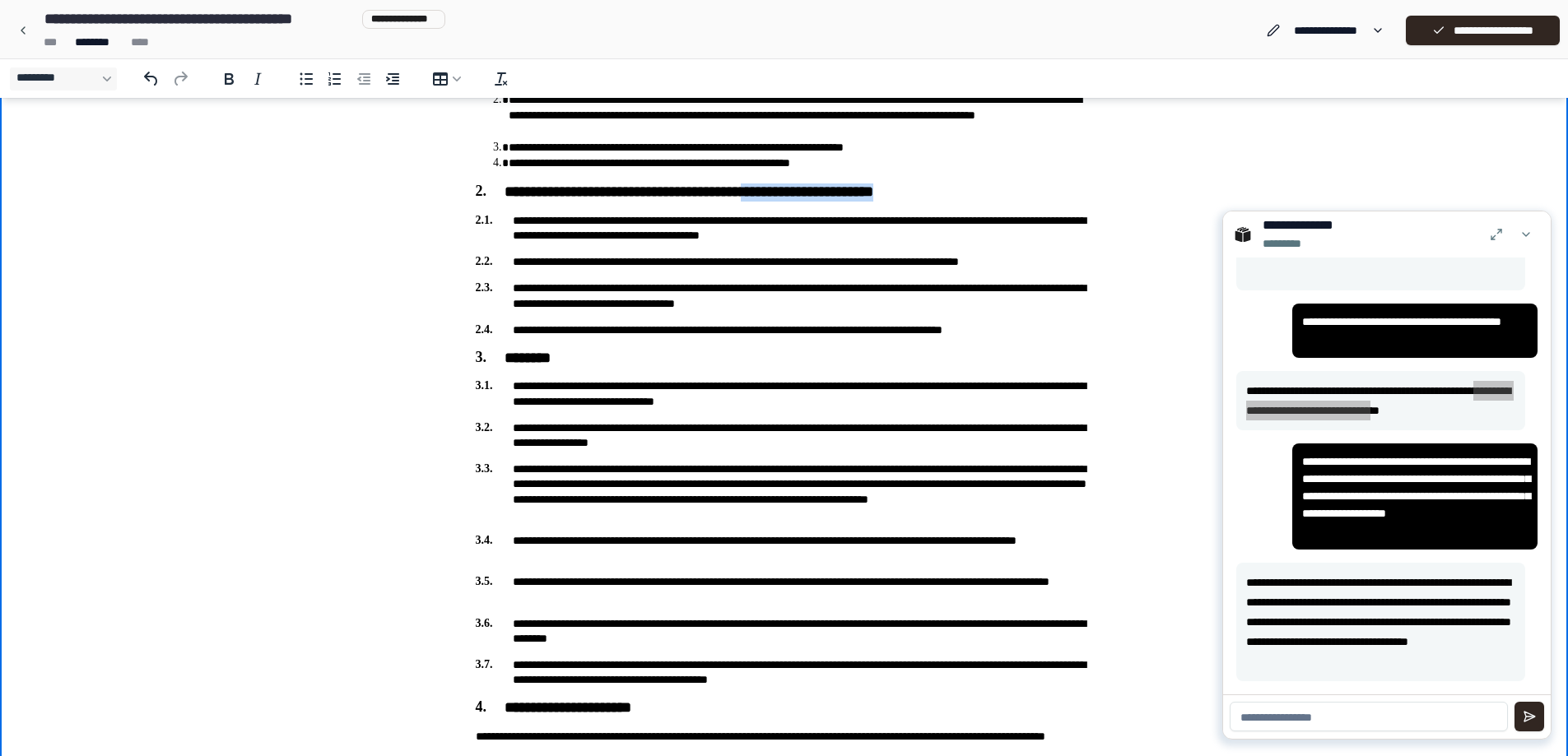 drag, startPoint x: 1012, startPoint y: 187, endPoint x: 817, endPoint y: 195, distance: 195.16403 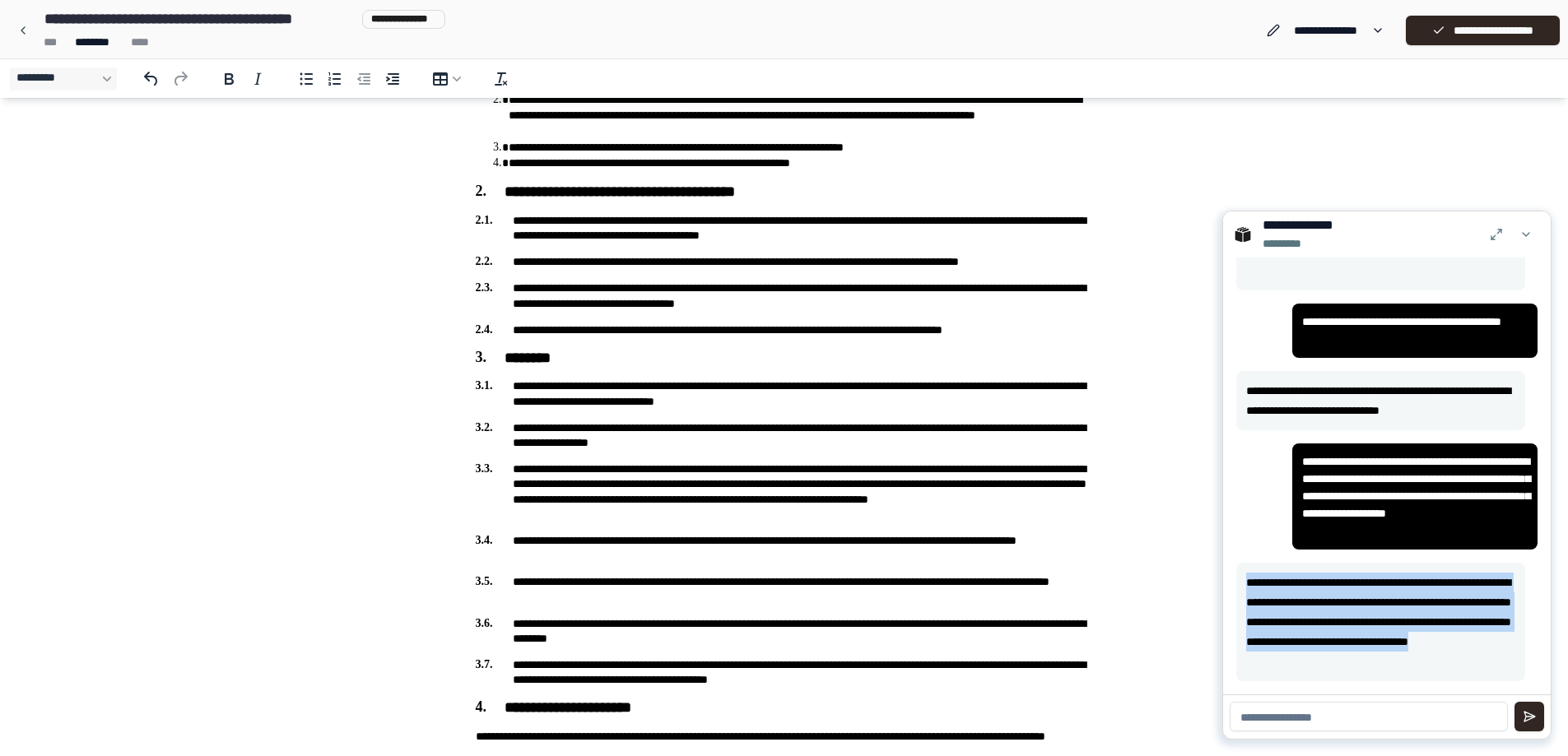drag, startPoint x: 1247, startPoint y: 581, endPoint x: 1470, endPoint y: 683, distance: 245.22031 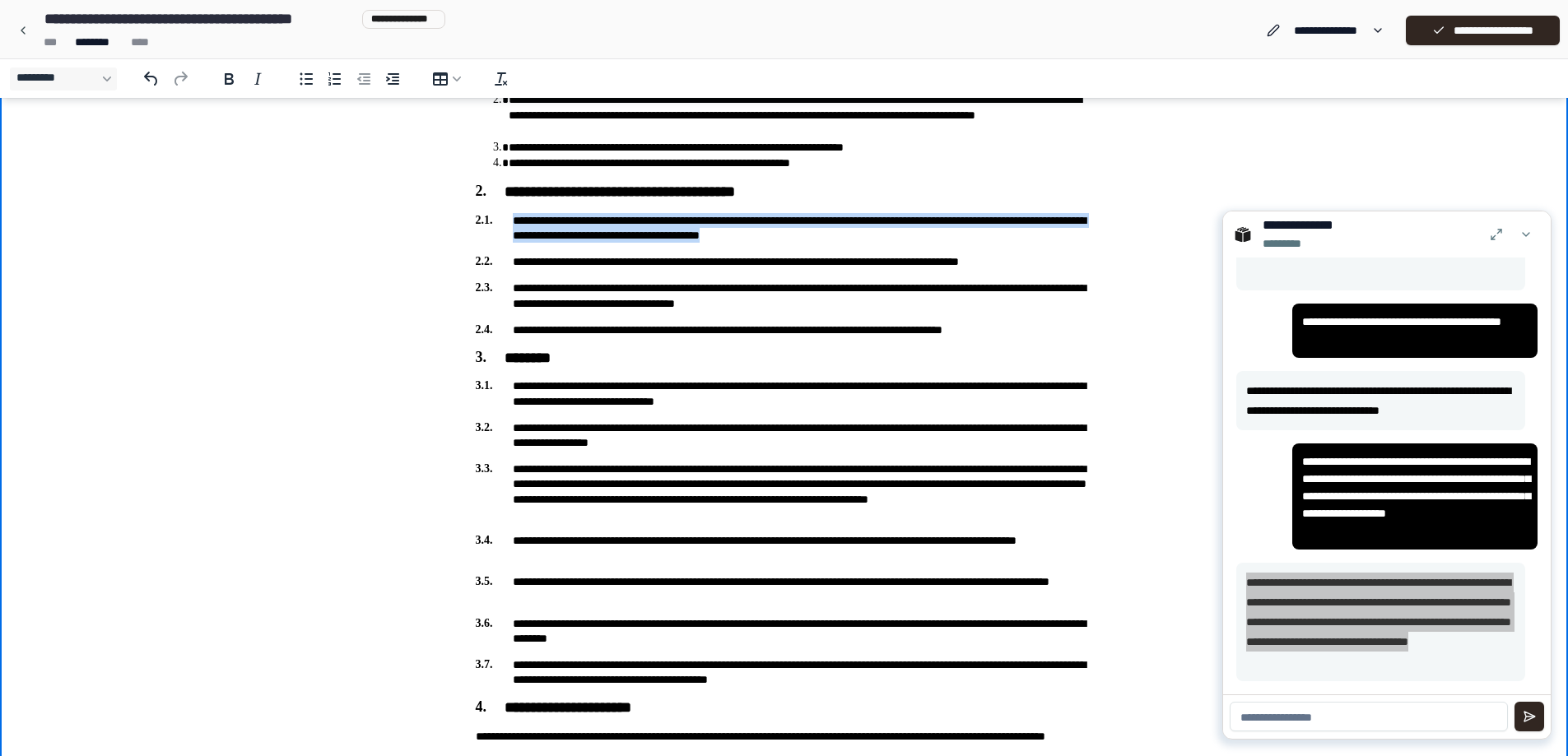 drag, startPoint x: 511, startPoint y: 216, endPoint x: 961, endPoint y: 242, distance: 450.75049 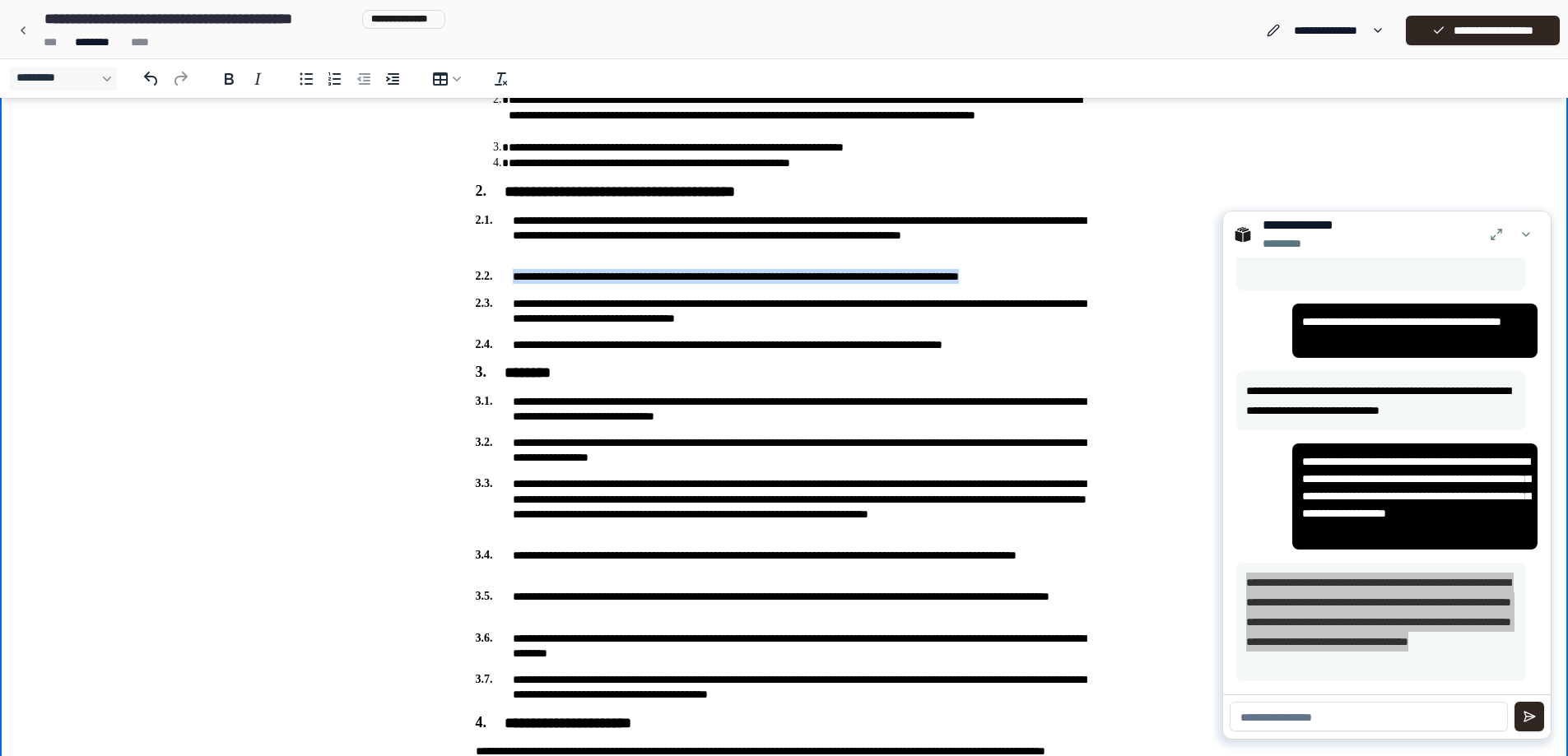 drag, startPoint x: 511, startPoint y: 280, endPoint x: 1231, endPoint y: -118, distance: 822.681 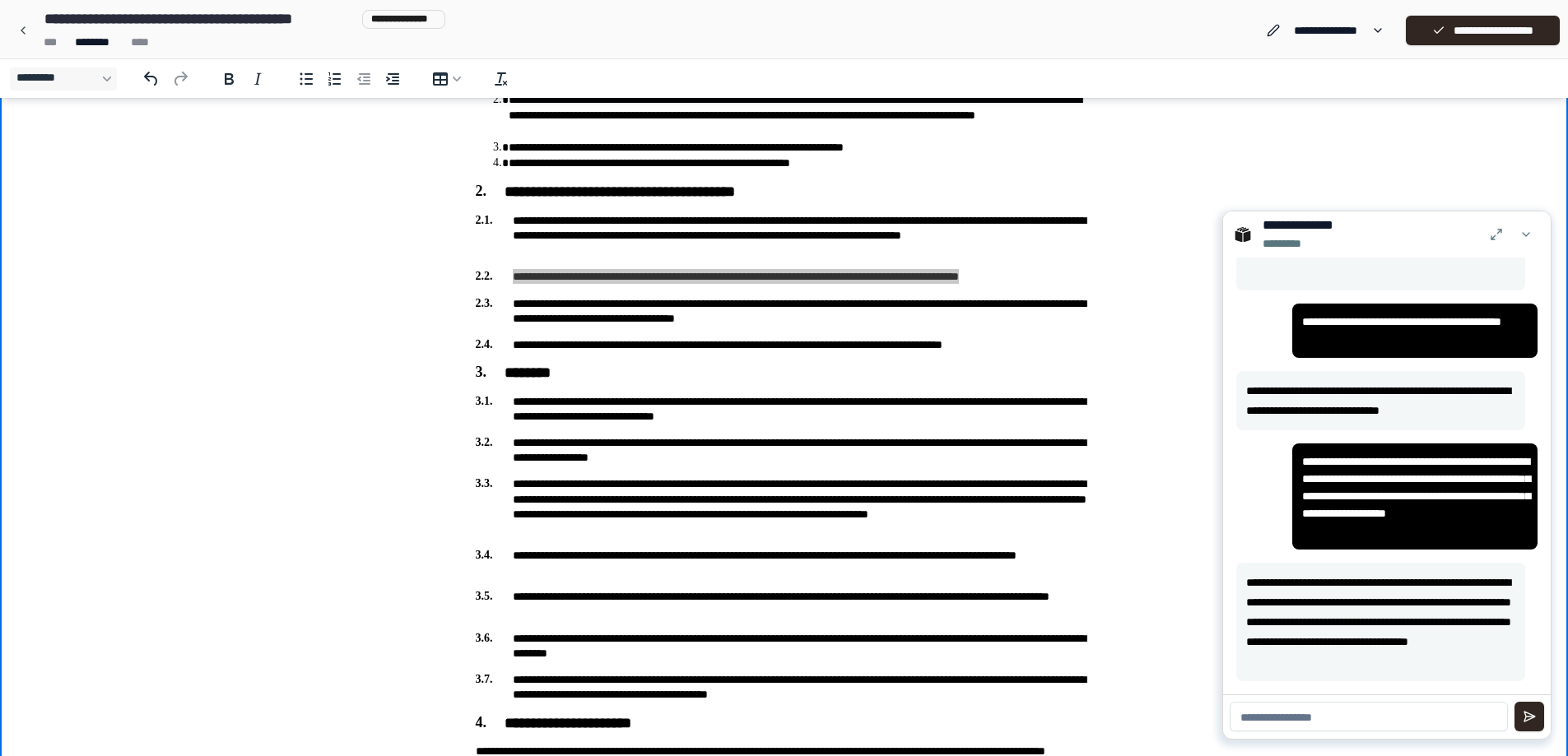 click at bounding box center (1369, 717) 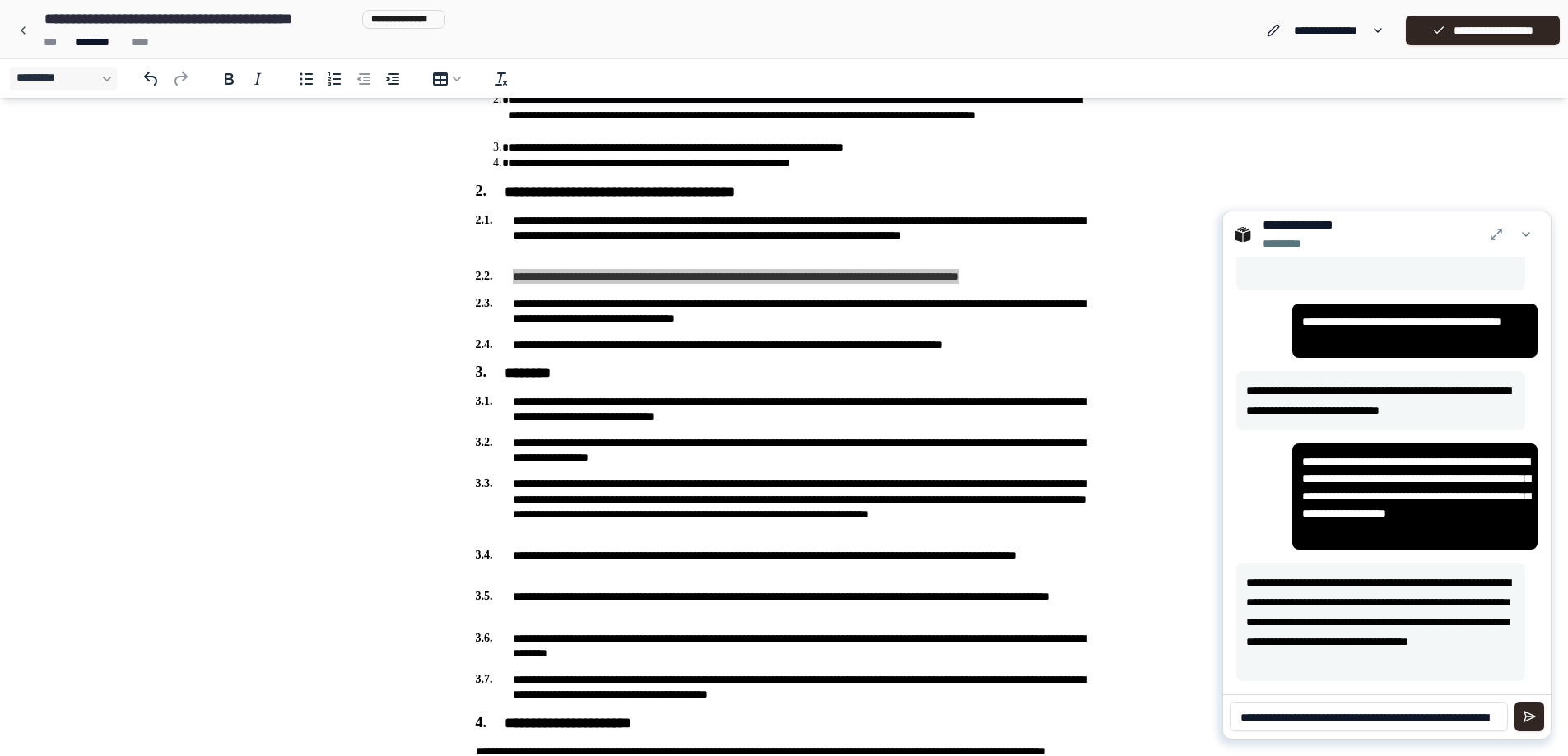 scroll, scrollTop: 0, scrollLeft: 0, axis: both 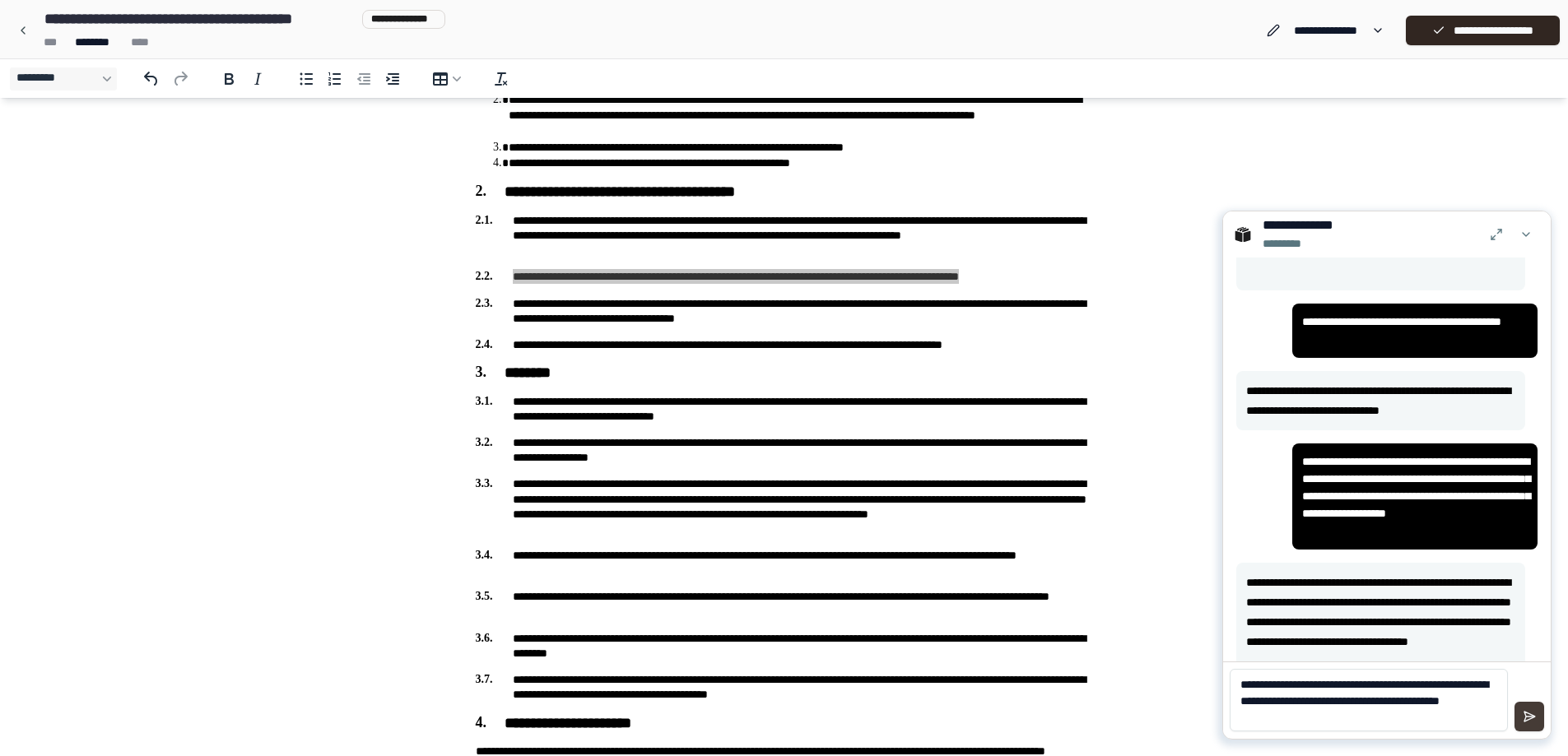 type on "**********" 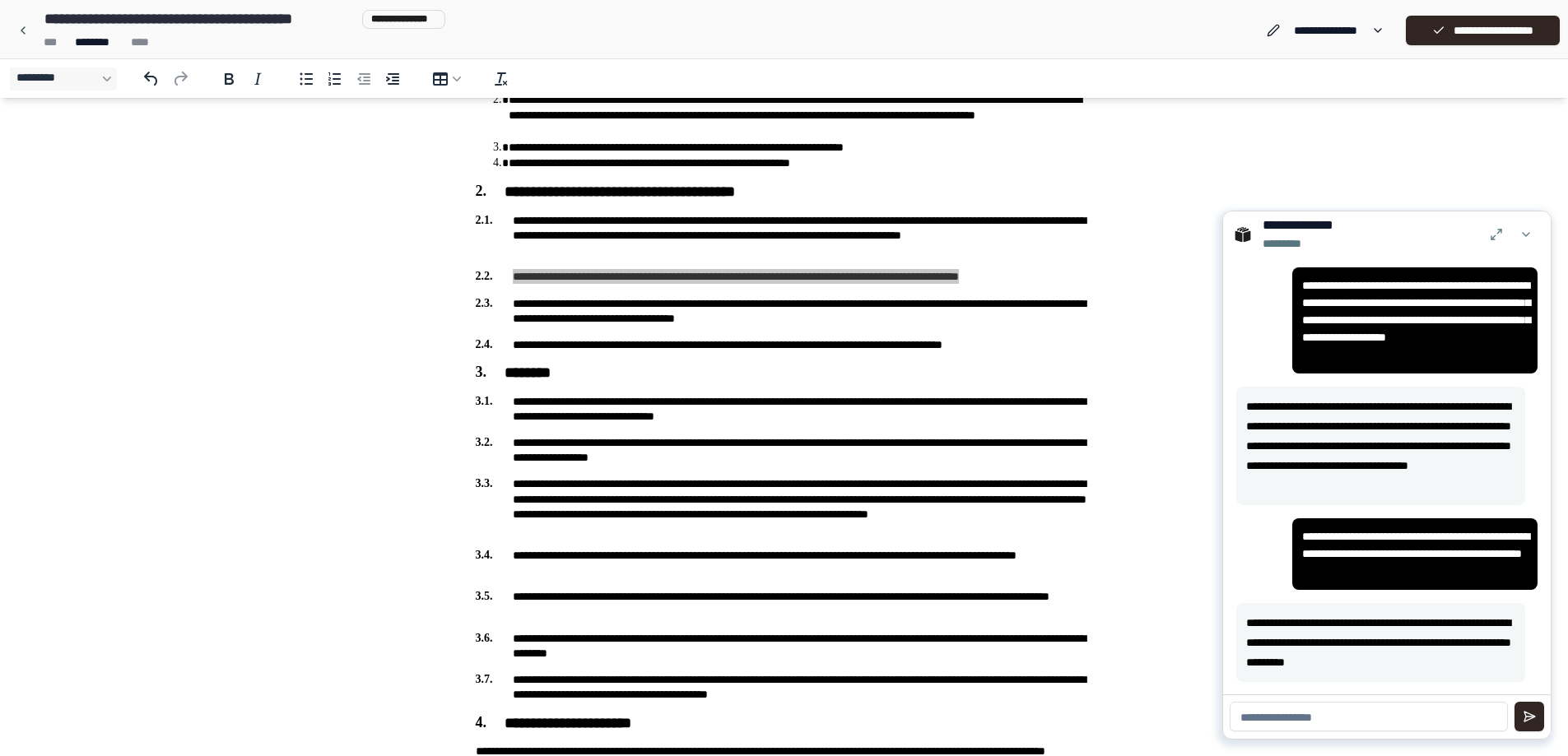 scroll, scrollTop: 727, scrollLeft: 0, axis: vertical 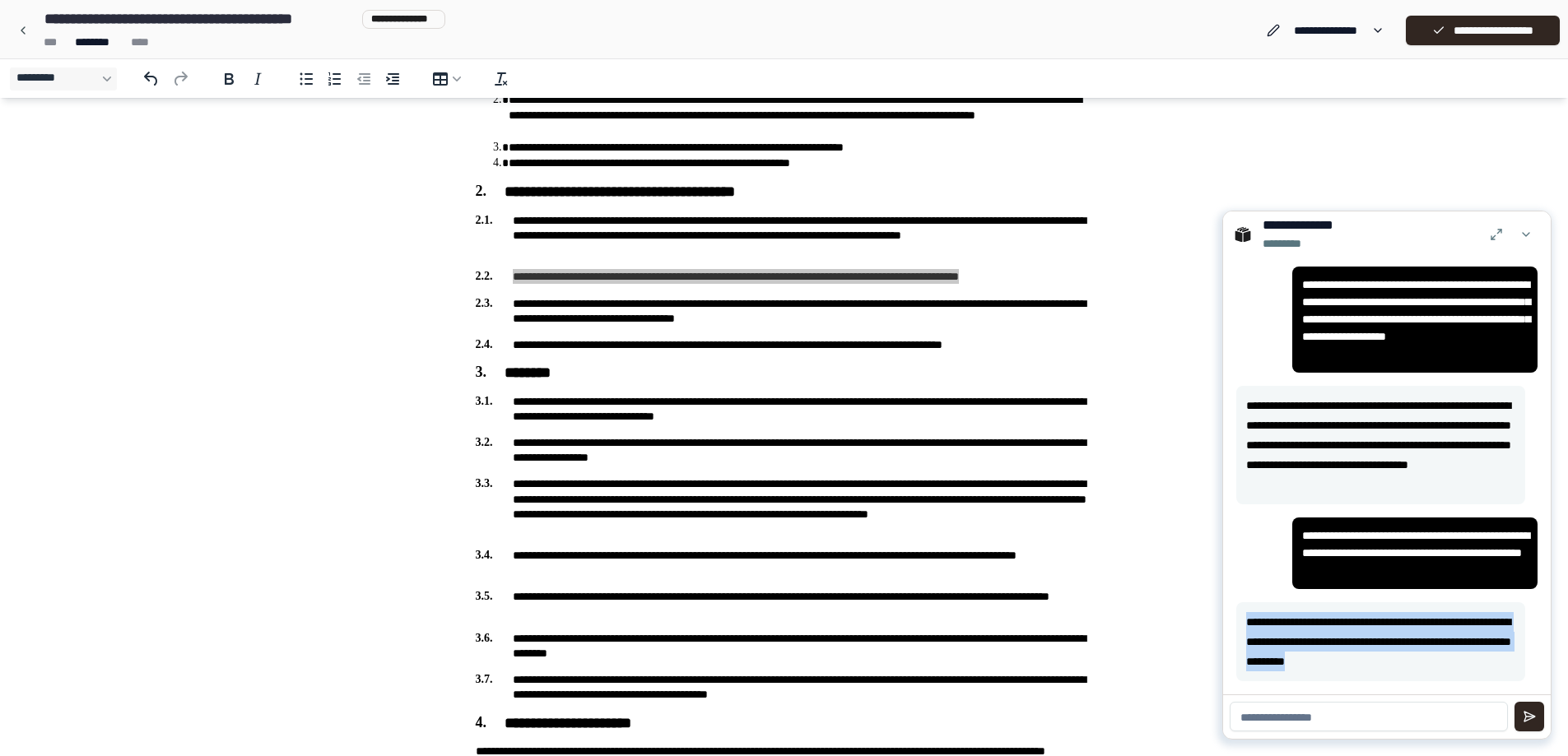 drag, startPoint x: 1245, startPoint y: 622, endPoint x: 1500, endPoint y: 657, distance: 257.39075 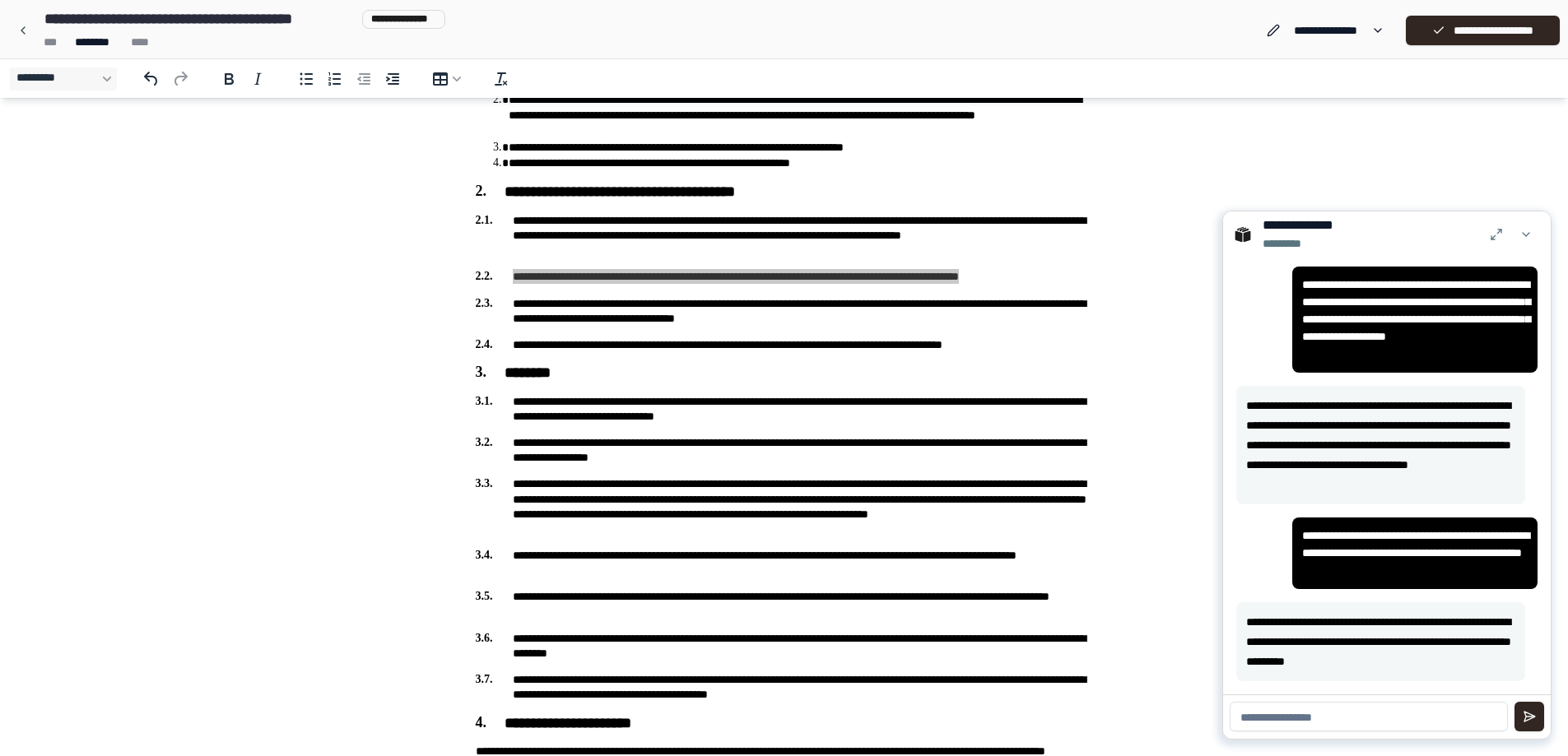click at bounding box center (1369, 717) 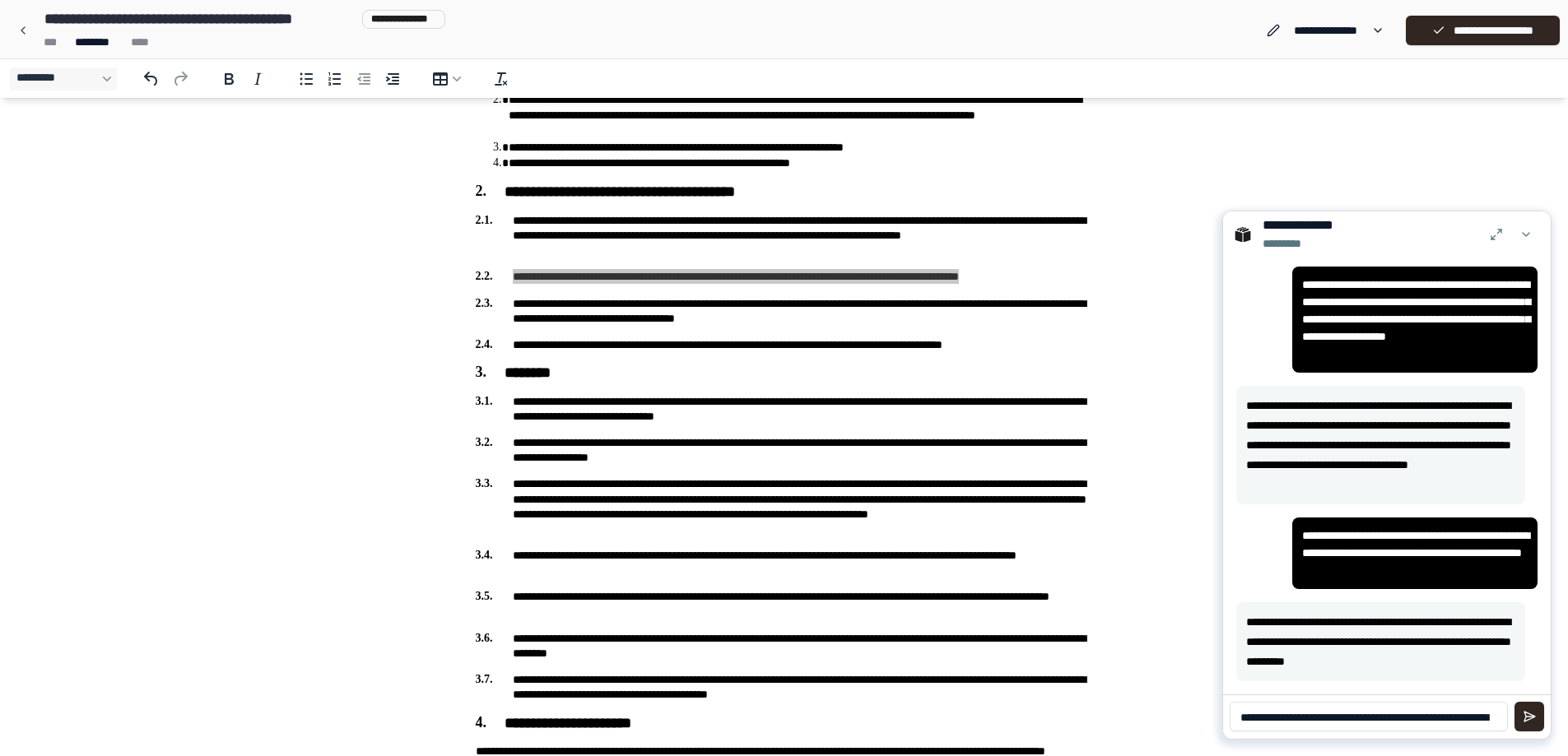 scroll, scrollTop: 0, scrollLeft: 0, axis: both 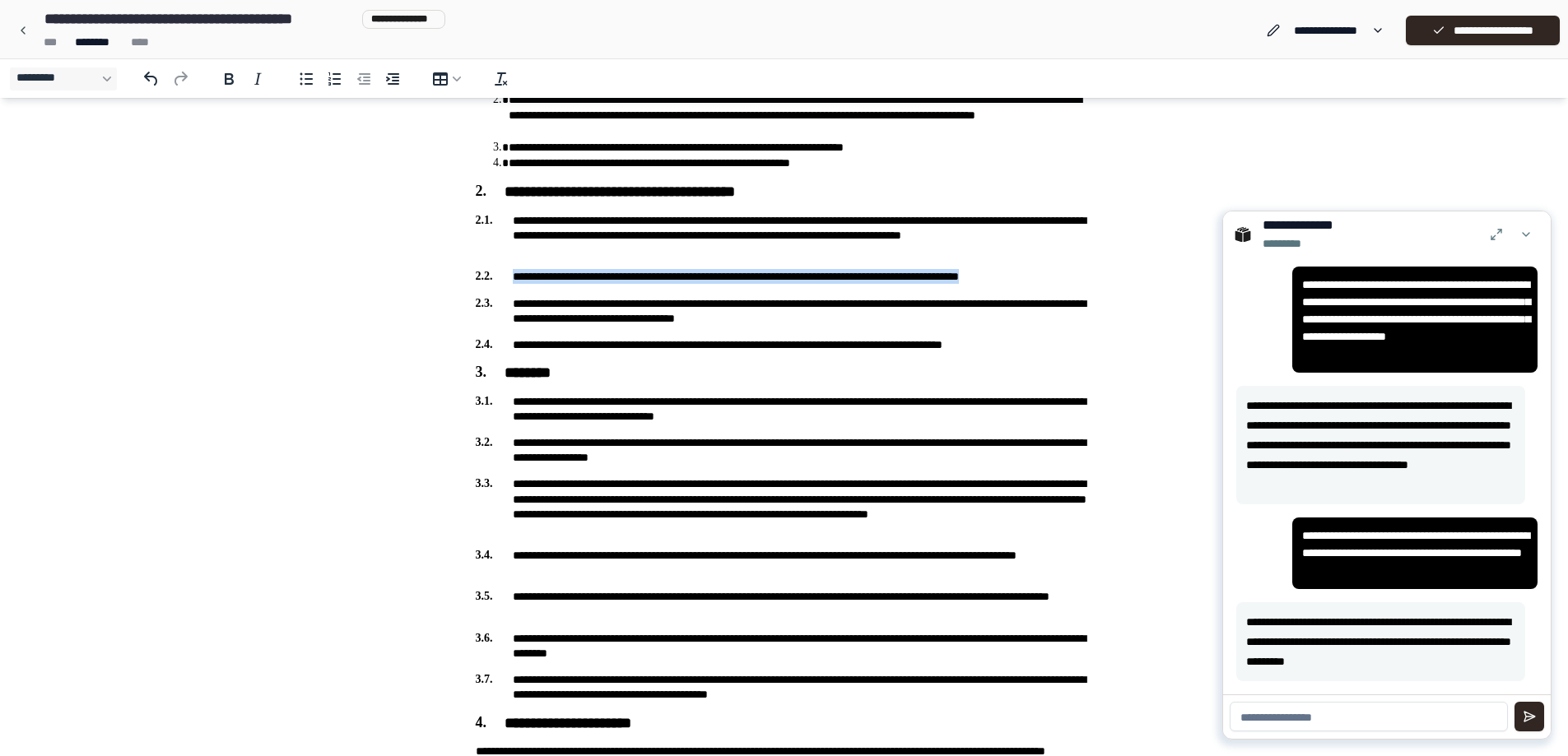 click on "**********" at bounding box center [784, 276] 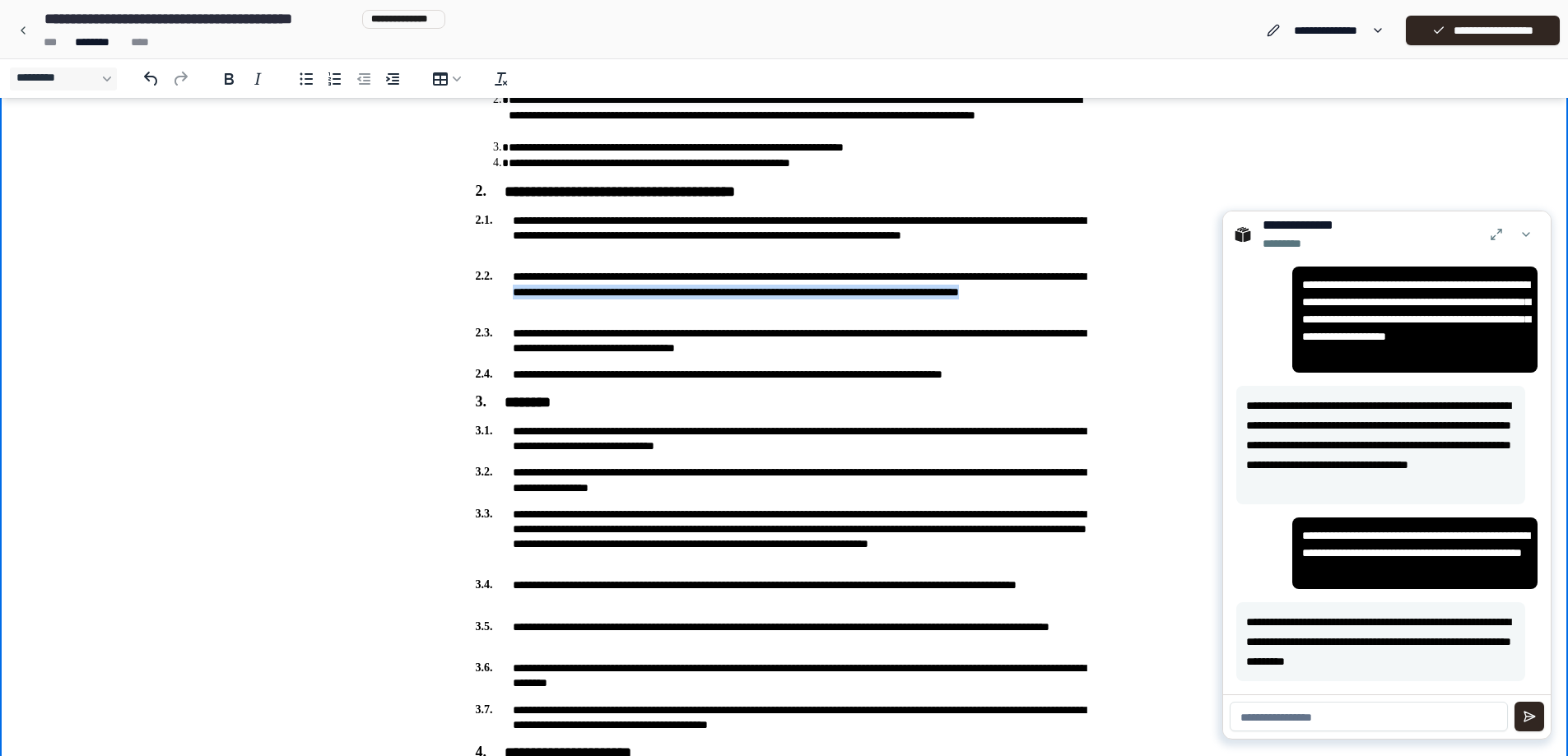 drag, startPoint x: 659, startPoint y: 297, endPoint x: 678, endPoint y: 303, distance: 19.92486 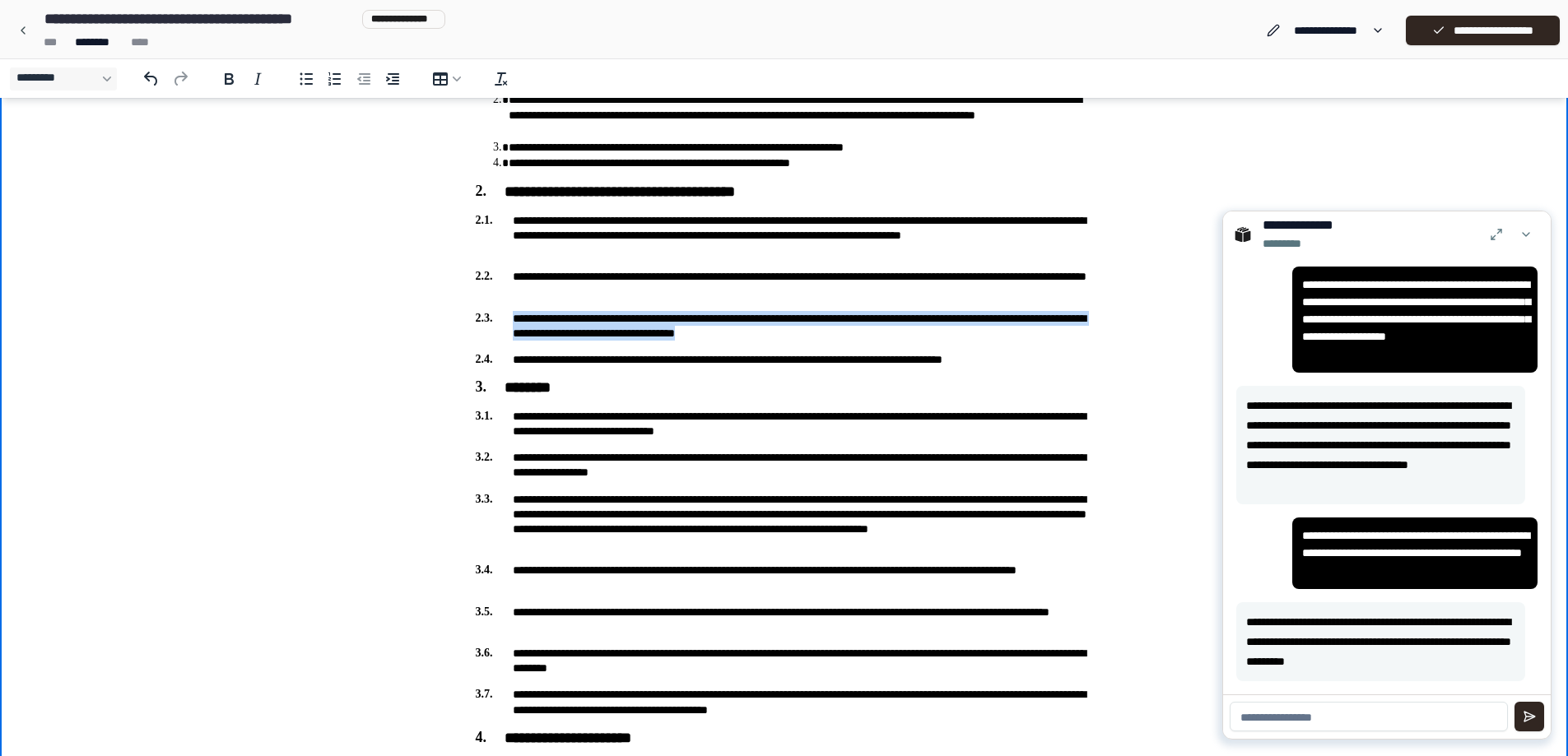 drag, startPoint x: 511, startPoint y: 320, endPoint x: 891, endPoint y: 336, distance: 380.33669 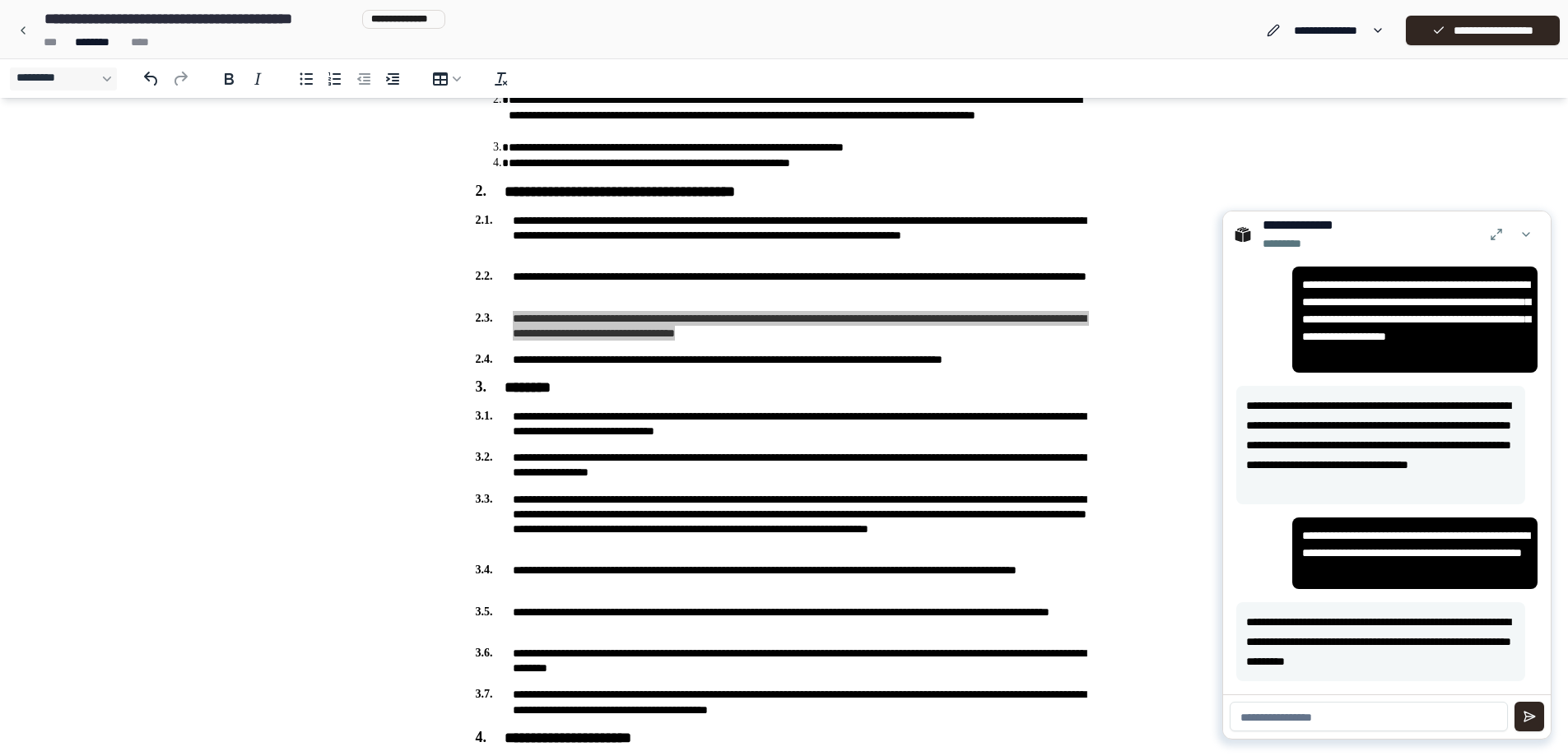 click at bounding box center (1369, 717) 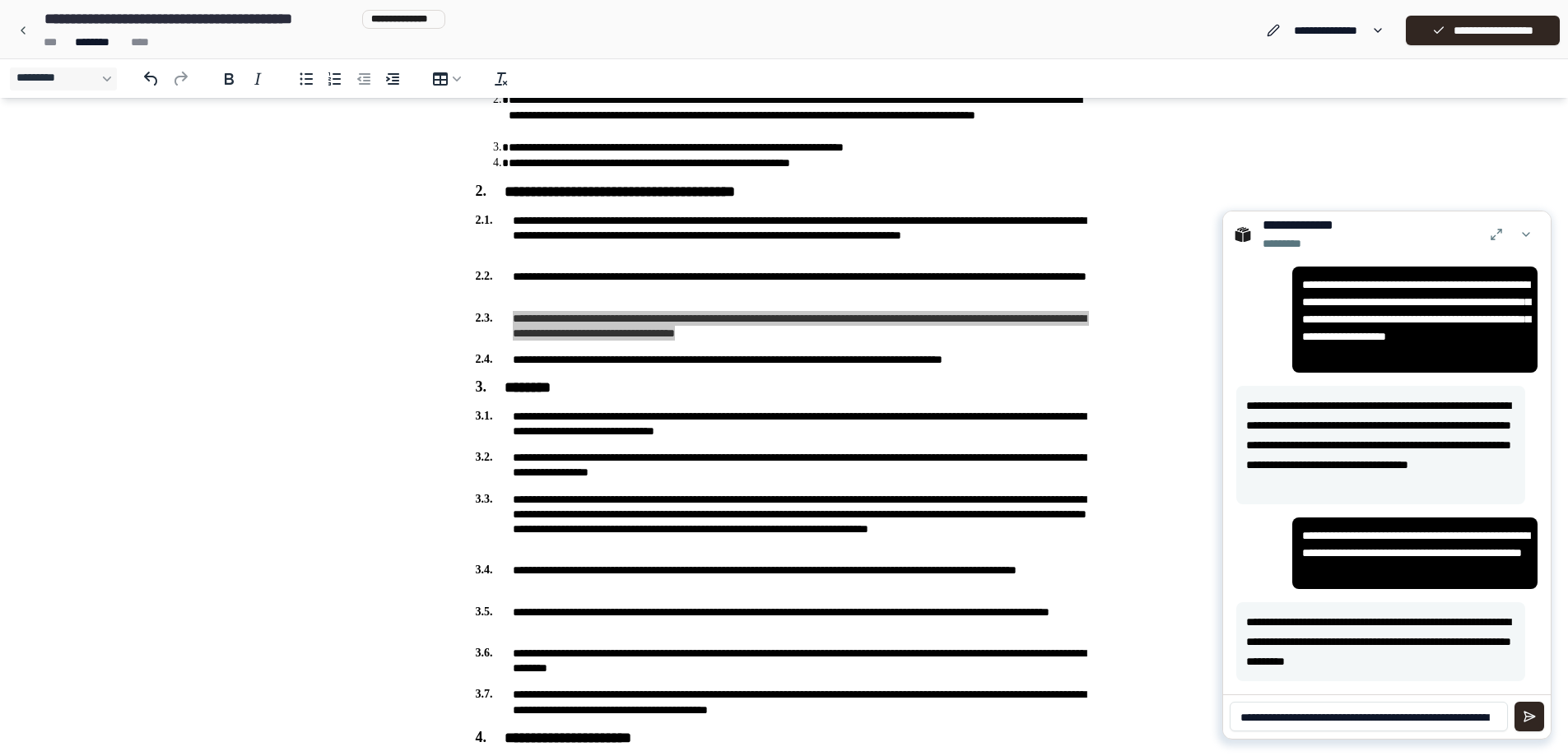 scroll, scrollTop: 0, scrollLeft: 0, axis: both 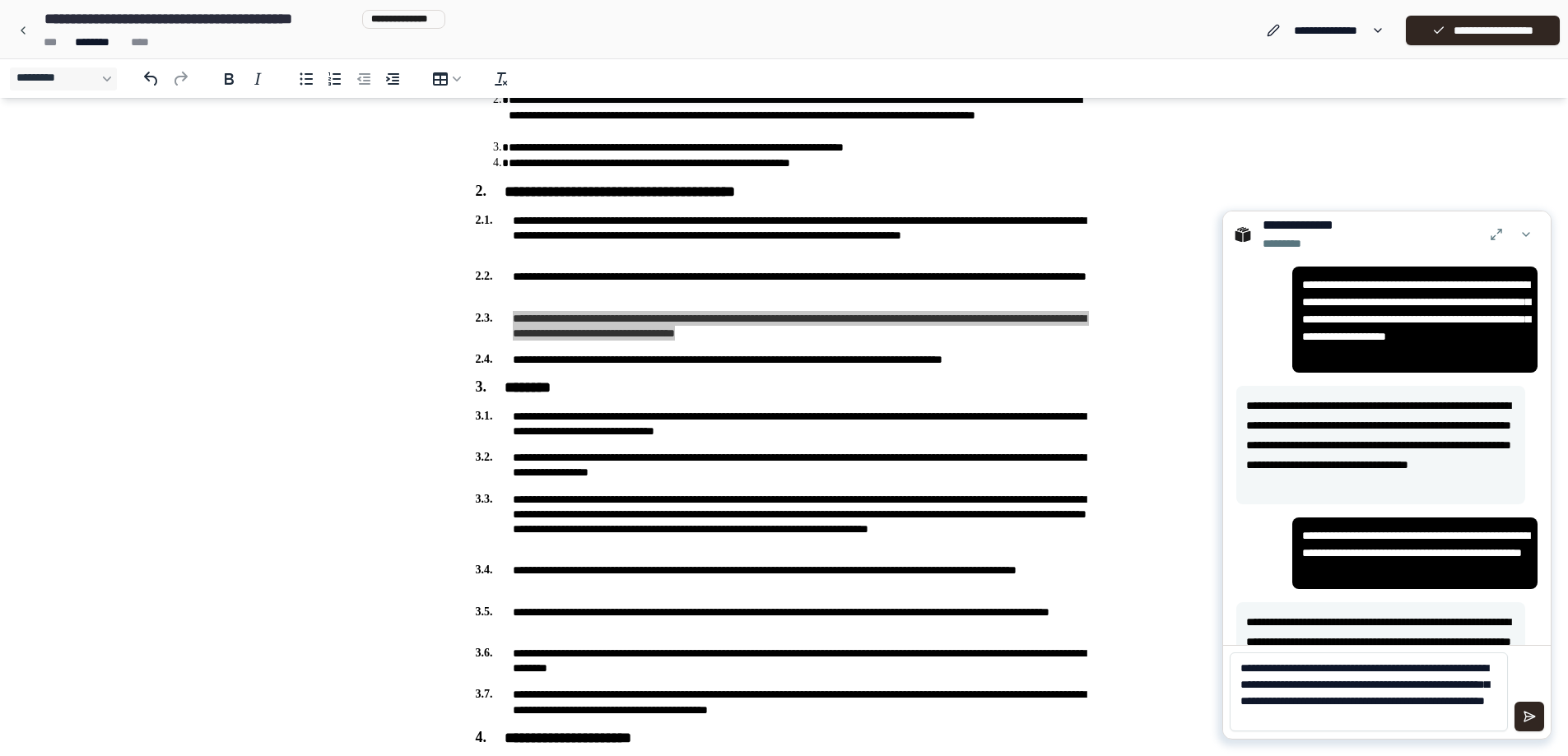 type on "**********" 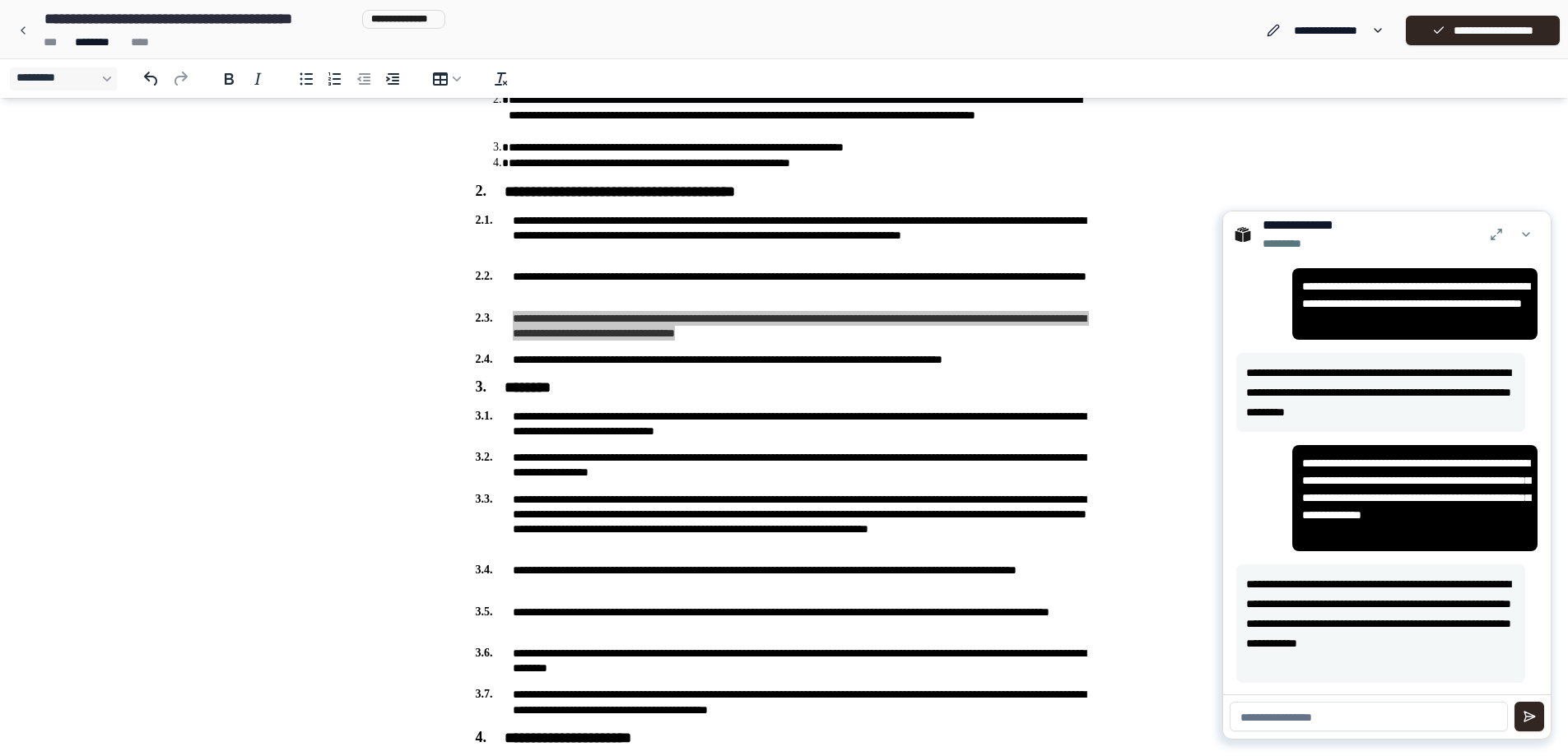 scroll, scrollTop: 977, scrollLeft: 0, axis: vertical 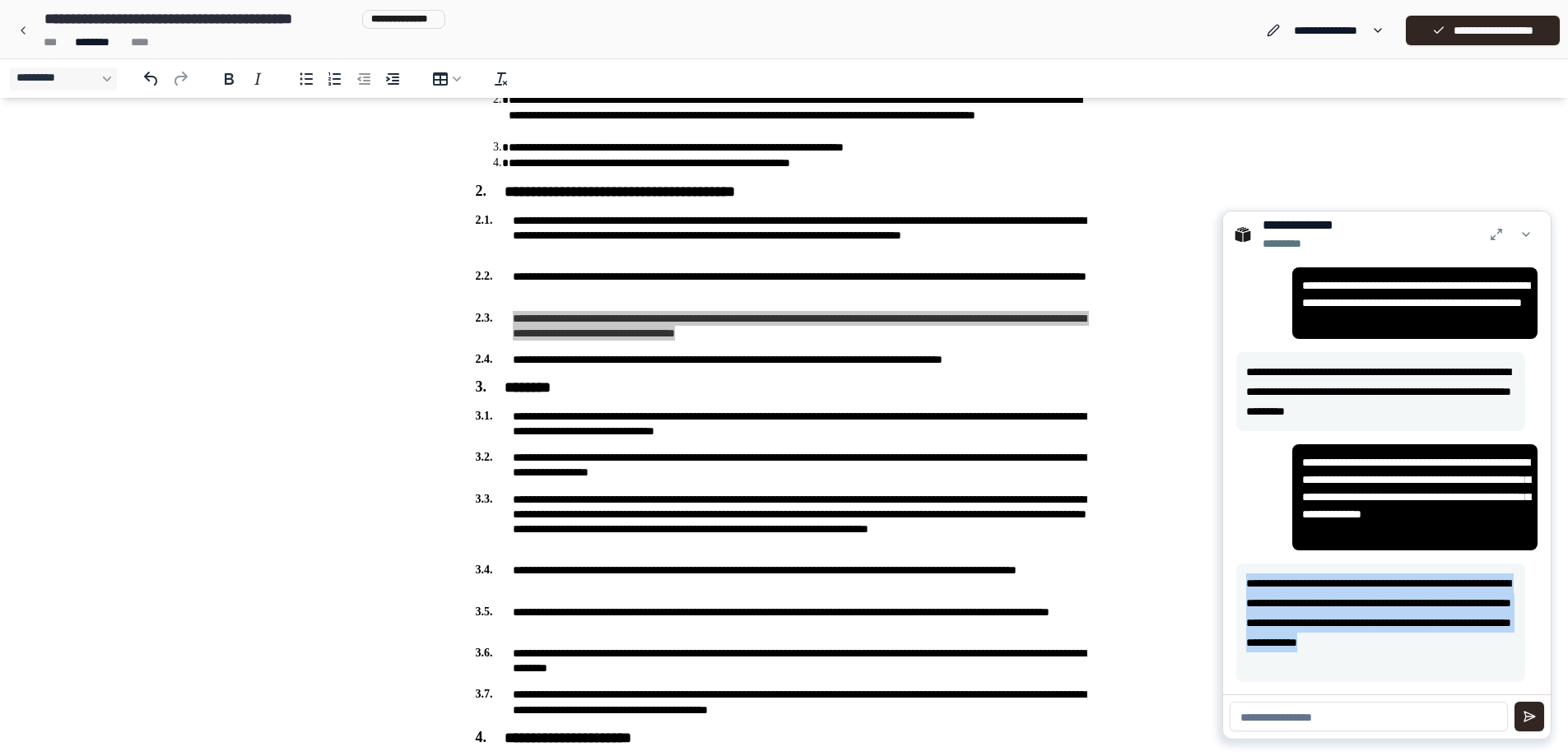drag, startPoint x: 1365, startPoint y: 666, endPoint x: 1247, endPoint y: 586, distance: 142.56227 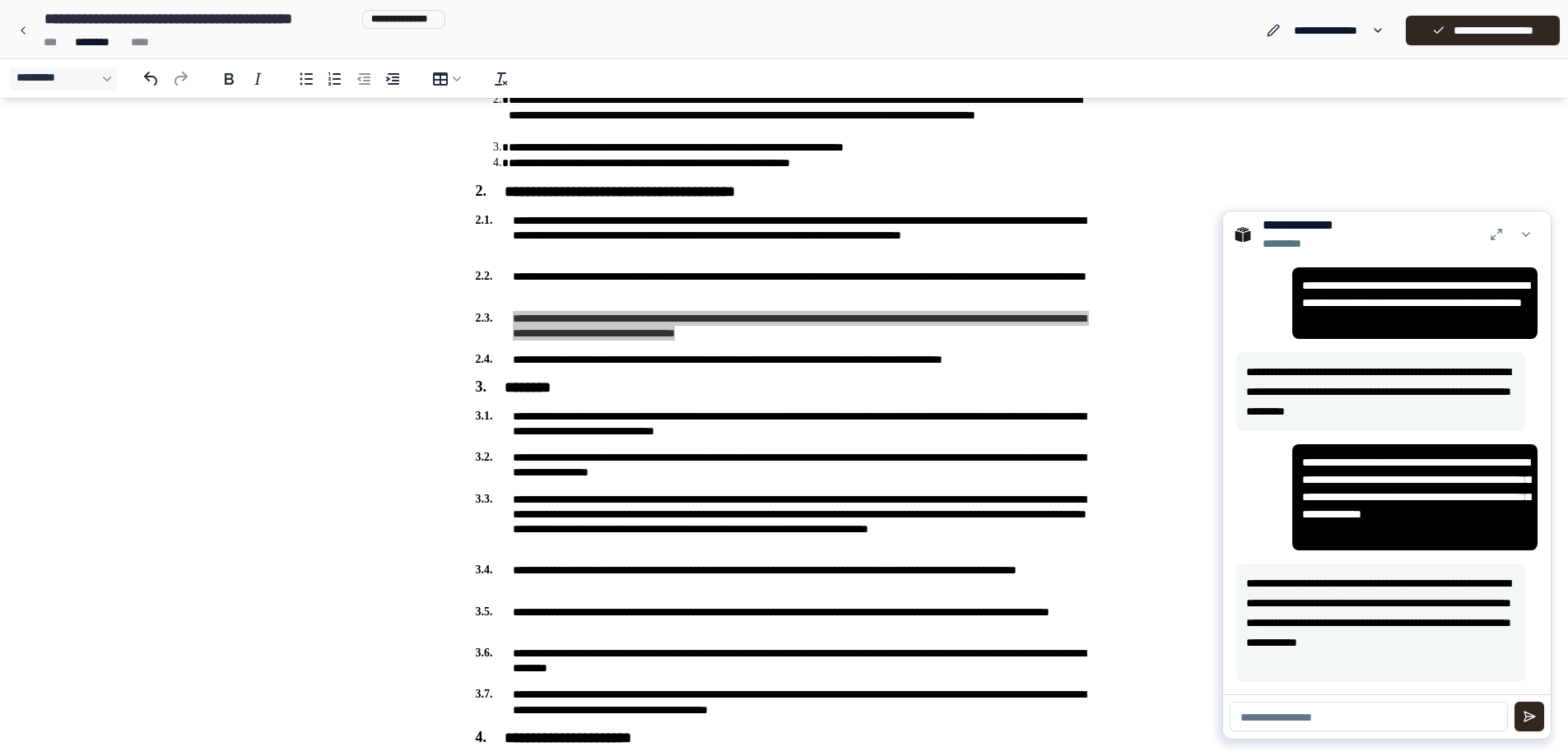 click at bounding box center (1369, 717) 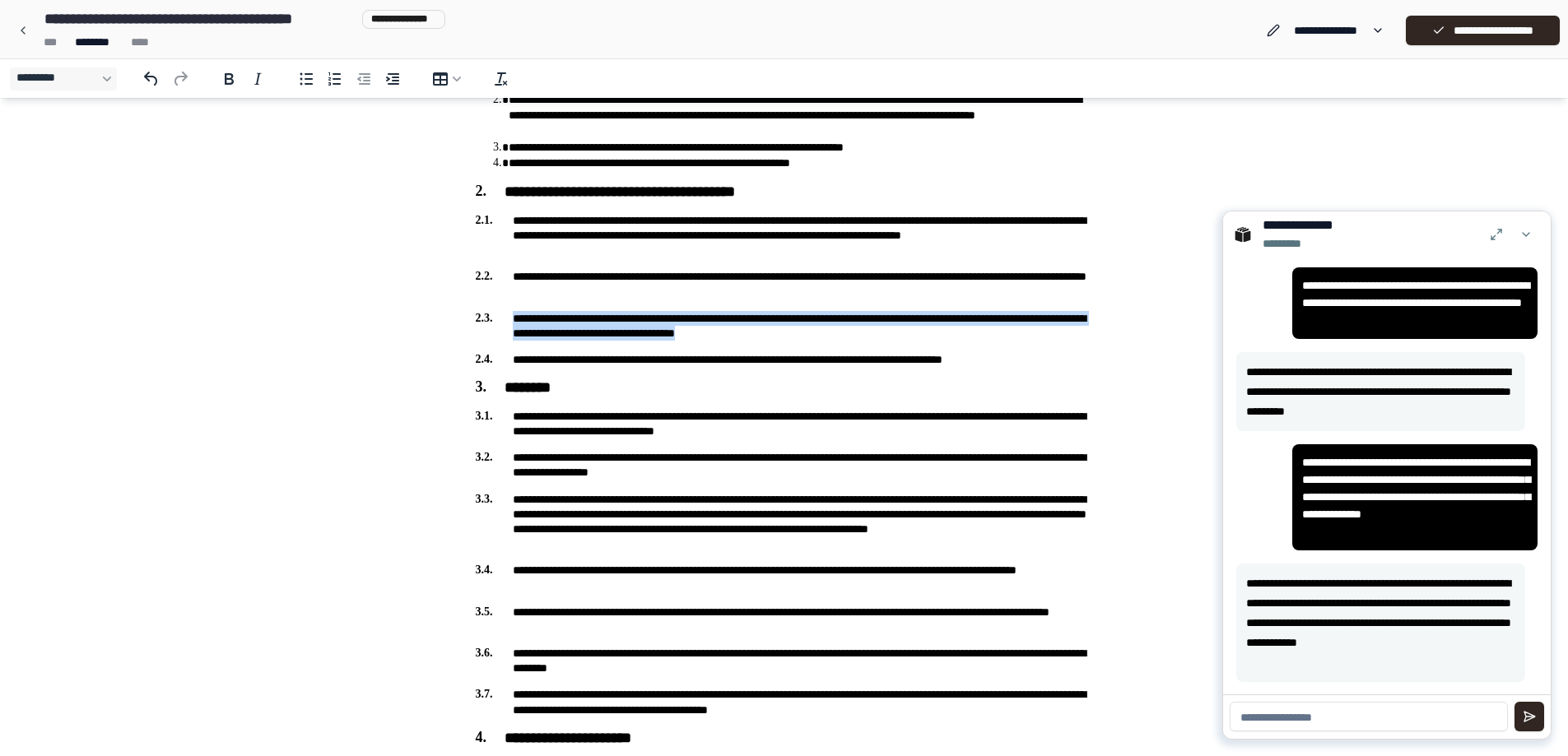 drag, startPoint x: 513, startPoint y: 316, endPoint x: 562, endPoint y: 313, distance: 49.091751 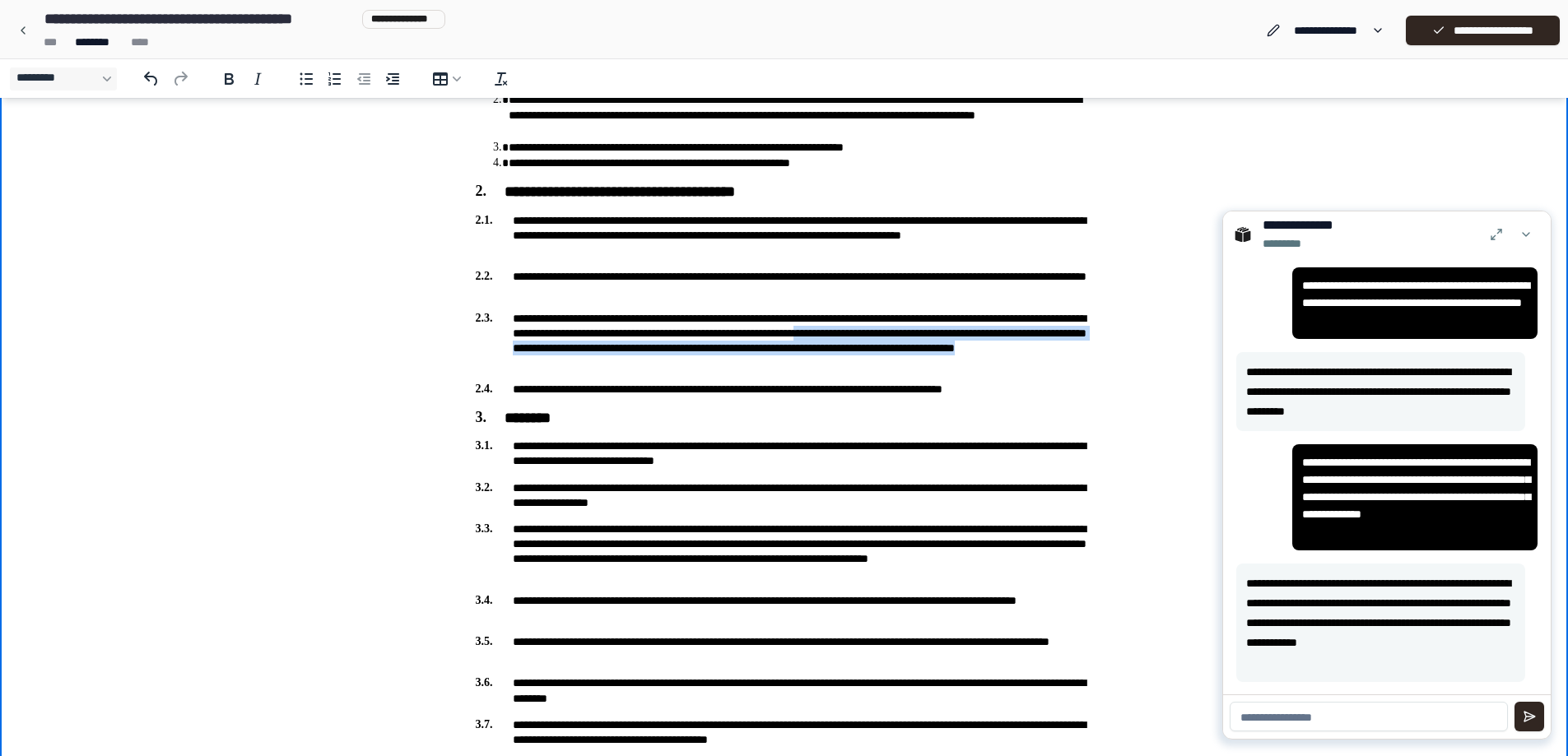 drag, startPoint x: 1043, startPoint y: 340, endPoint x: 1091, endPoint y: 369, distance: 56.0803 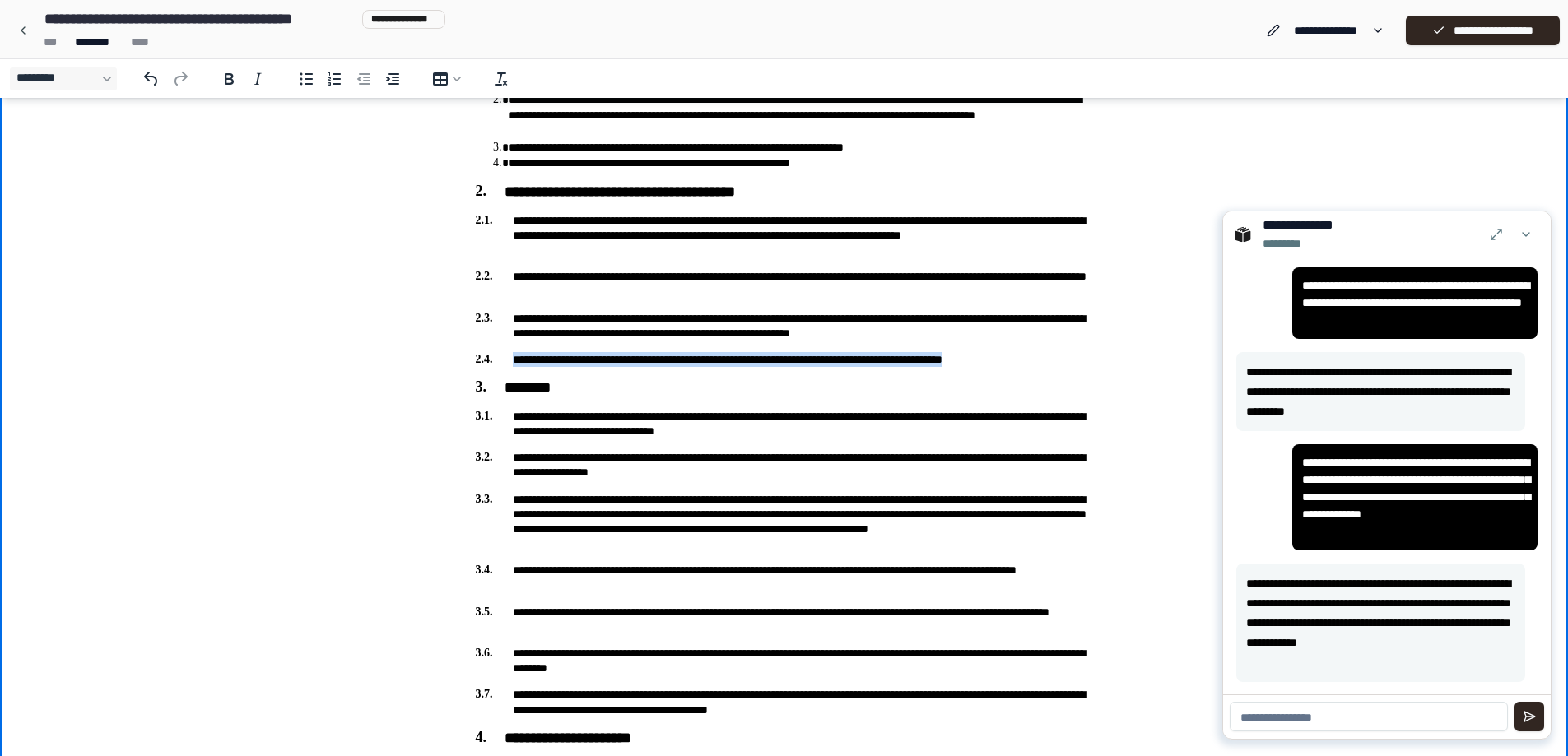 drag, startPoint x: 1054, startPoint y: 360, endPoint x: 507, endPoint y: 360, distance: 547 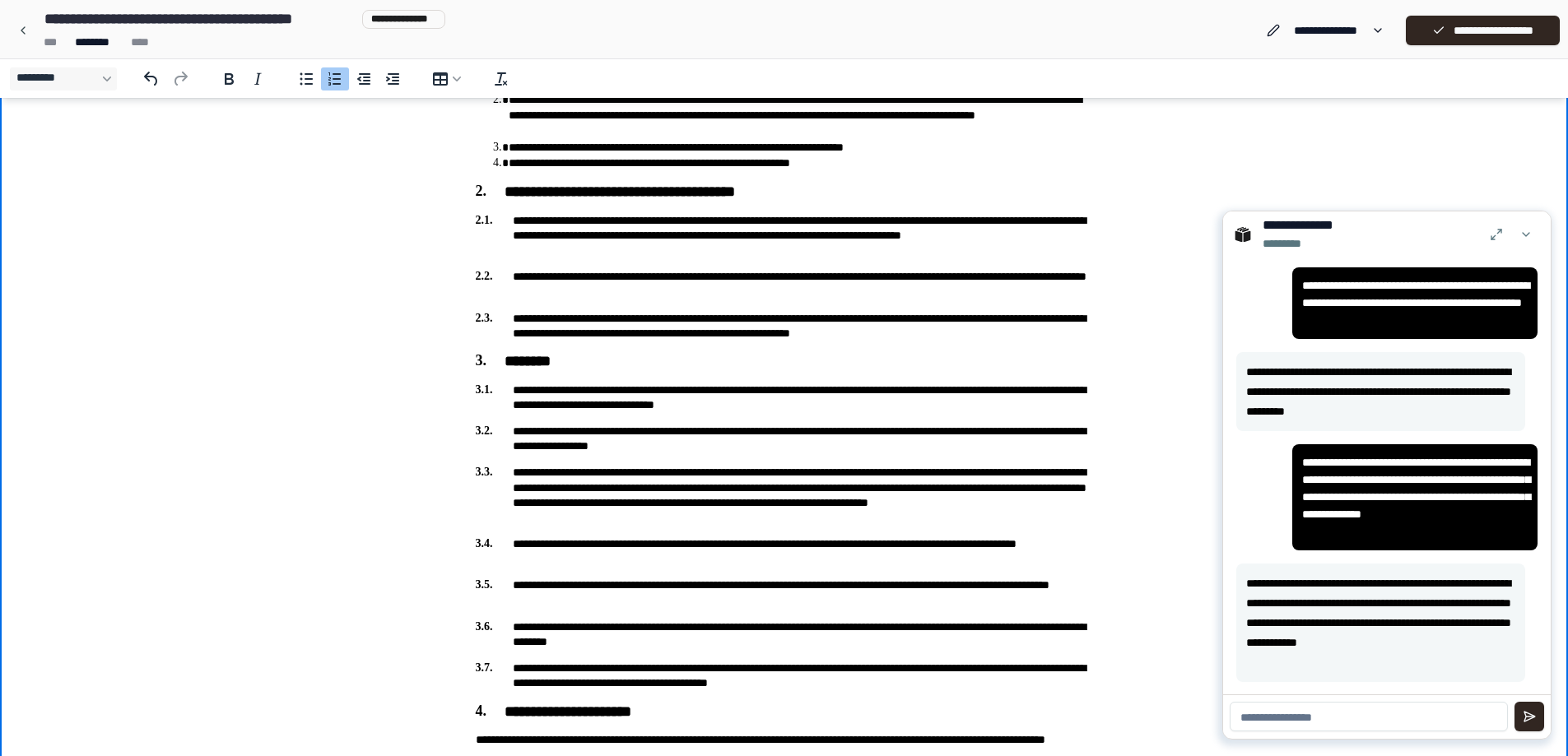 click on "**********" at bounding box center (784, 2923) 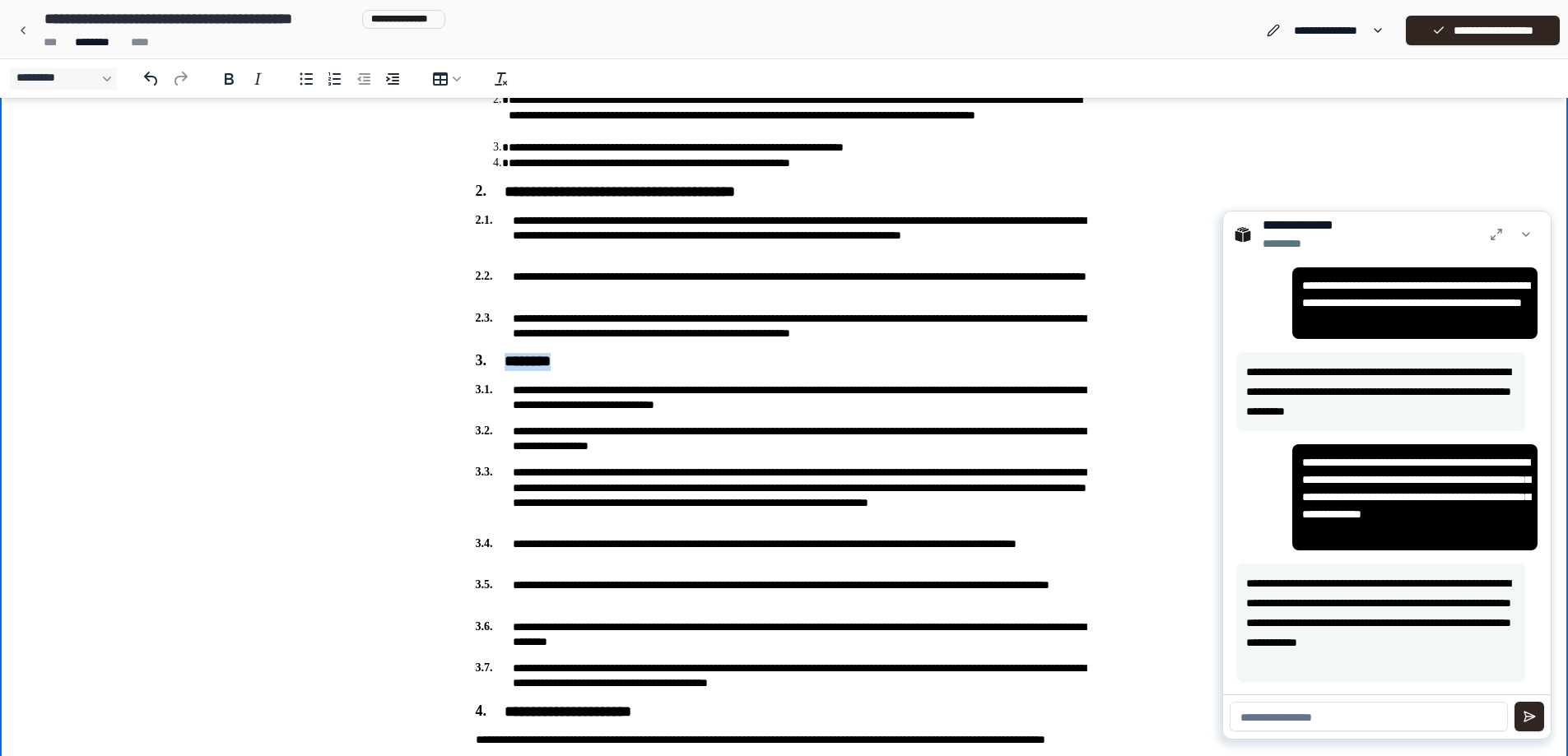 drag, startPoint x: 514, startPoint y: 364, endPoint x: 572, endPoint y: 362, distance: 58.034473 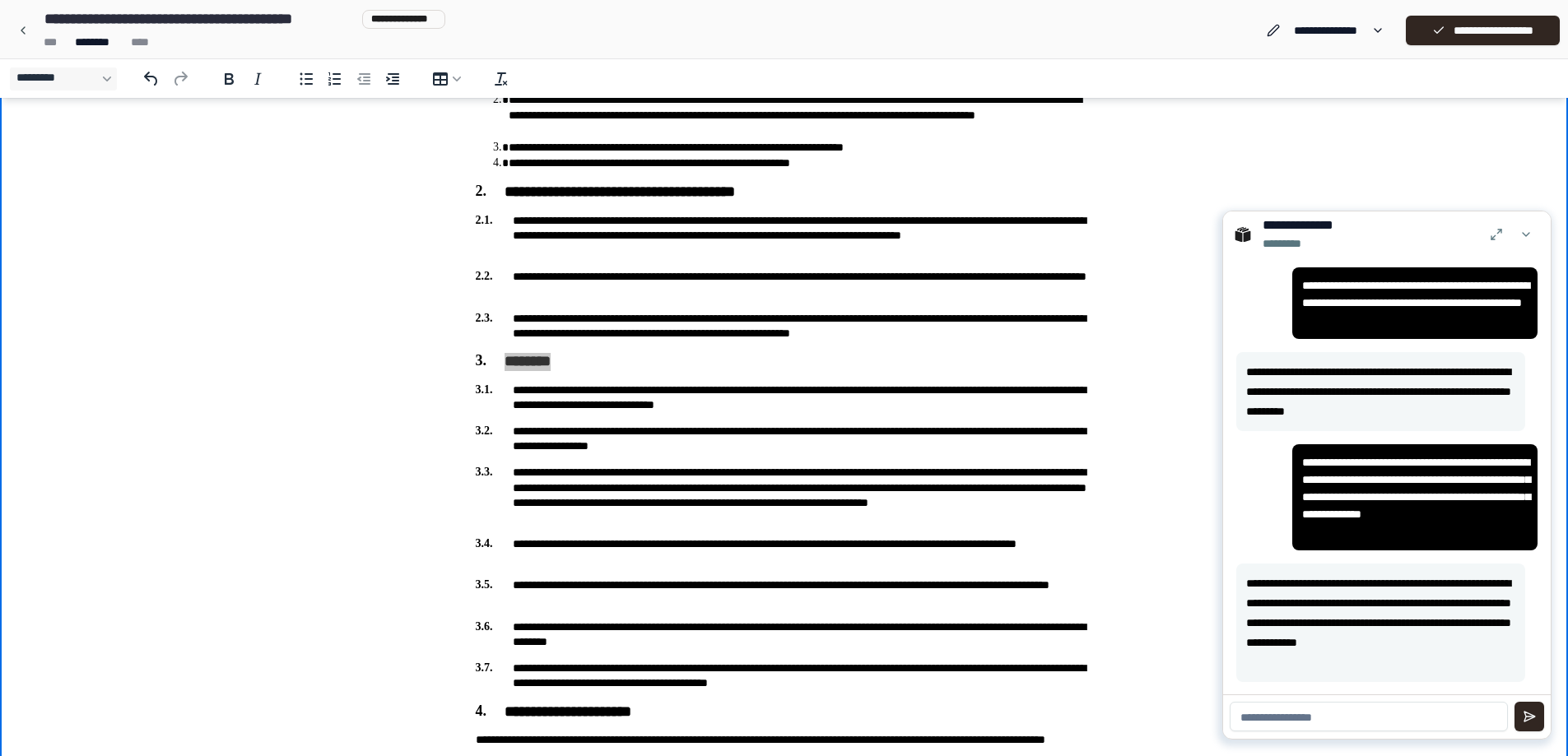 click at bounding box center (1369, 717) 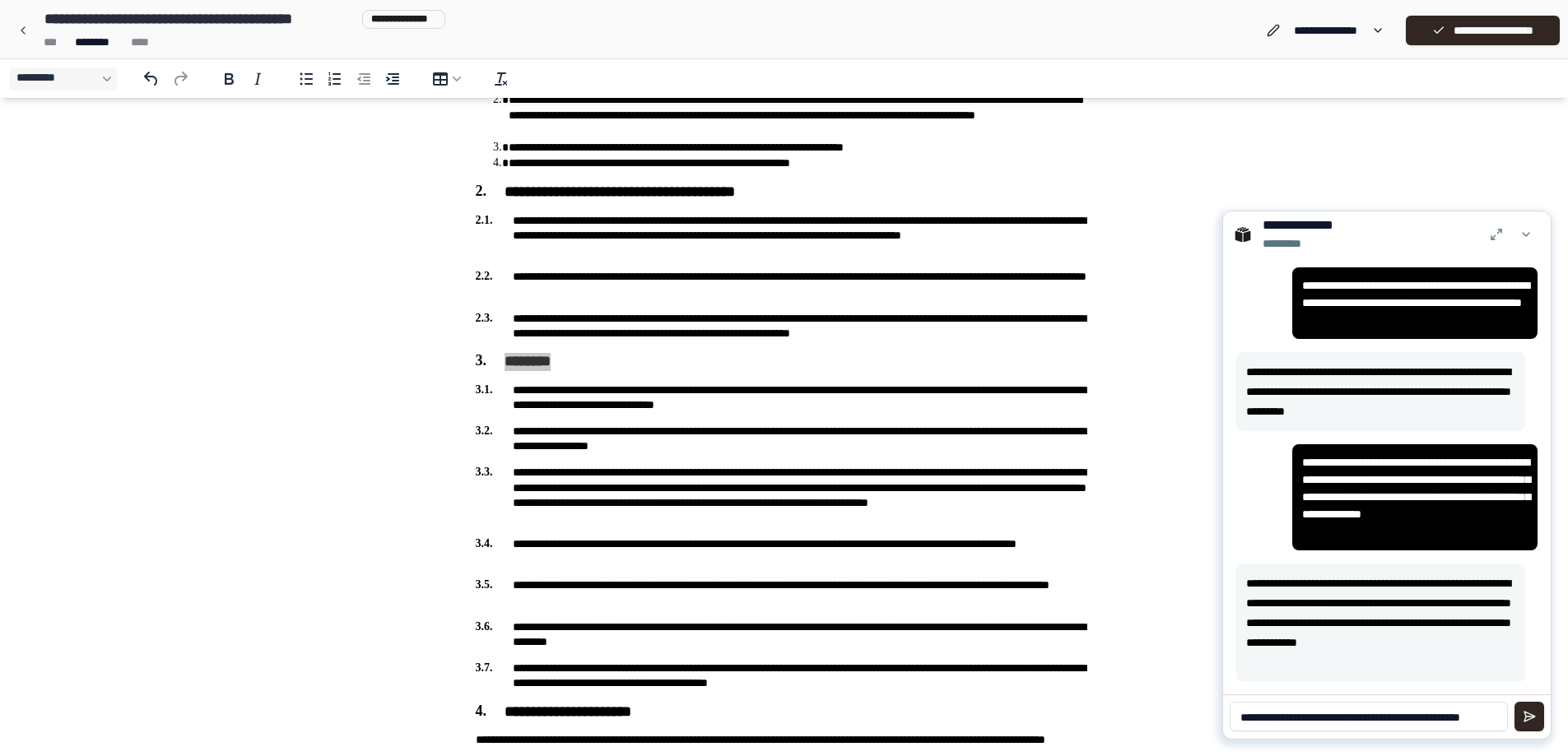 scroll, scrollTop: 0, scrollLeft: 0, axis: both 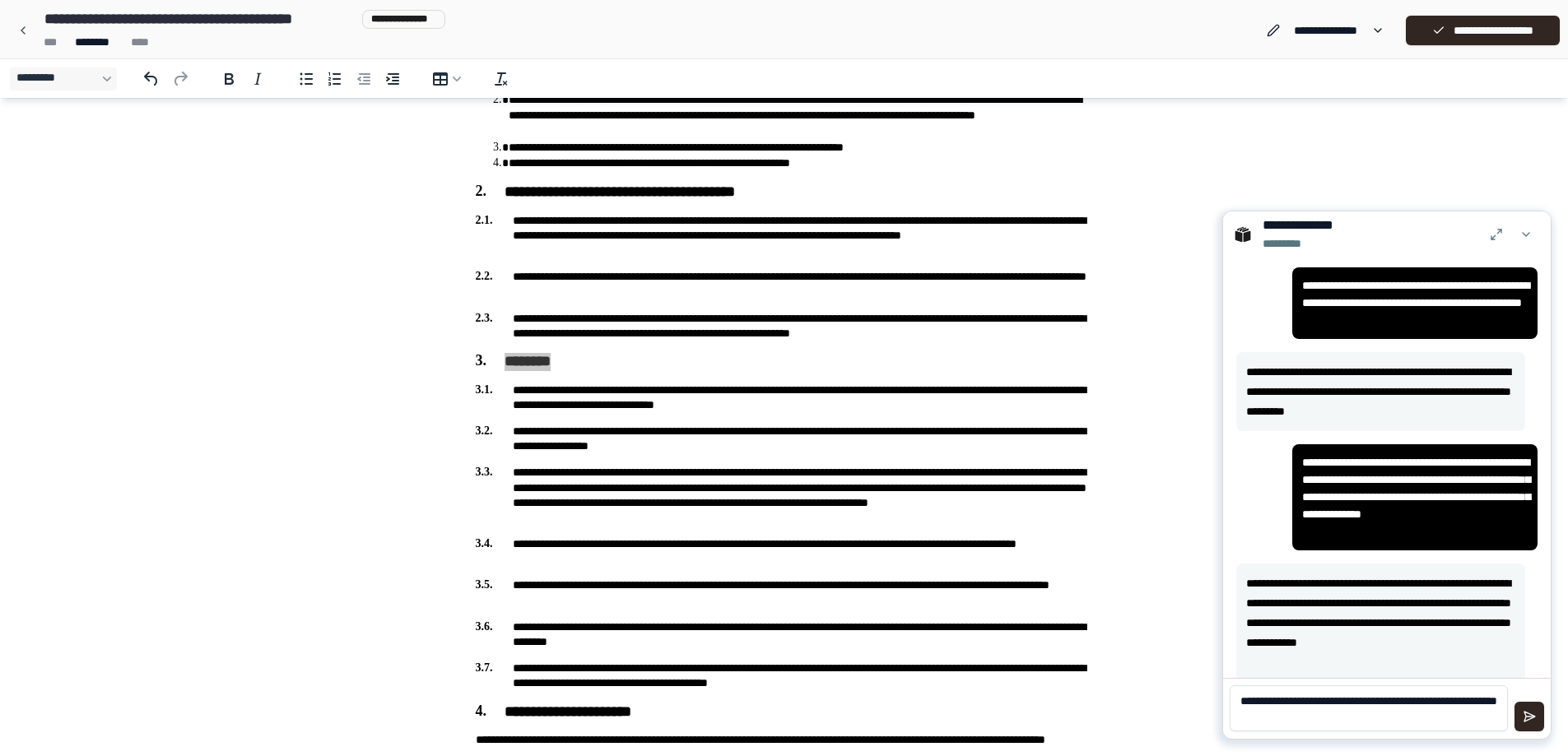 type on "**********" 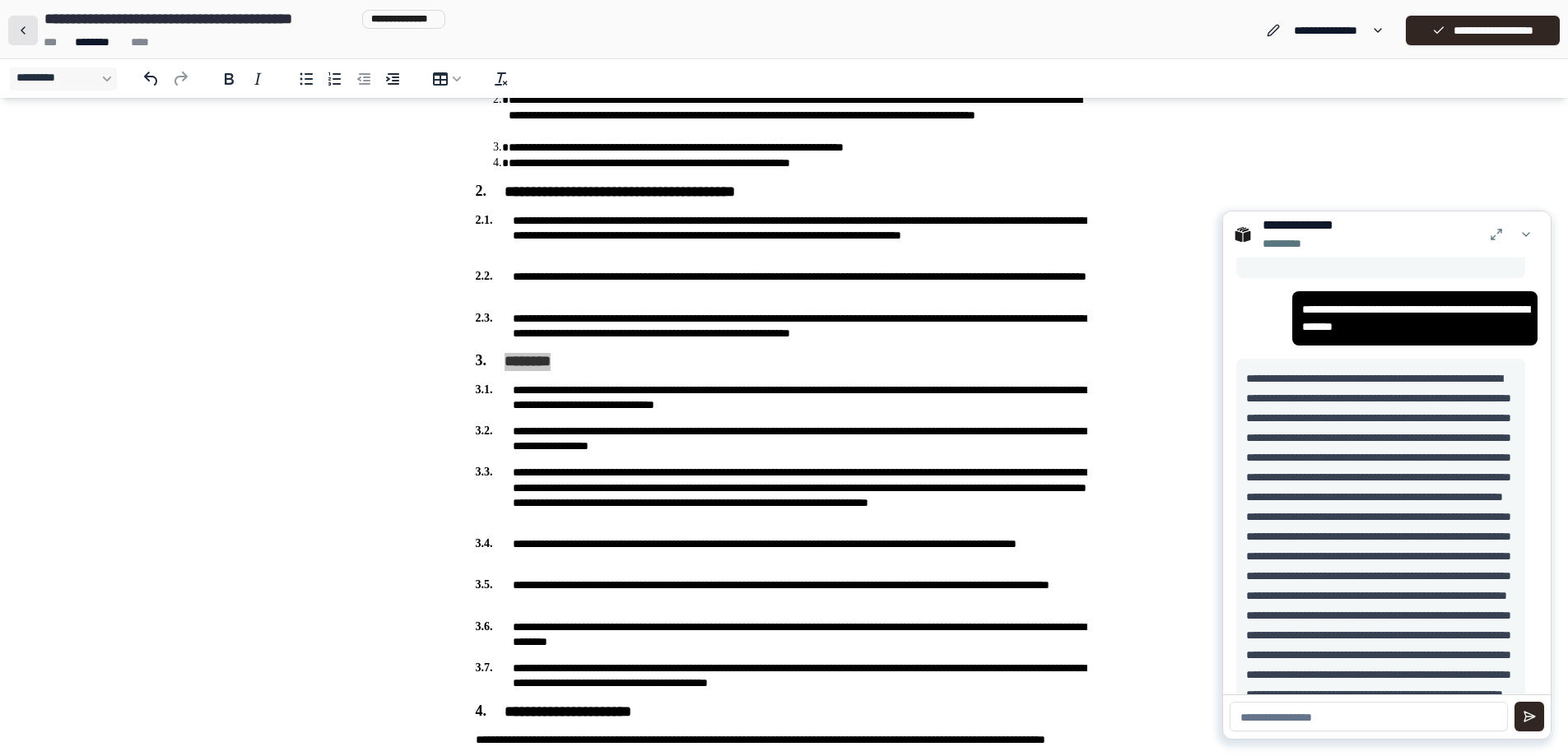 scroll, scrollTop: 1691, scrollLeft: 0, axis: vertical 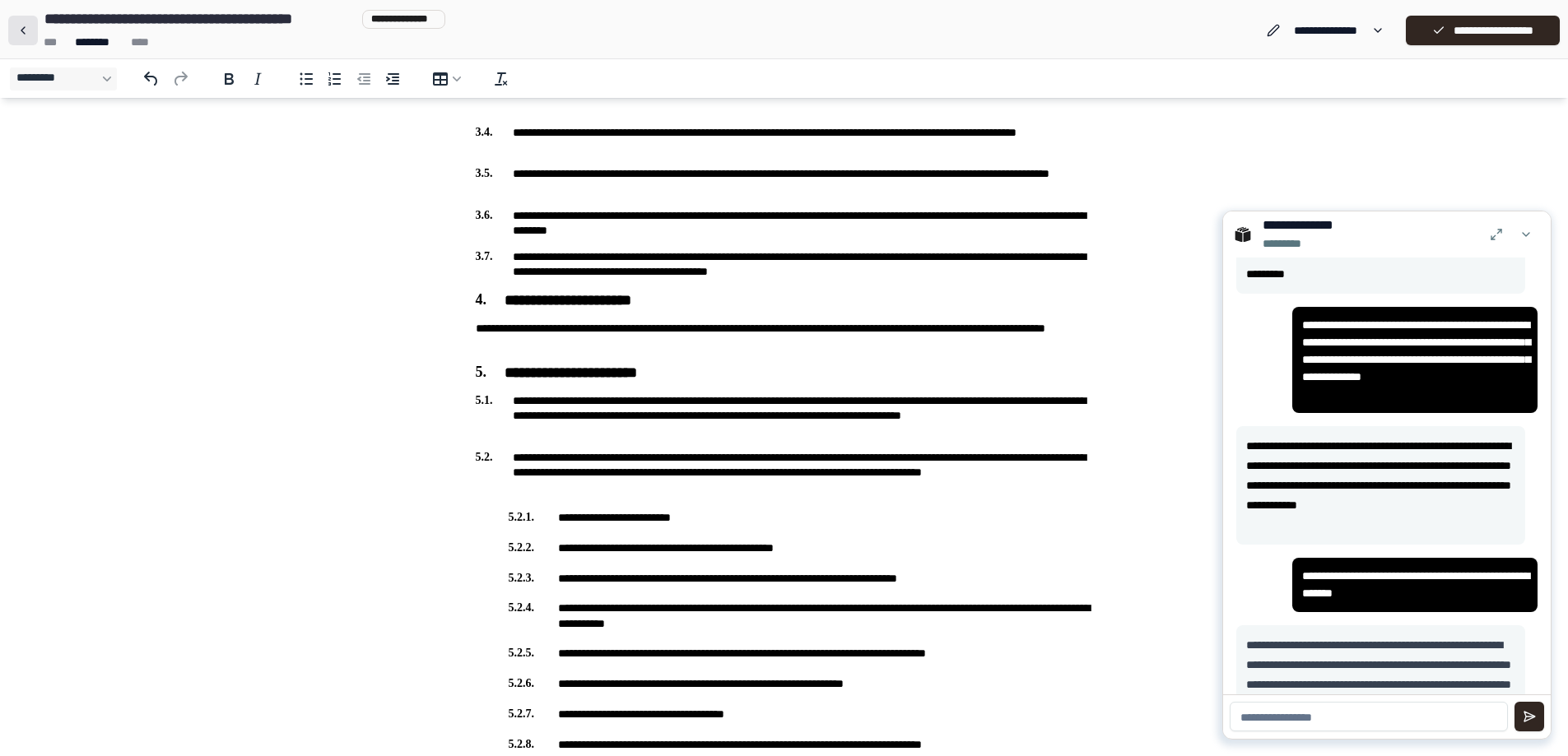 click at bounding box center (23, 30) 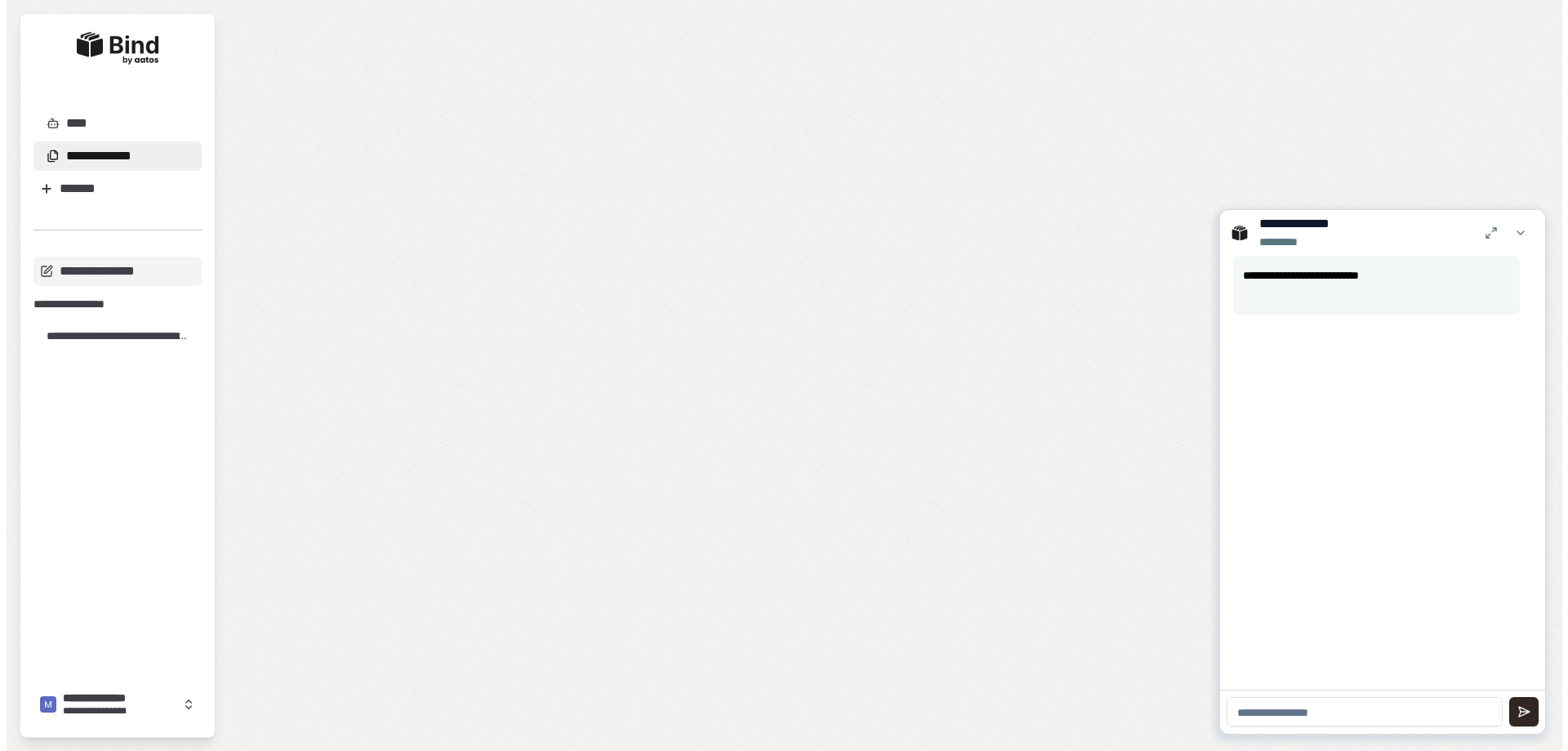 scroll, scrollTop: 0, scrollLeft: 0, axis: both 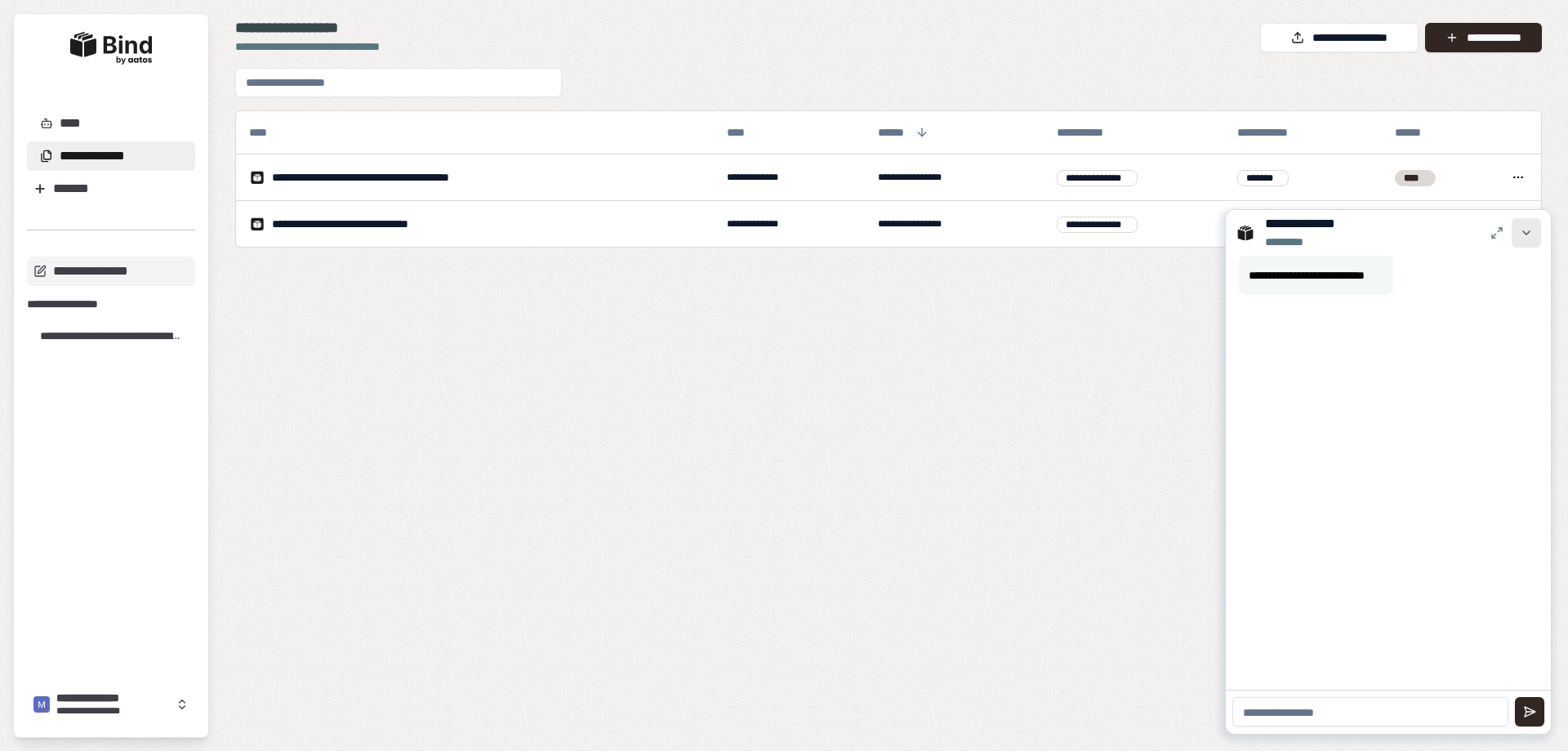 click at bounding box center [1526, 233] 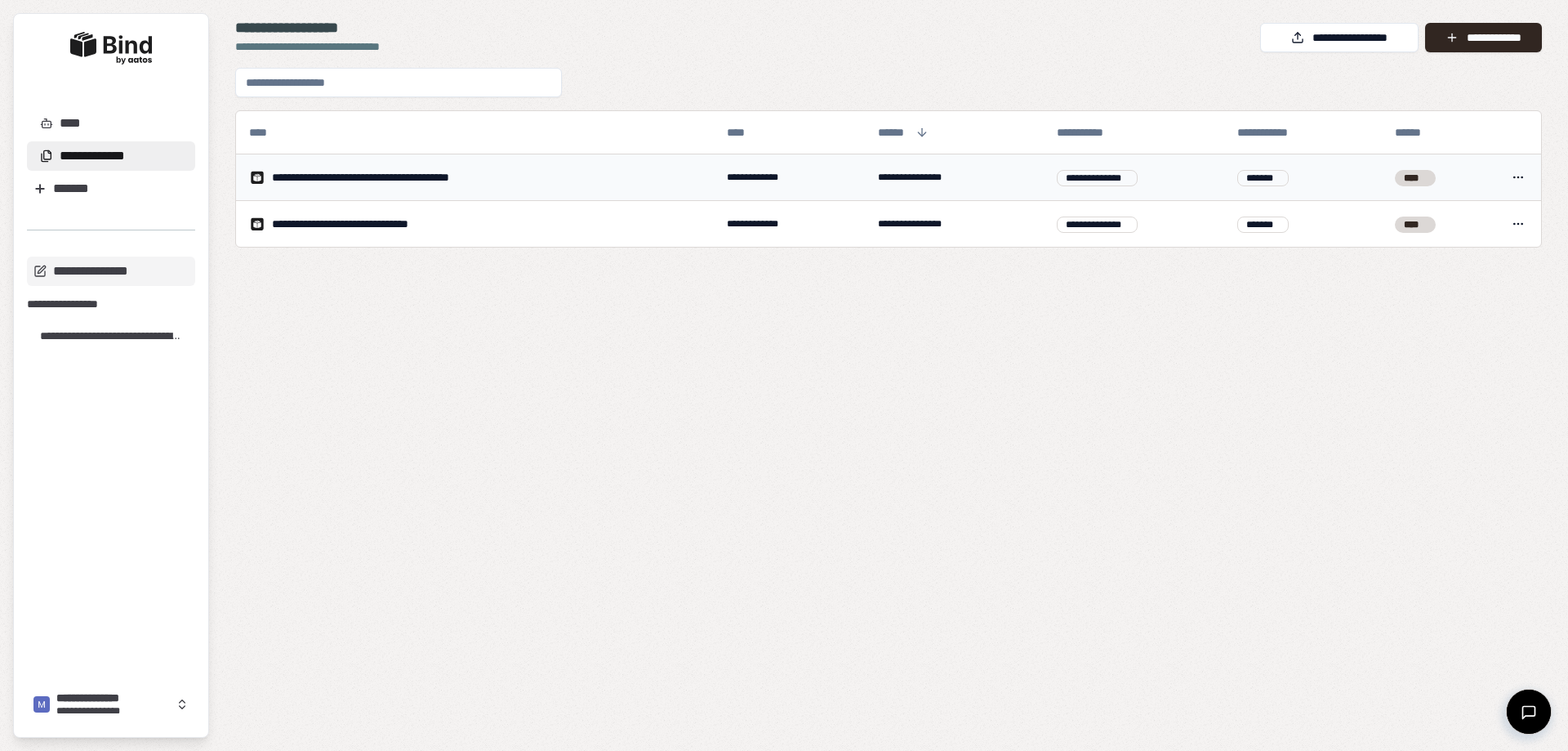 click on "**********" at bounding box center [389, 177] 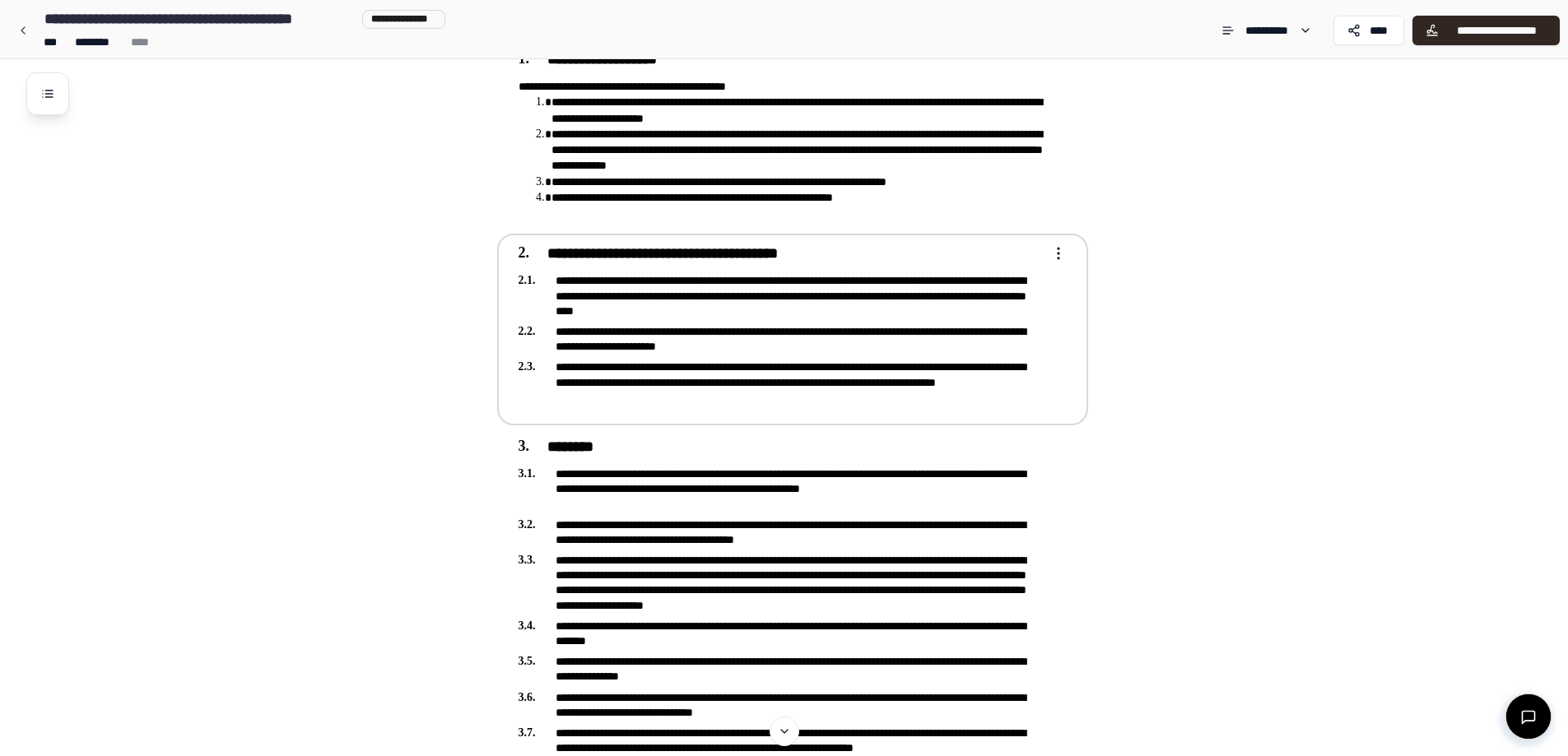 scroll, scrollTop: 576, scrollLeft: 0, axis: vertical 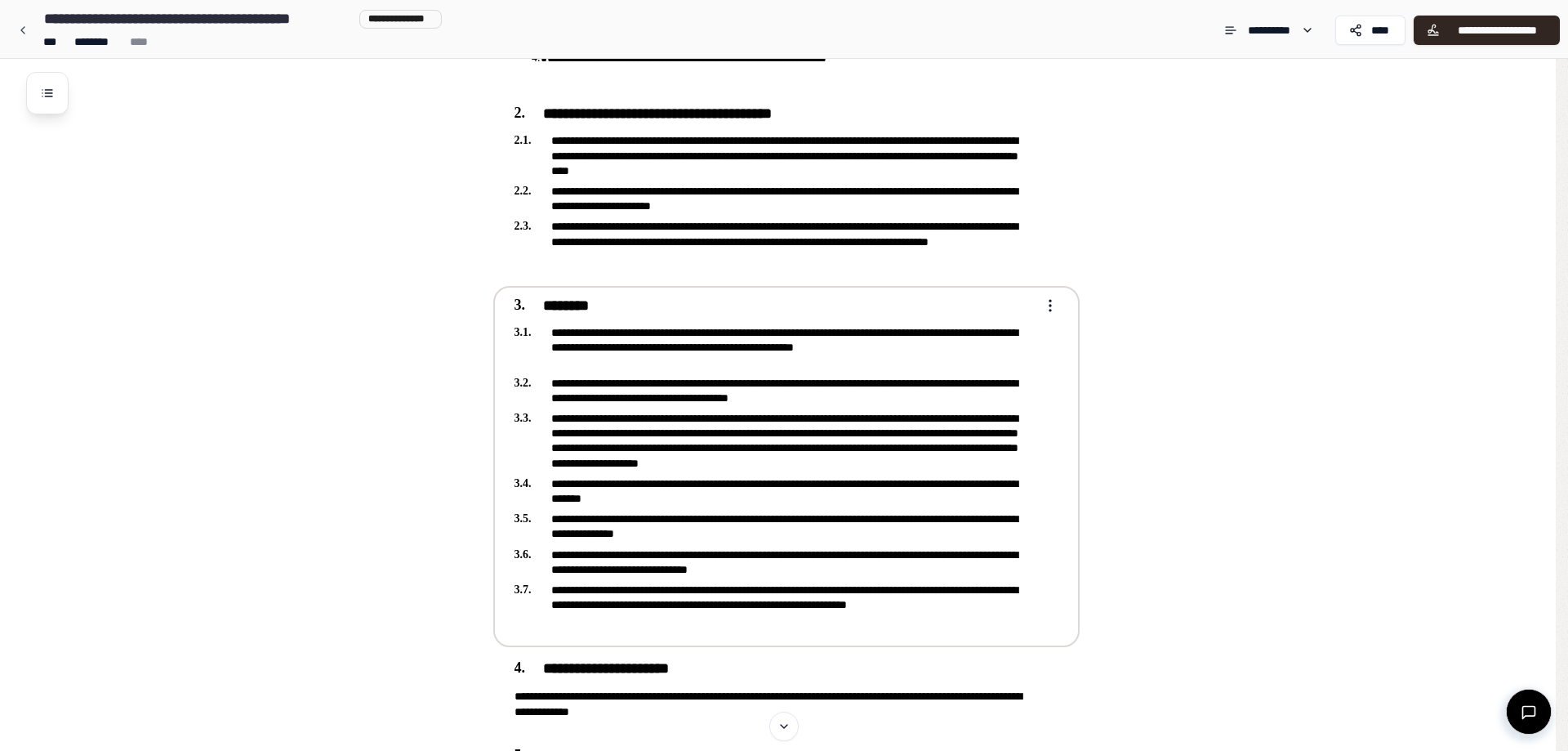 click on "**********" at bounding box center (777, 3255) 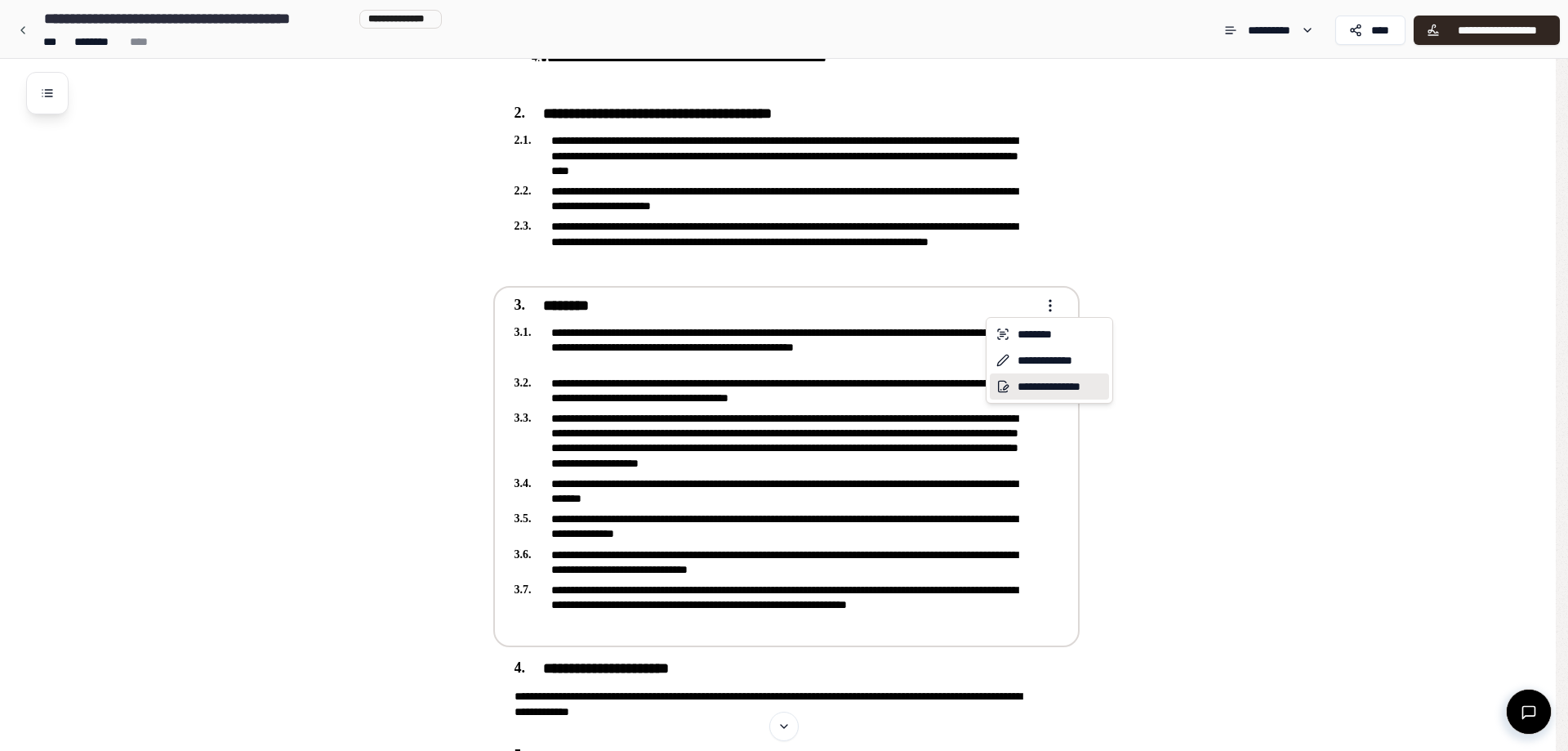 click on "**********" at bounding box center [1049, 387] 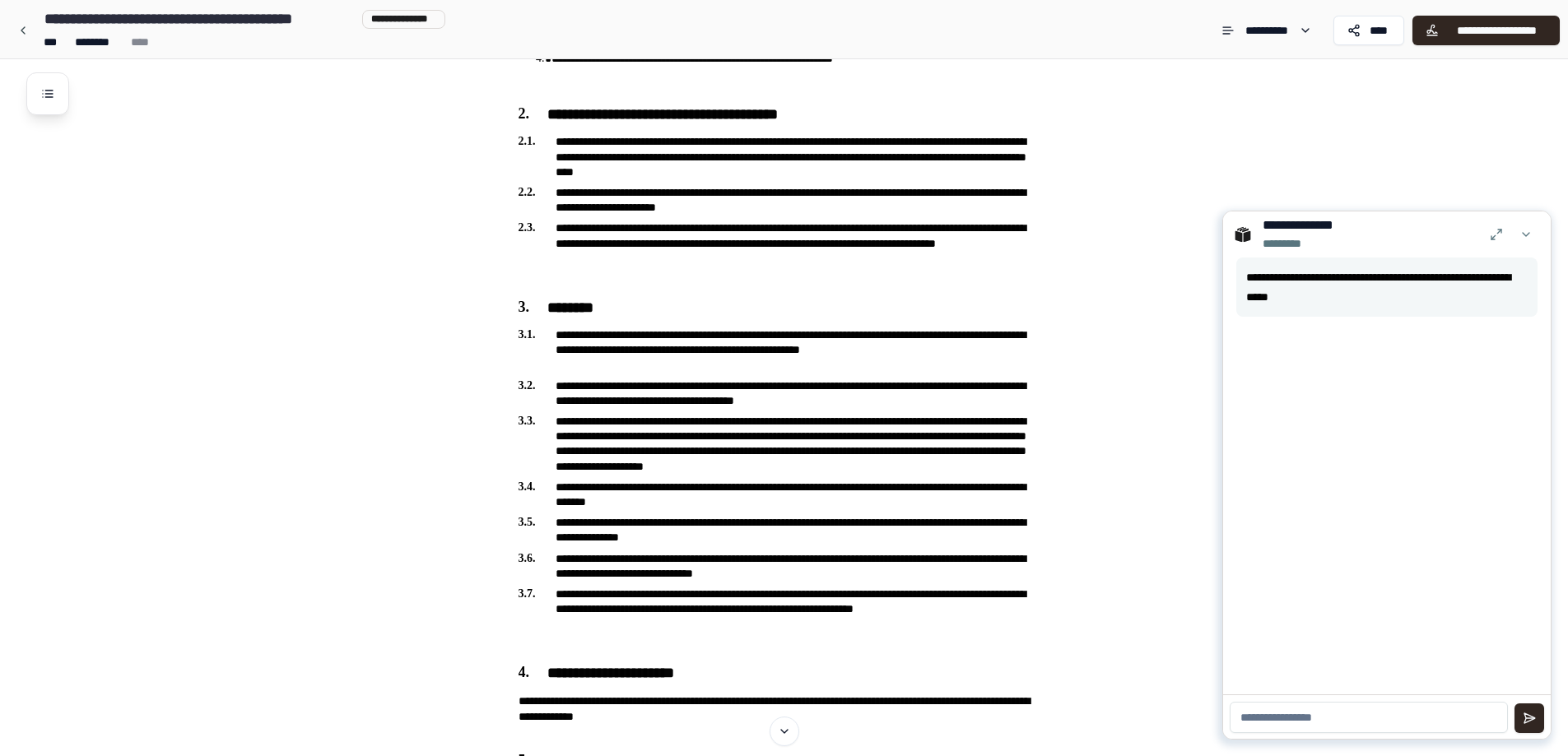 click at bounding box center (1369, 717) 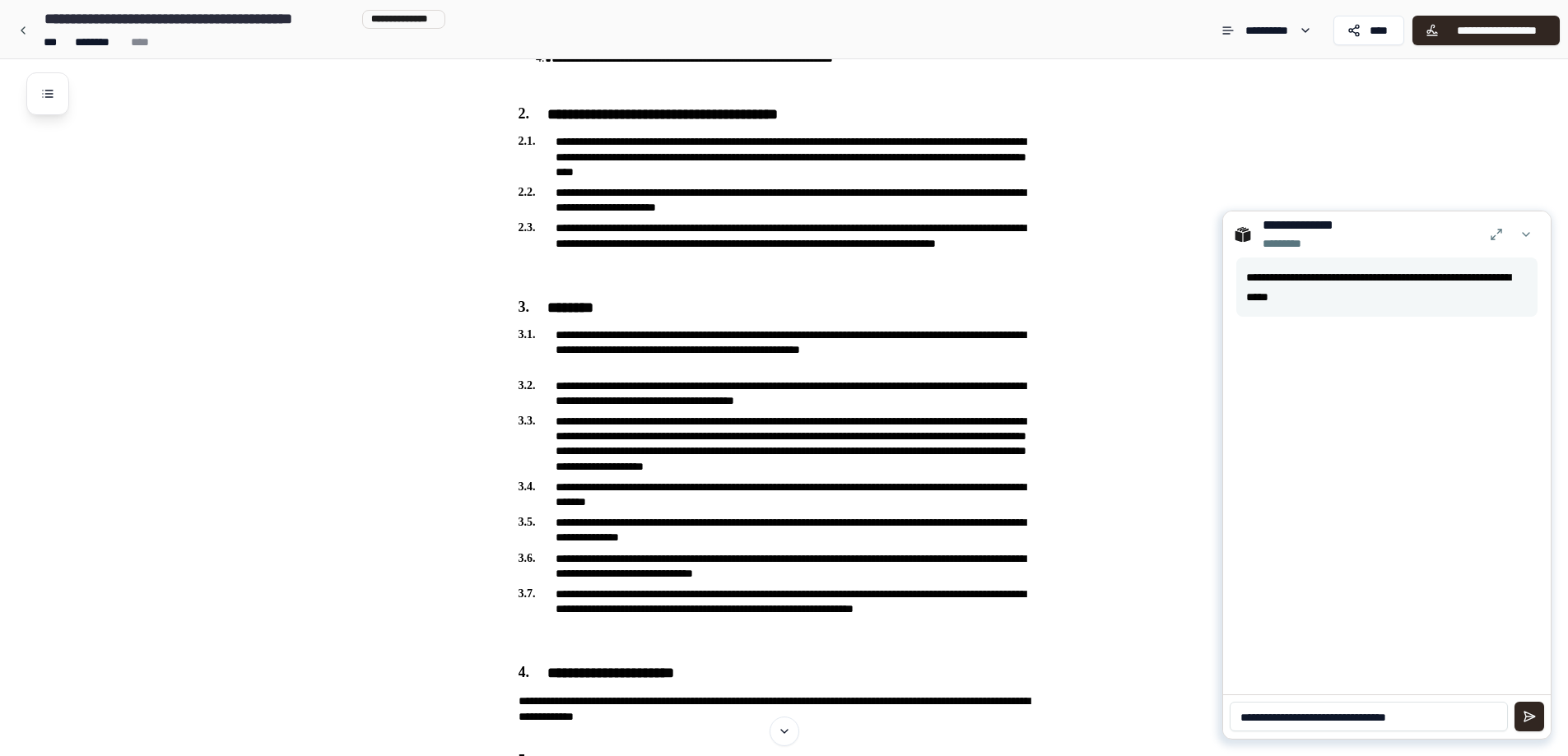 type on "**********" 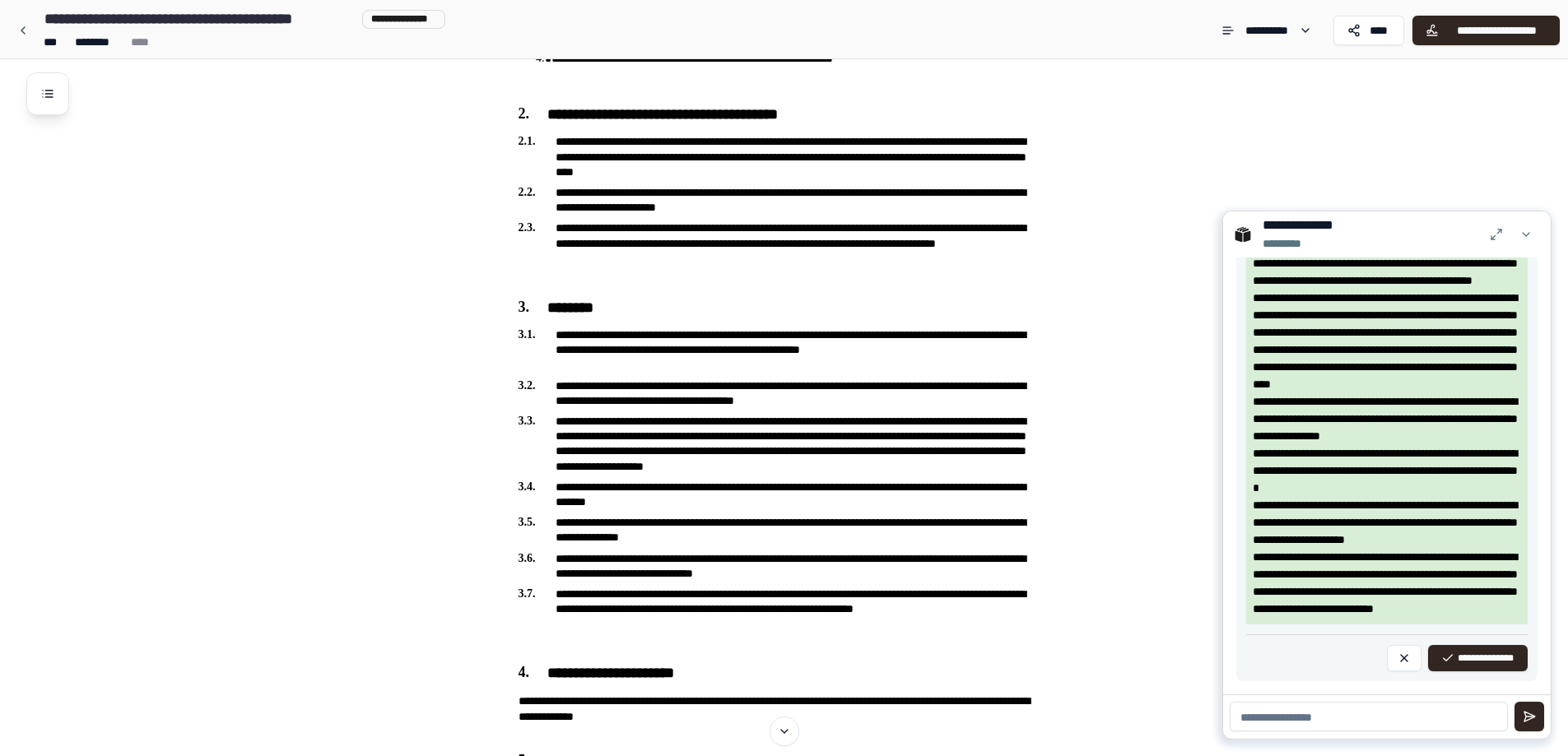 scroll, scrollTop: 1694, scrollLeft: 0, axis: vertical 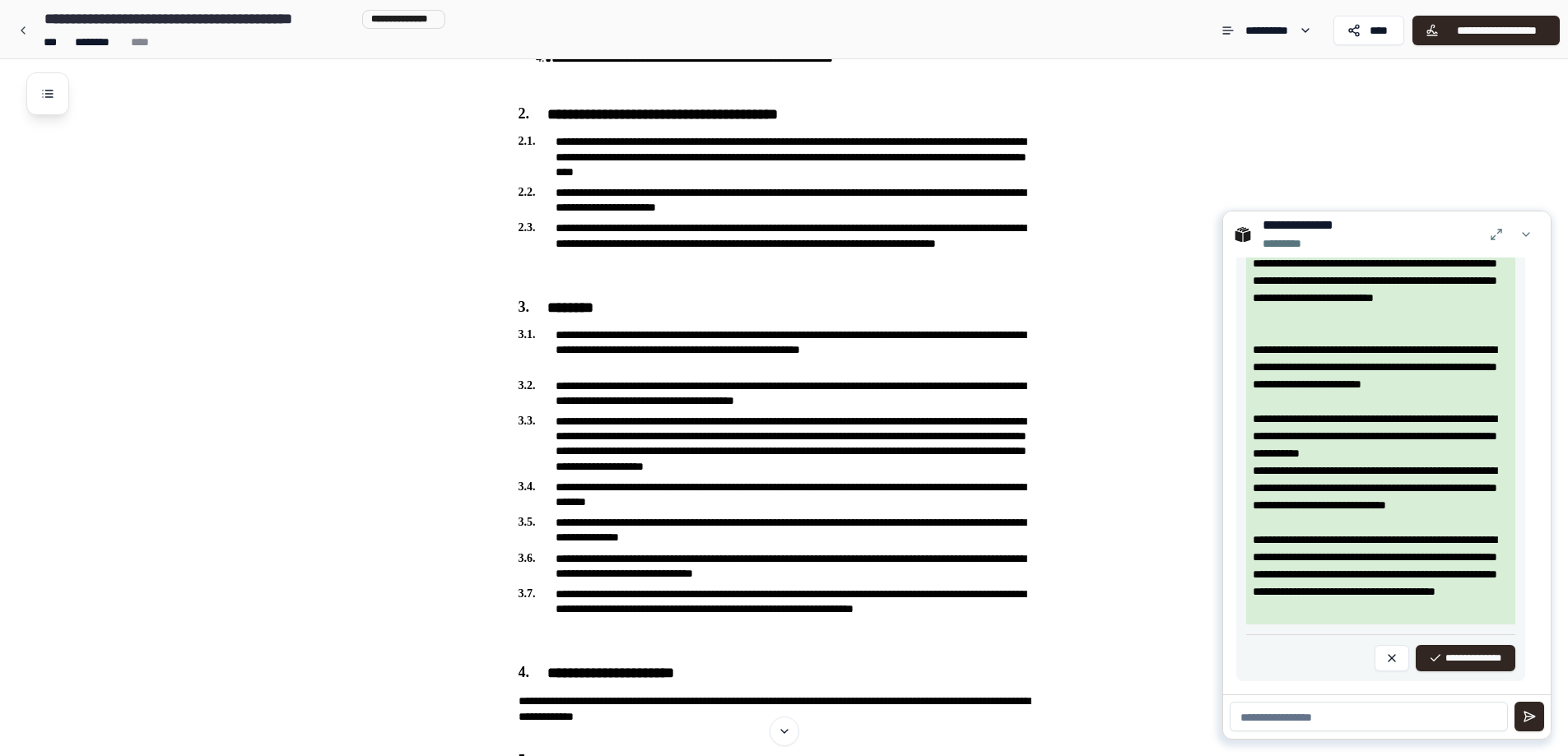 click on "**********" at bounding box center [1465, 658] 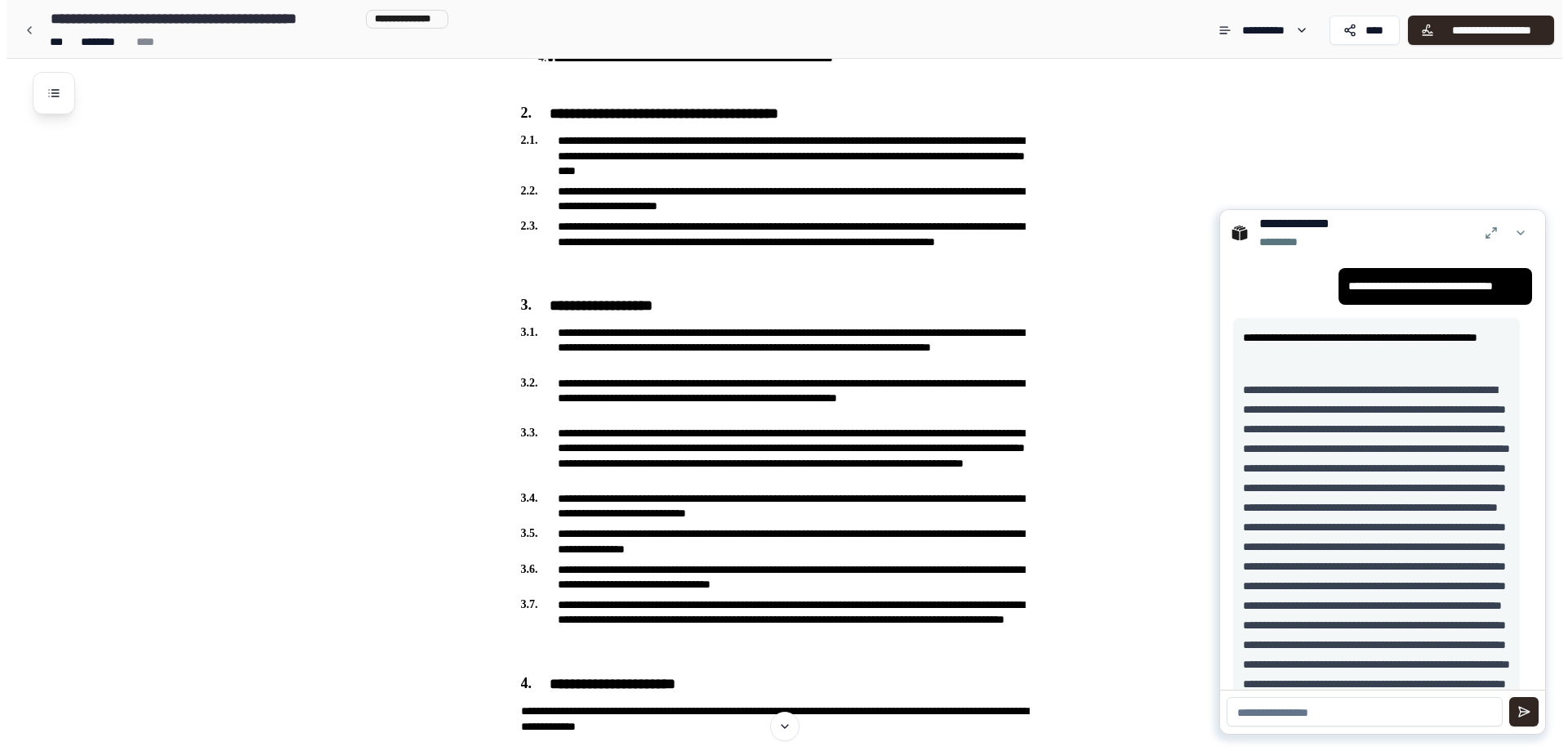 scroll, scrollTop: 0, scrollLeft: 0, axis: both 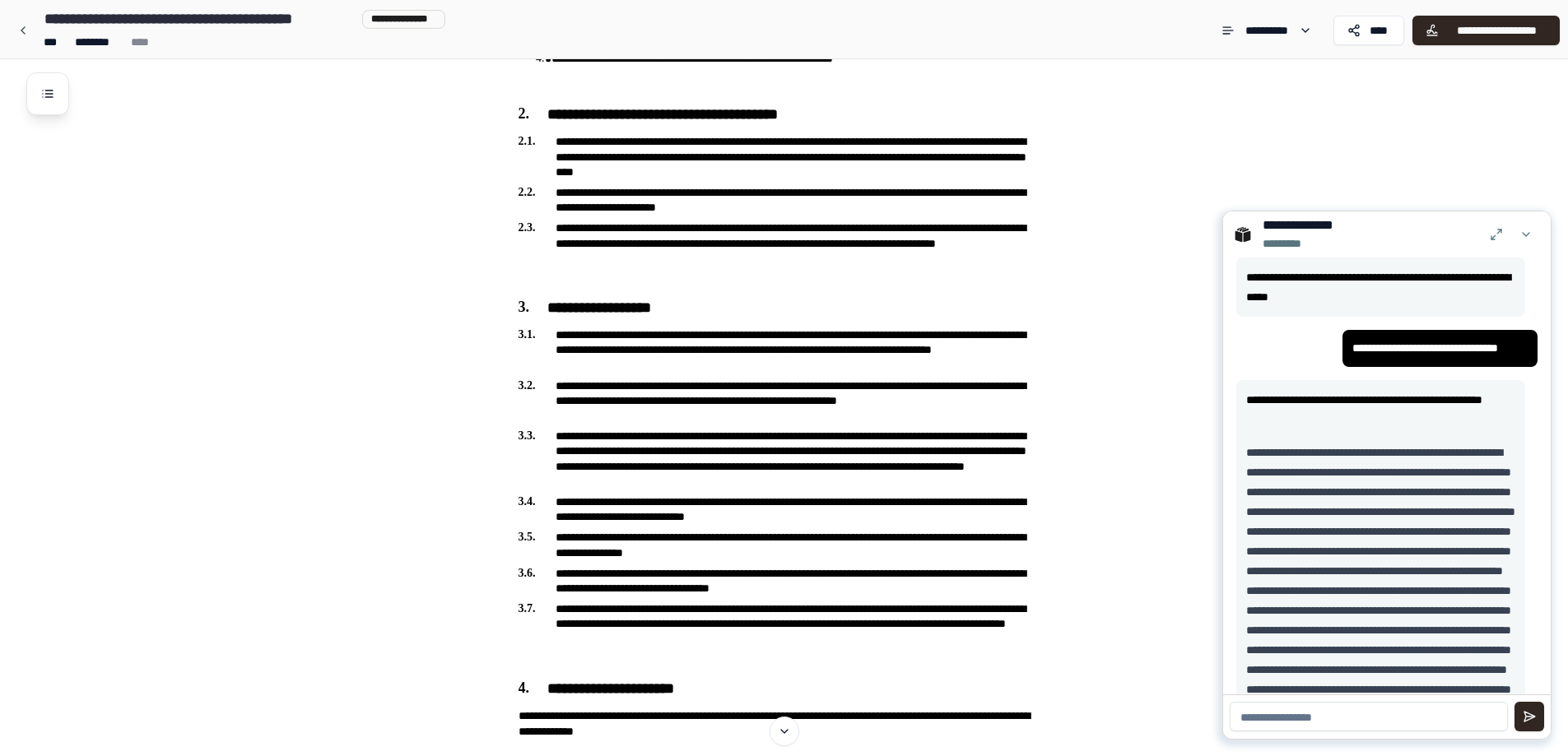 click on "**********" at bounding box center (805, 3314) 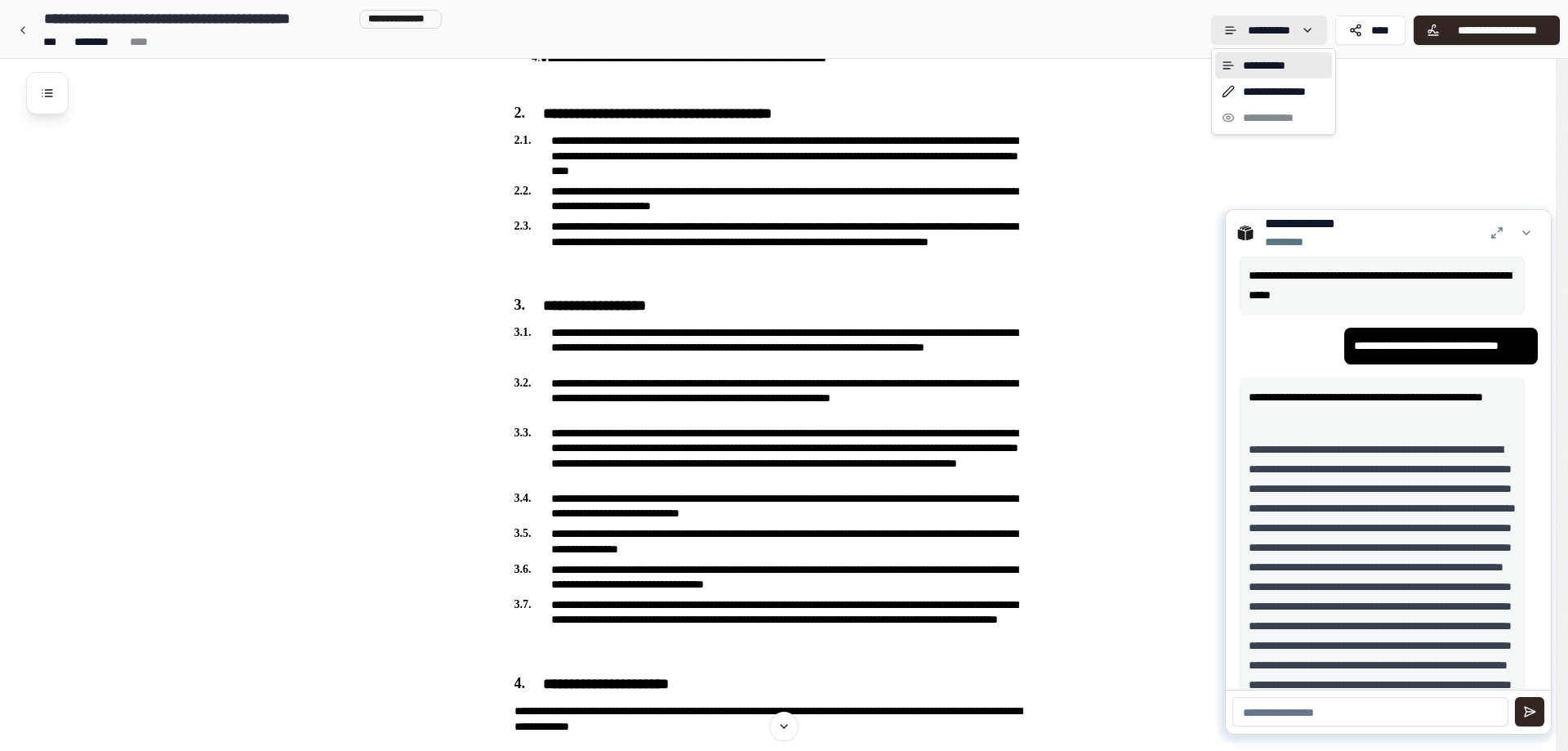 click on "**********" at bounding box center [777, 3262] 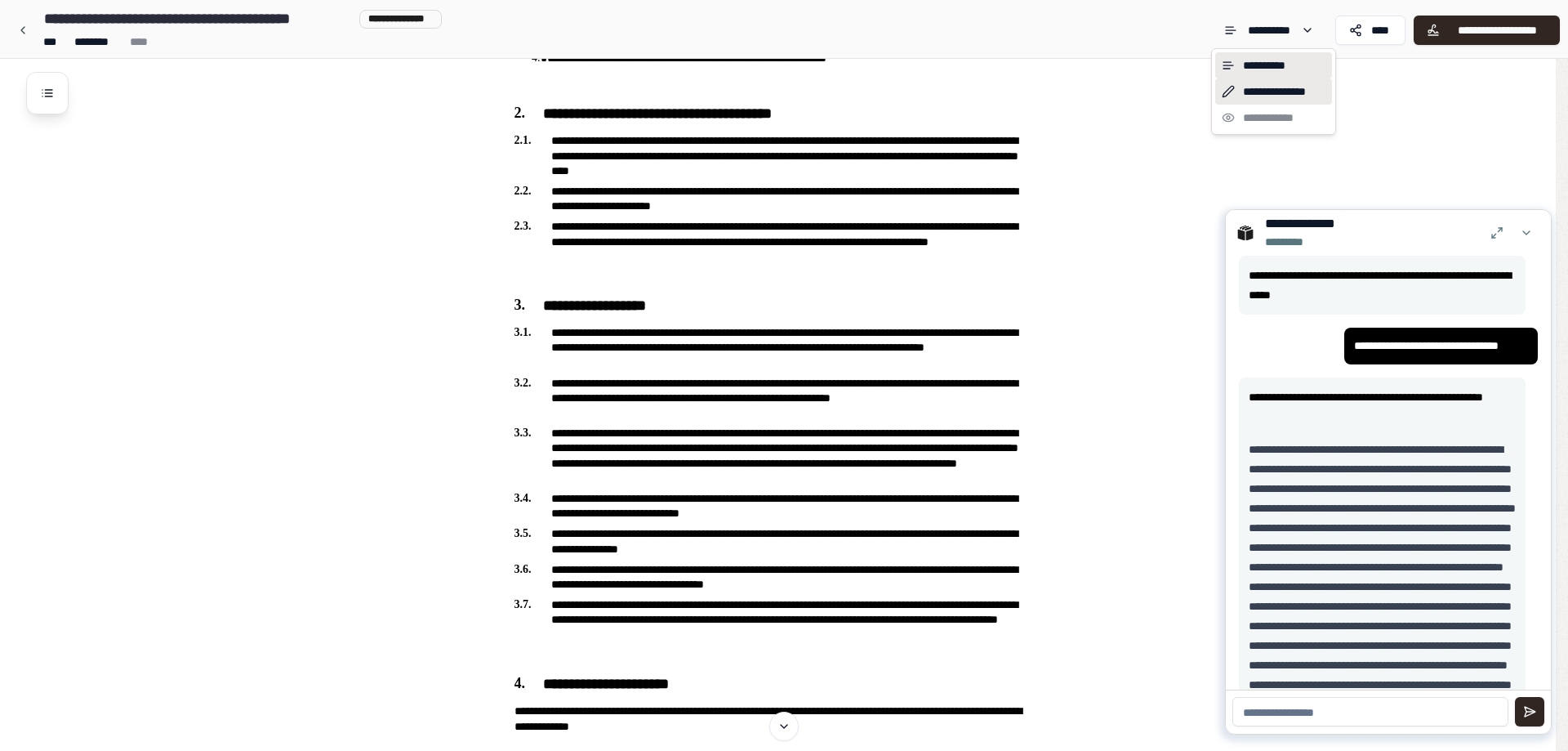 click on "**********" at bounding box center [1273, 92] 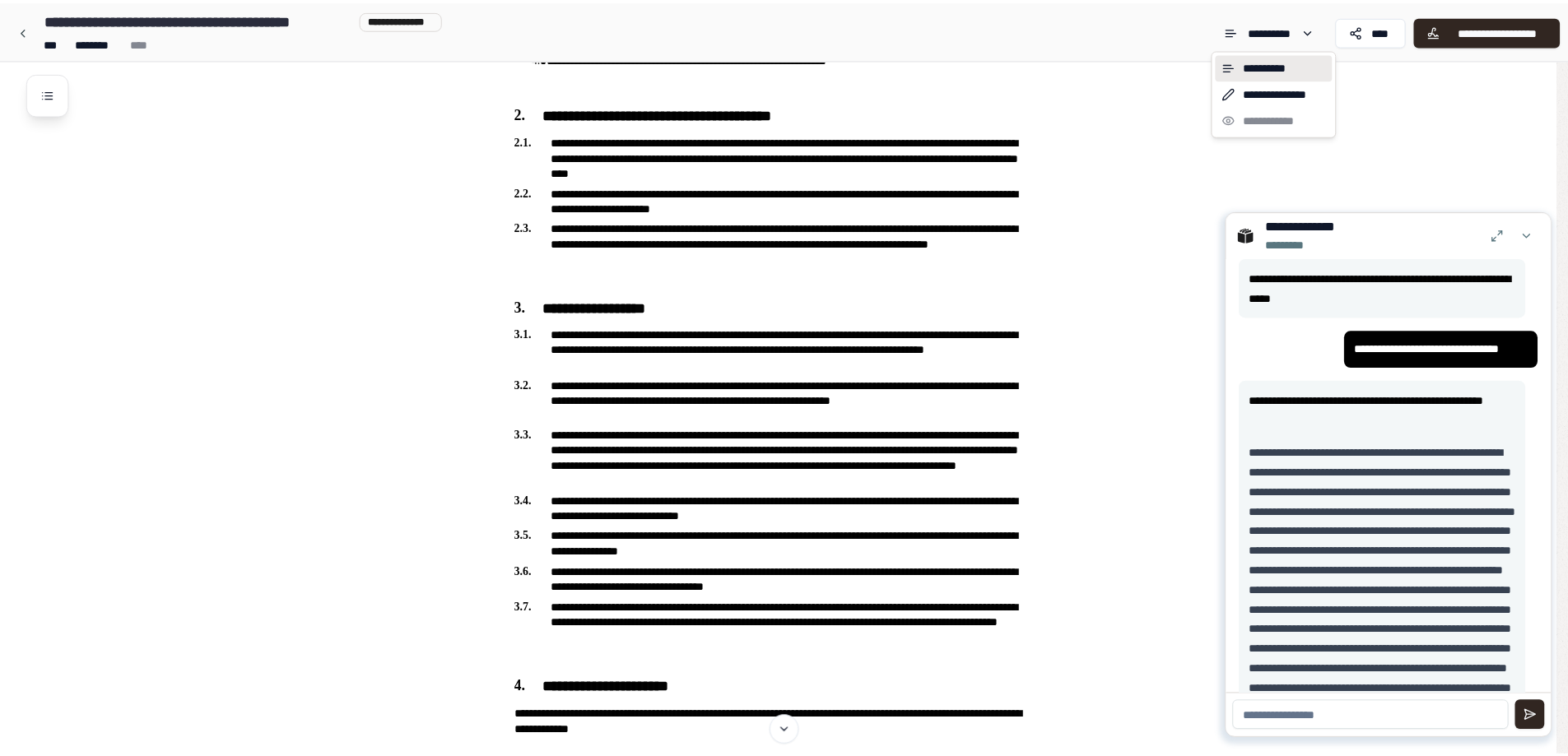 scroll, scrollTop: 0, scrollLeft: 0, axis: both 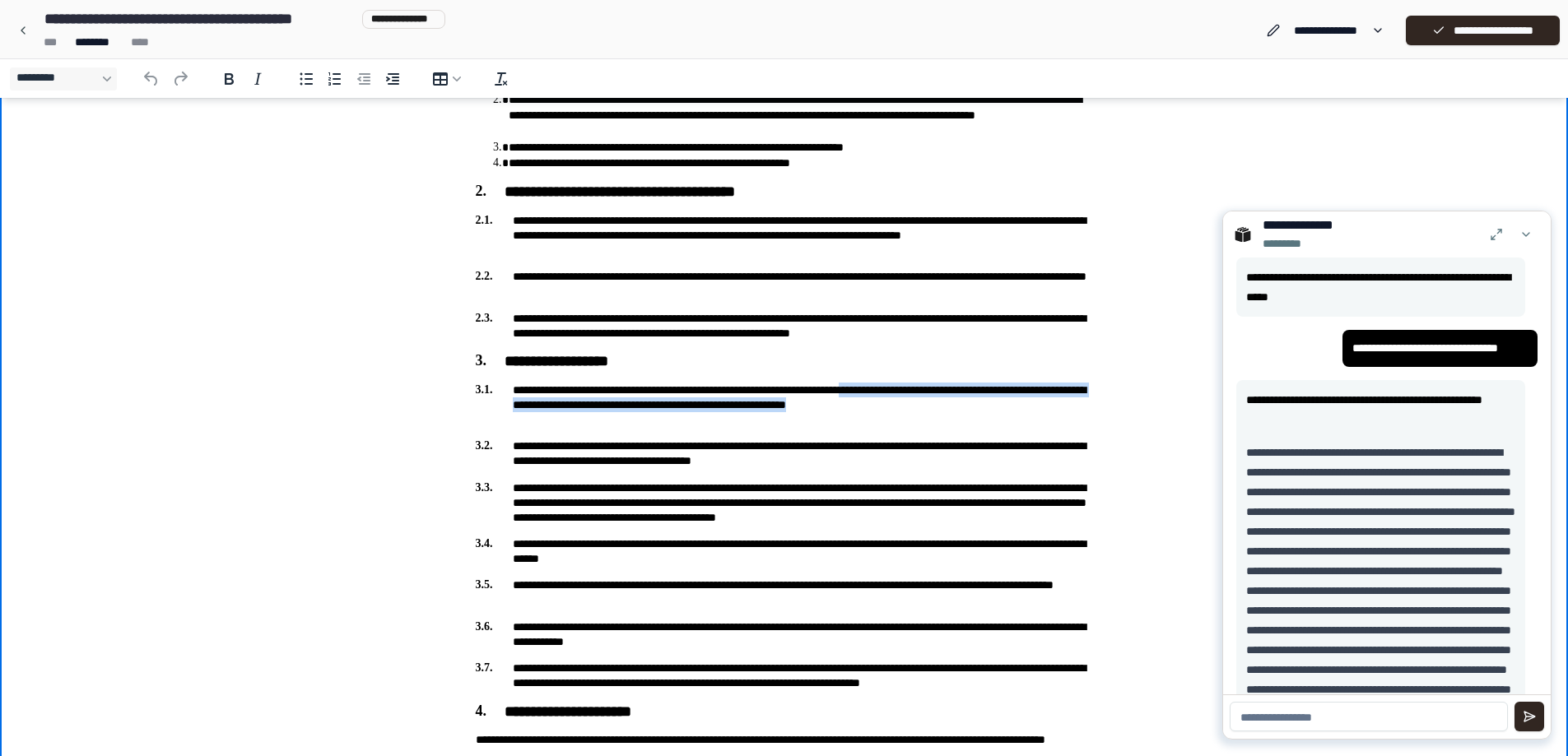 drag, startPoint x: 932, startPoint y: 390, endPoint x: 928, endPoint y: 420, distance: 30.265492 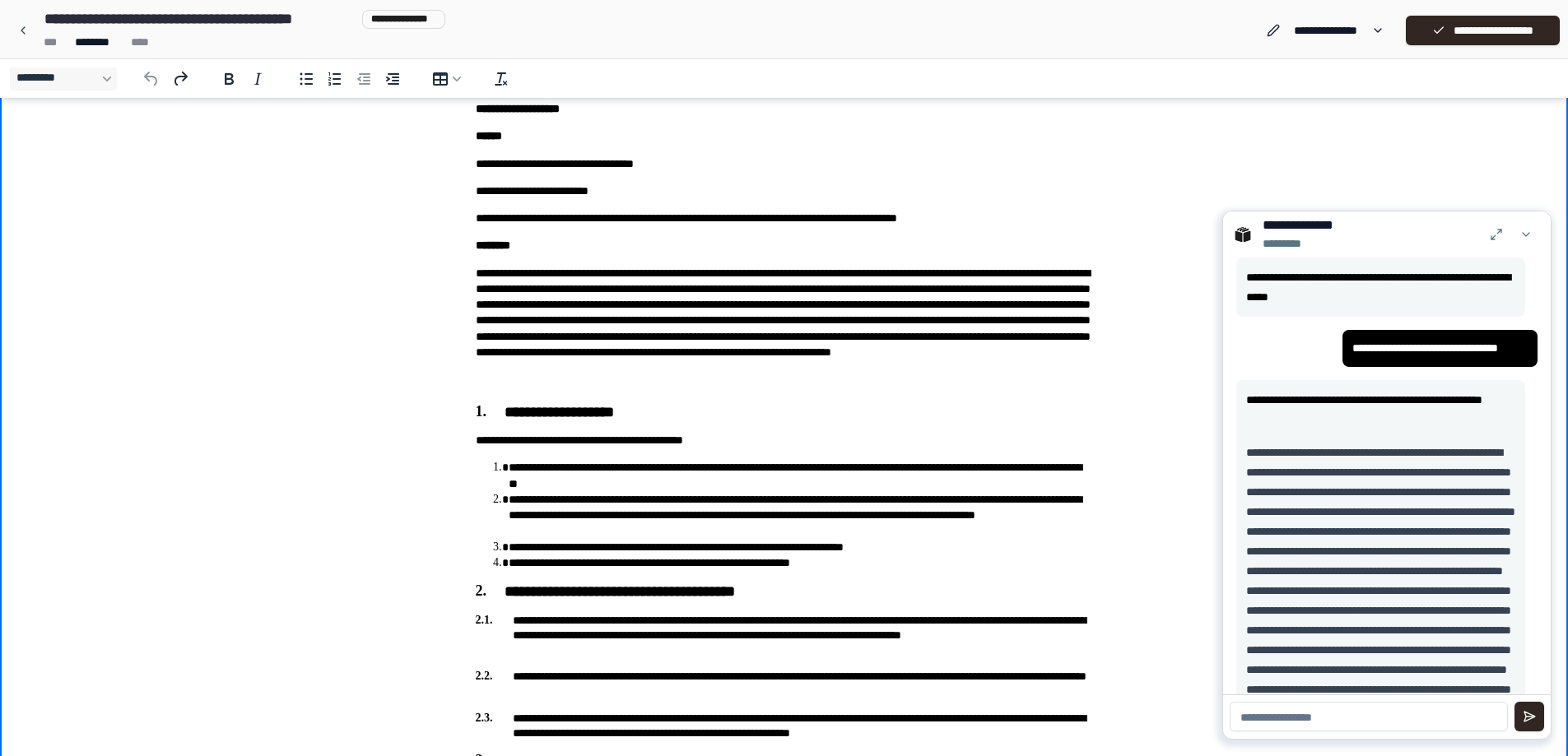scroll, scrollTop: 82, scrollLeft: 0, axis: vertical 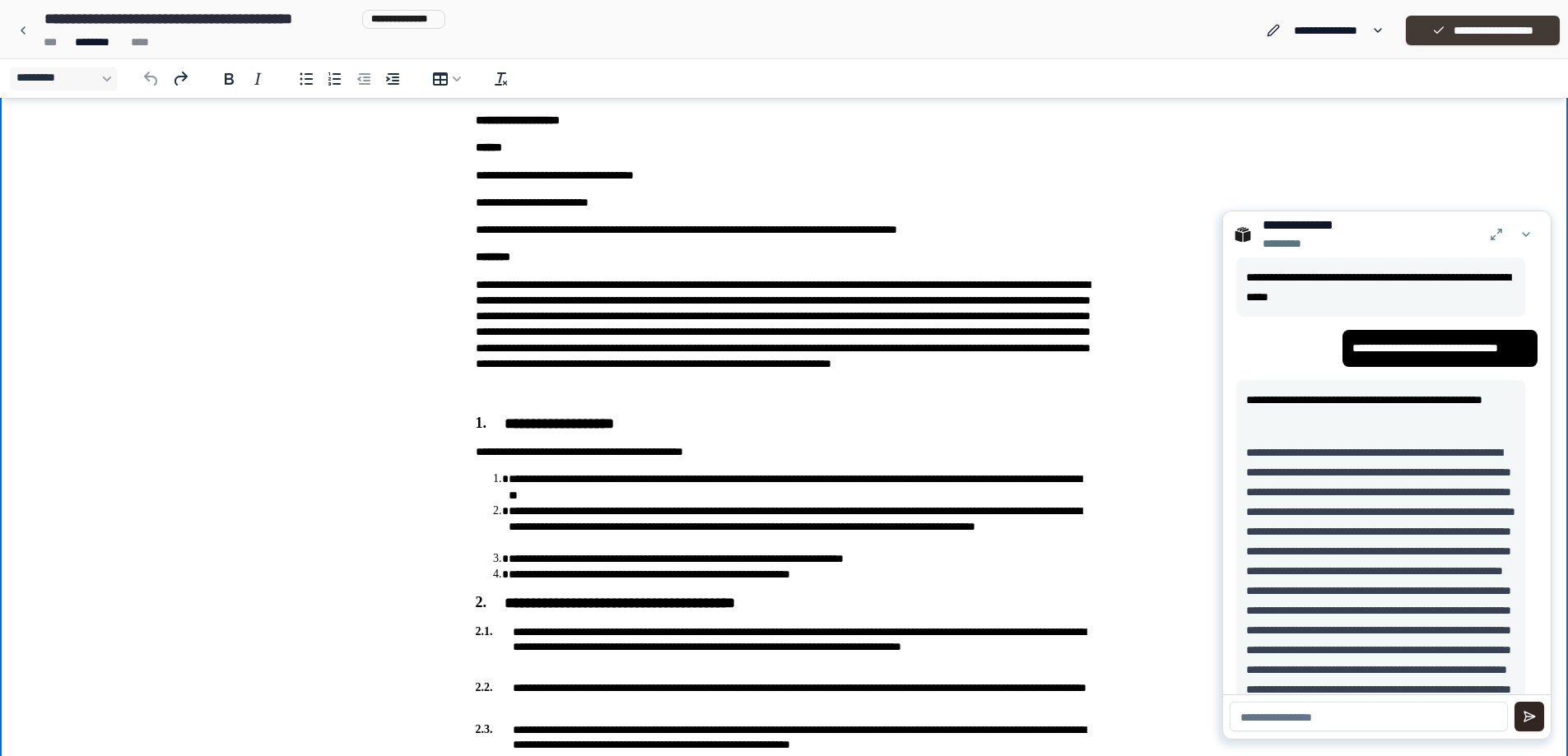 click on "**********" at bounding box center (1482, 30) 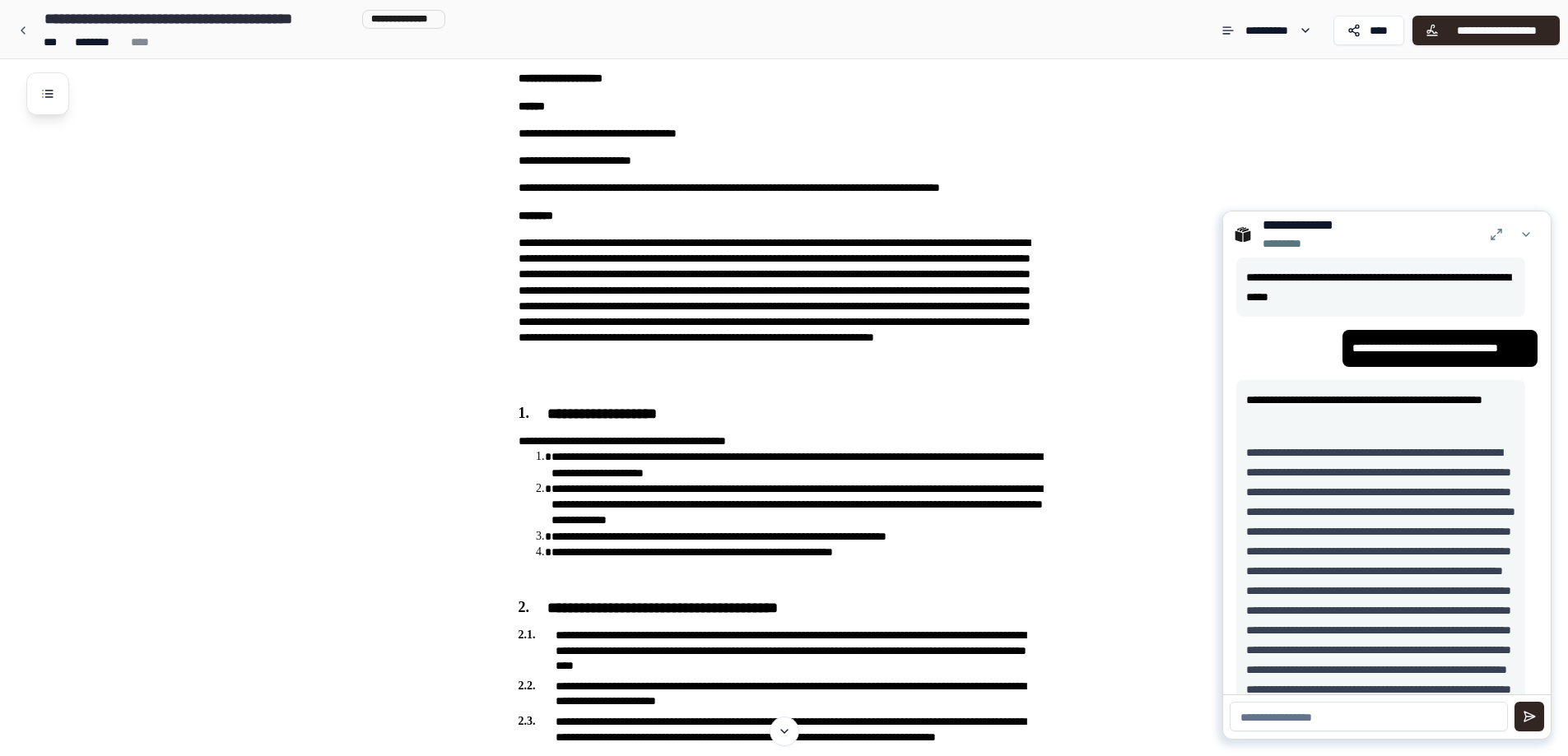 click on "**********" at bounding box center (241, 30) 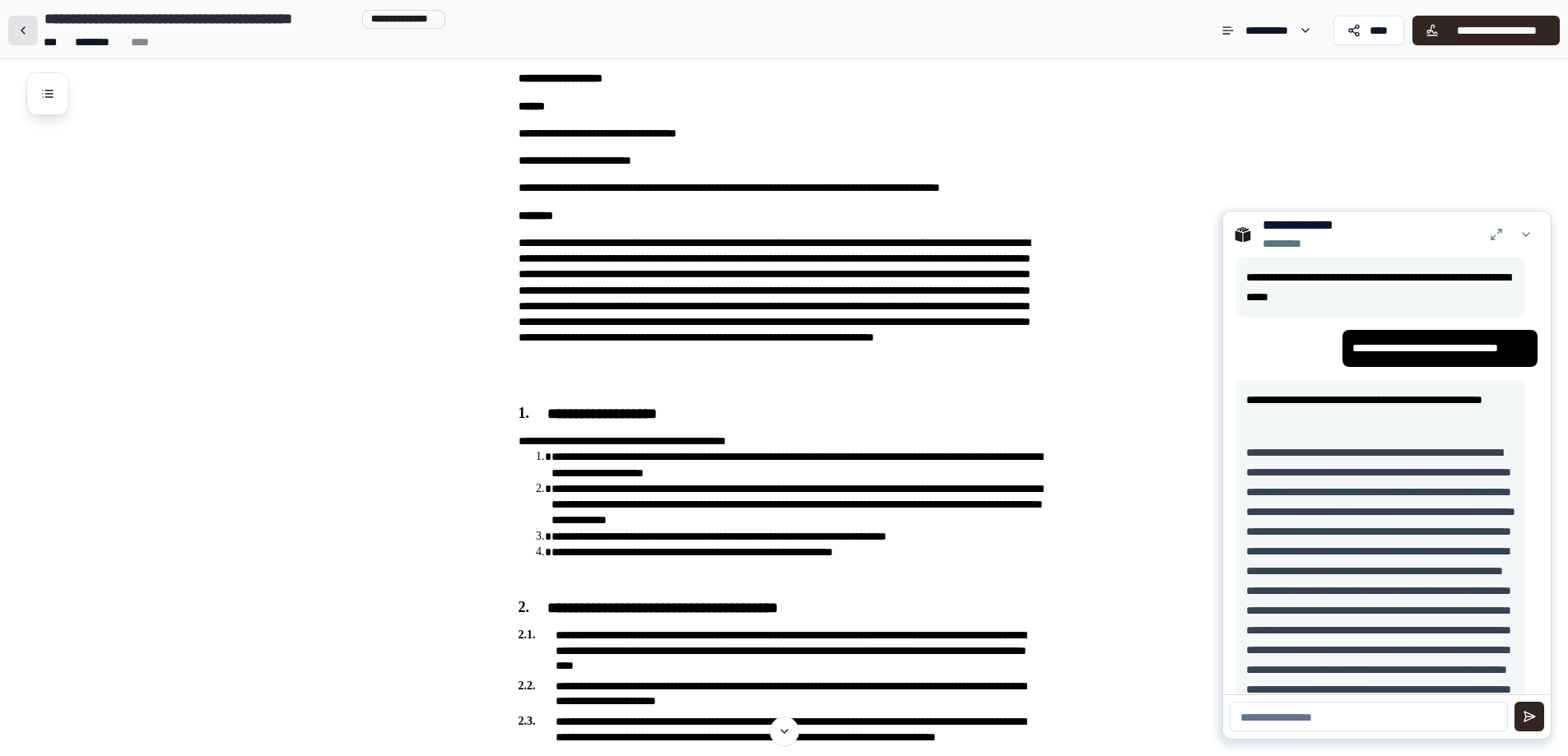 click at bounding box center (23, 30) 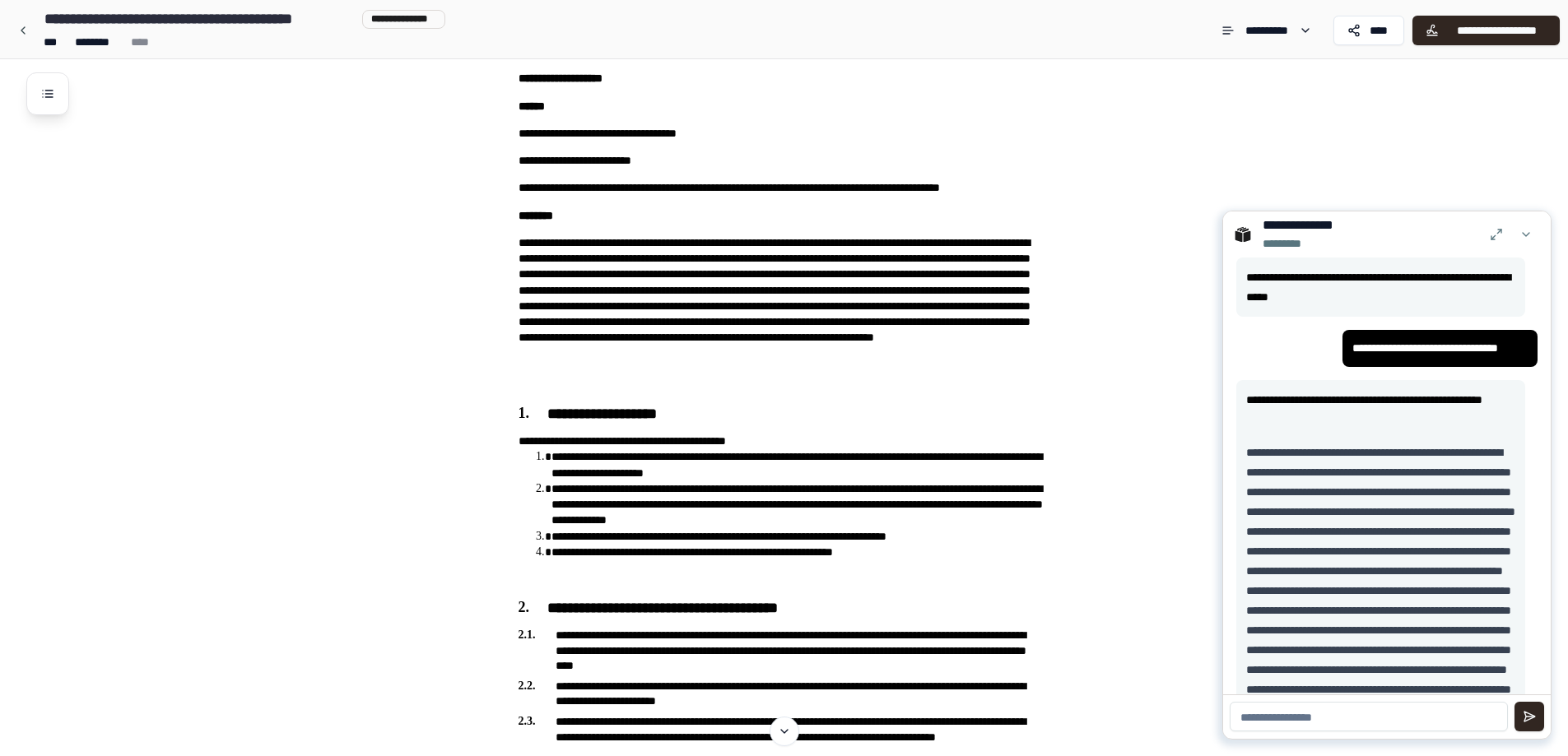 scroll, scrollTop: 0, scrollLeft: 0, axis: both 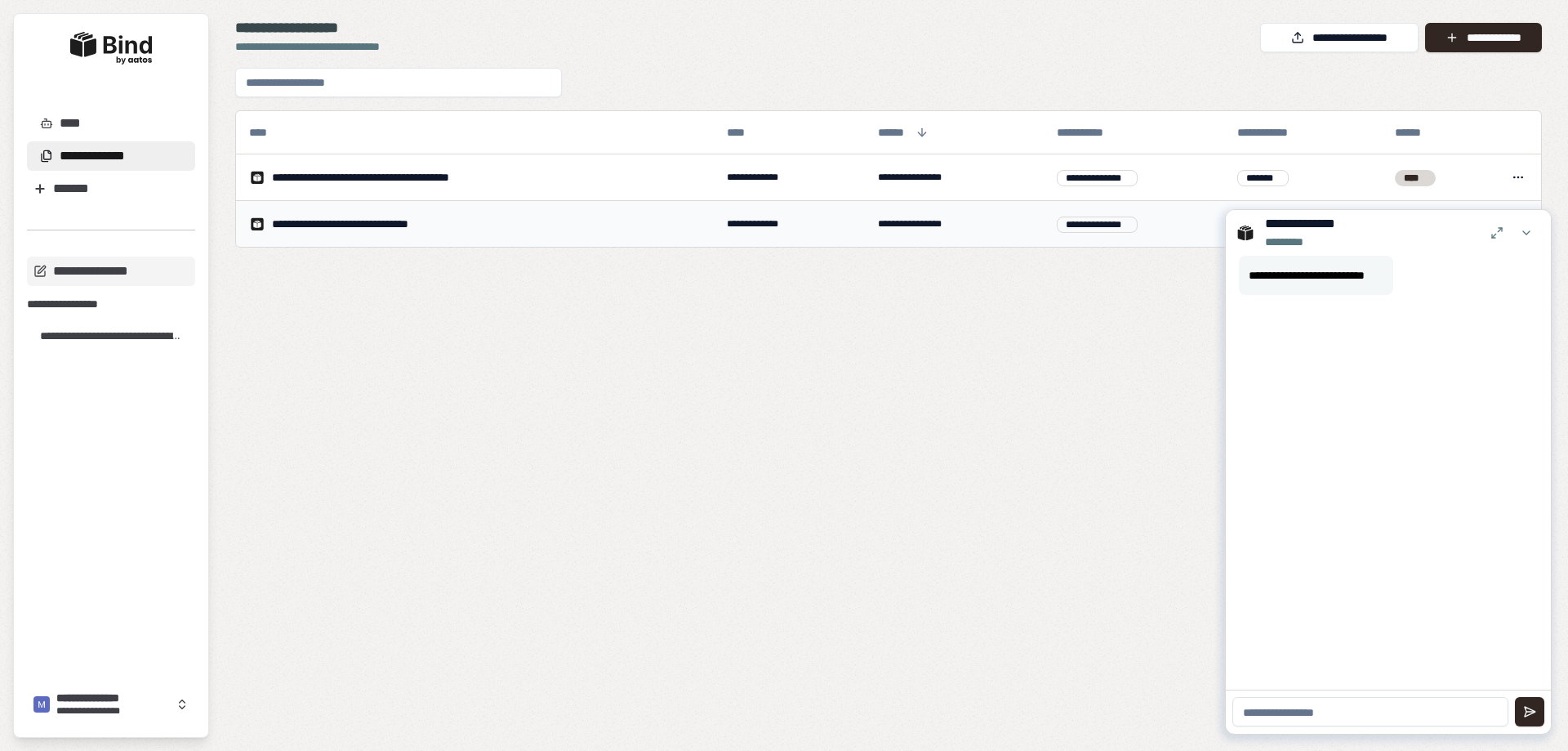 click on "**********" at bounding box center [360, 224] 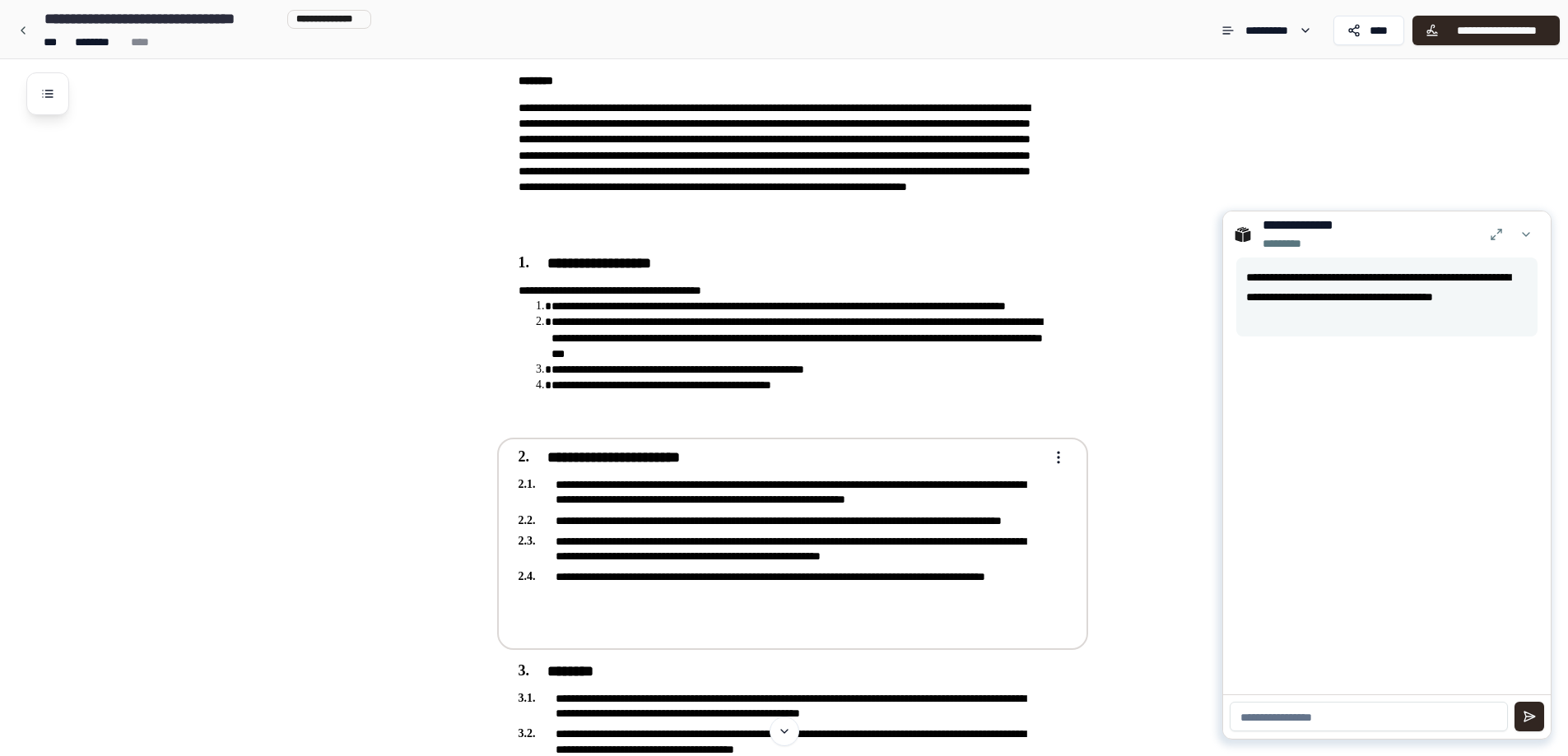 scroll, scrollTop: 411, scrollLeft: 0, axis: vertical 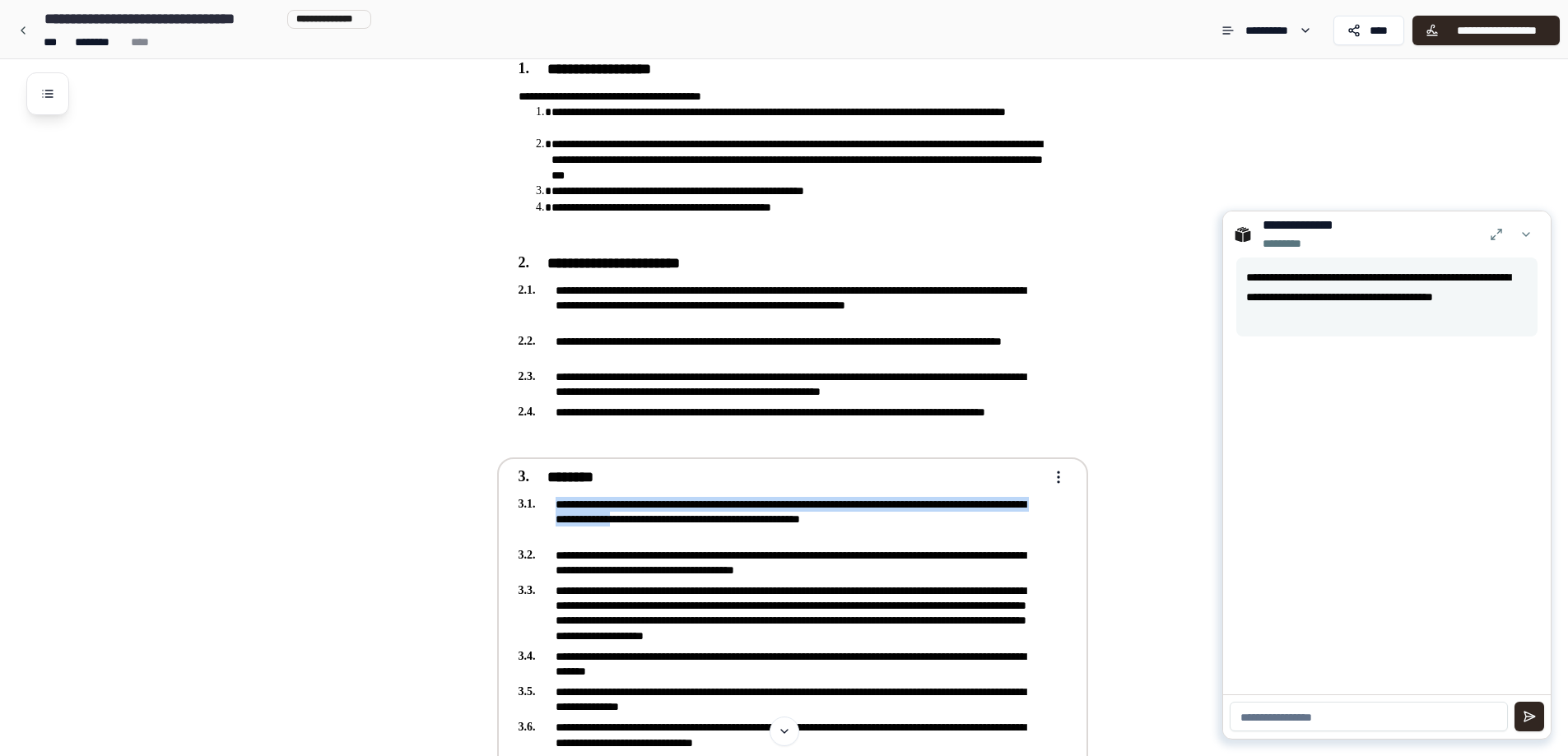 copy on "**********" 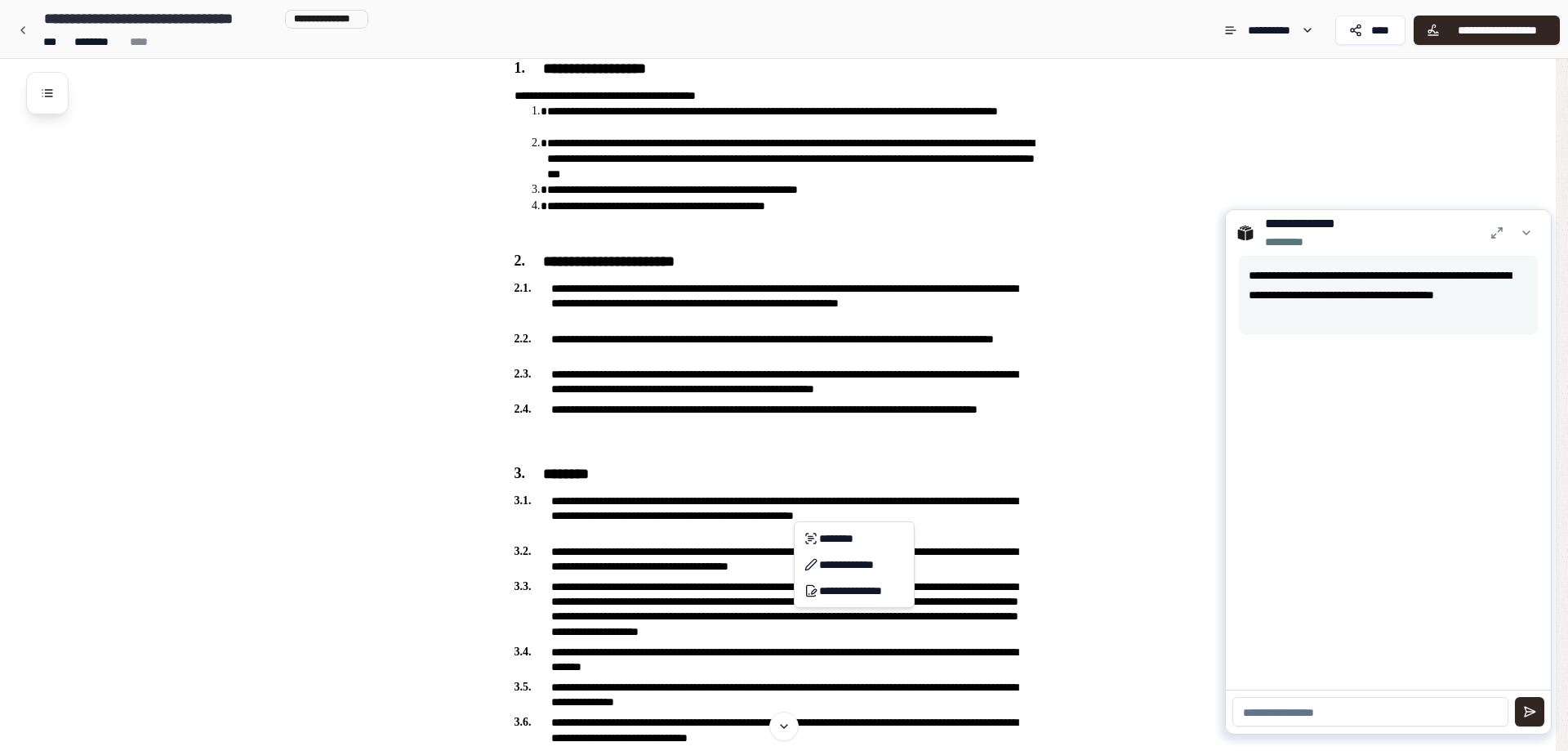 click on "**********" at bounding box center [784, 3421] 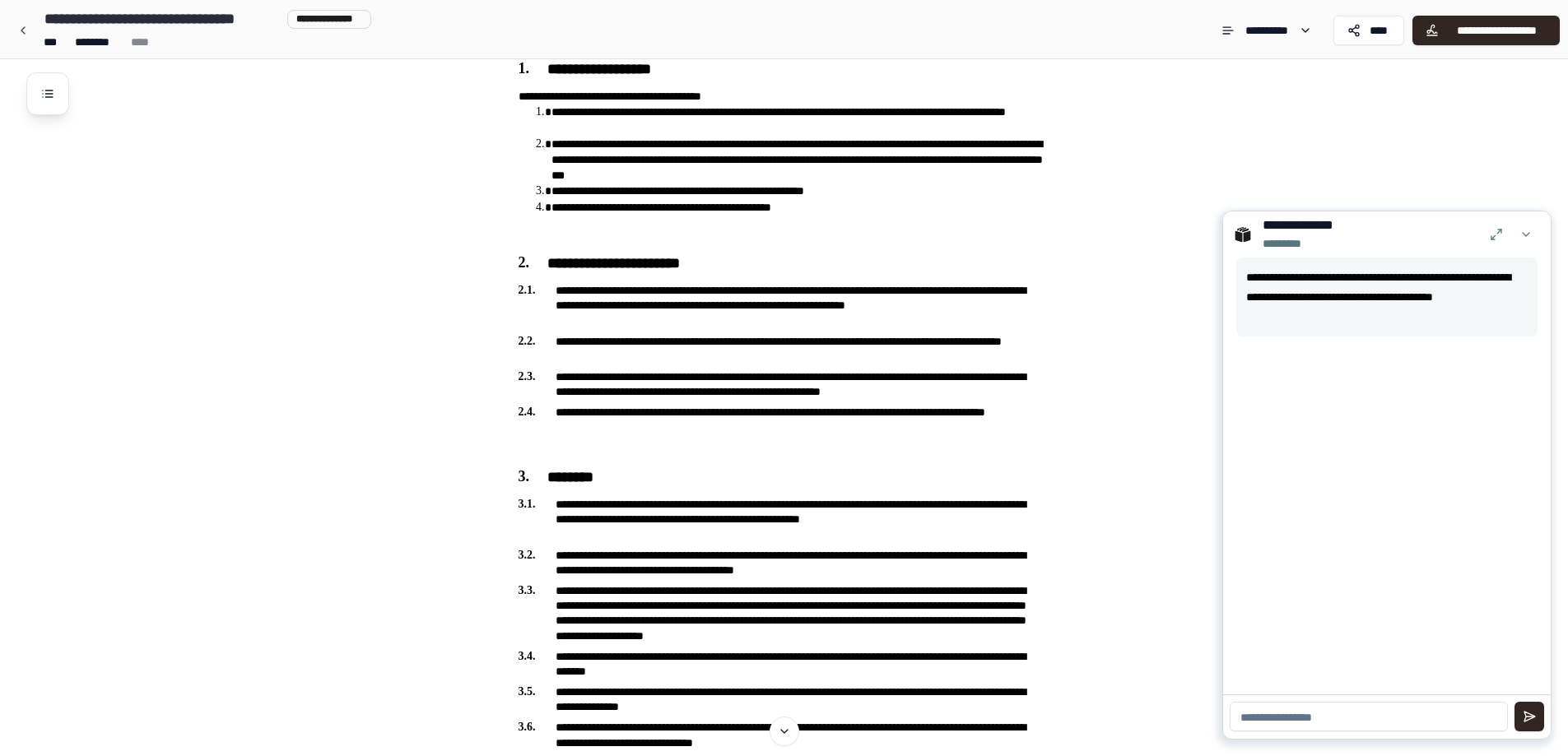 click at bounding box center (1369, 717) 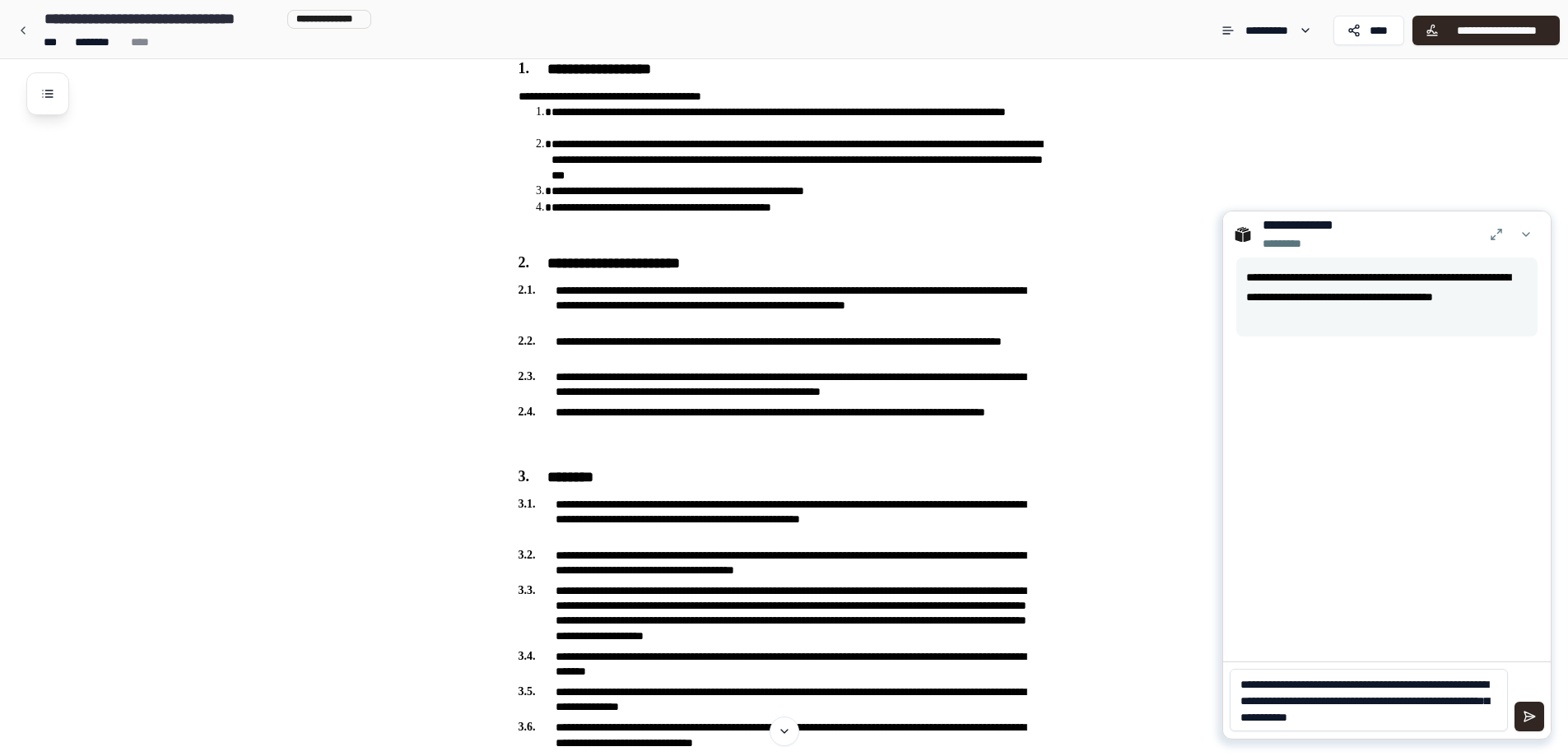 scroll, scrollTop: 0, scrollLeft: 0, axis: both 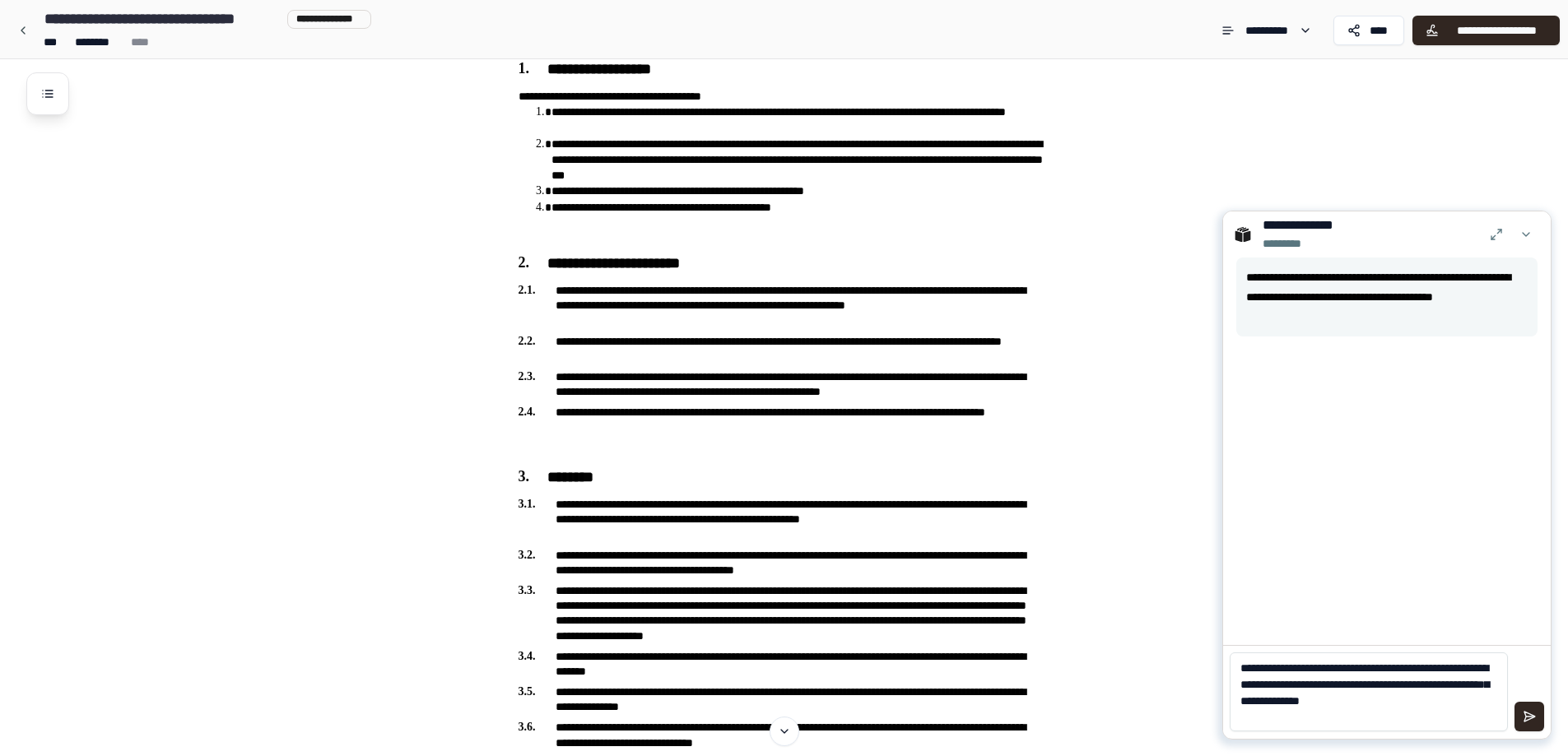 drag, startPoint x: 1242, startPoint y: 666, endPoint x: 1487, endPoint y: 695, distance: 246.71036 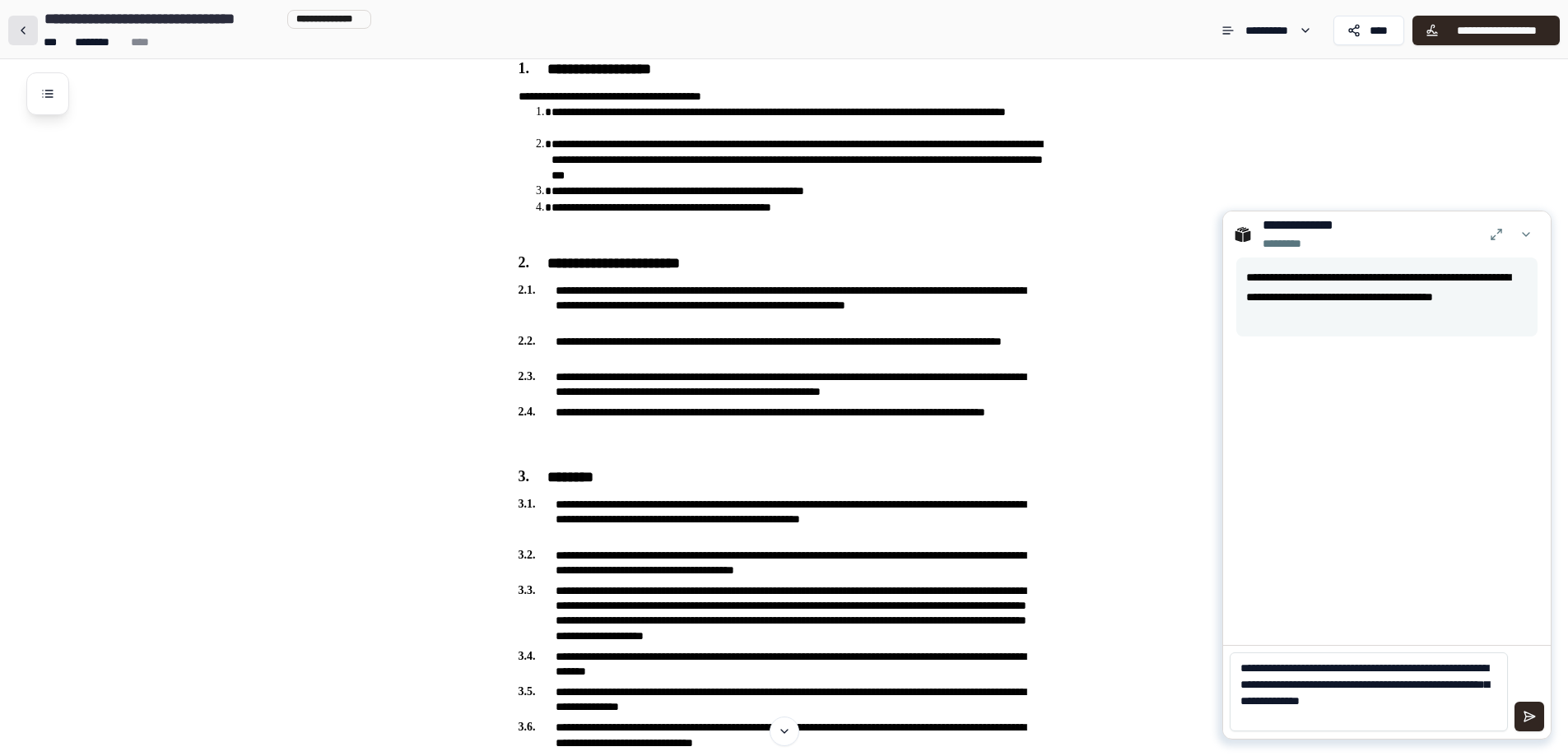 click at bounding box center (23, 30) 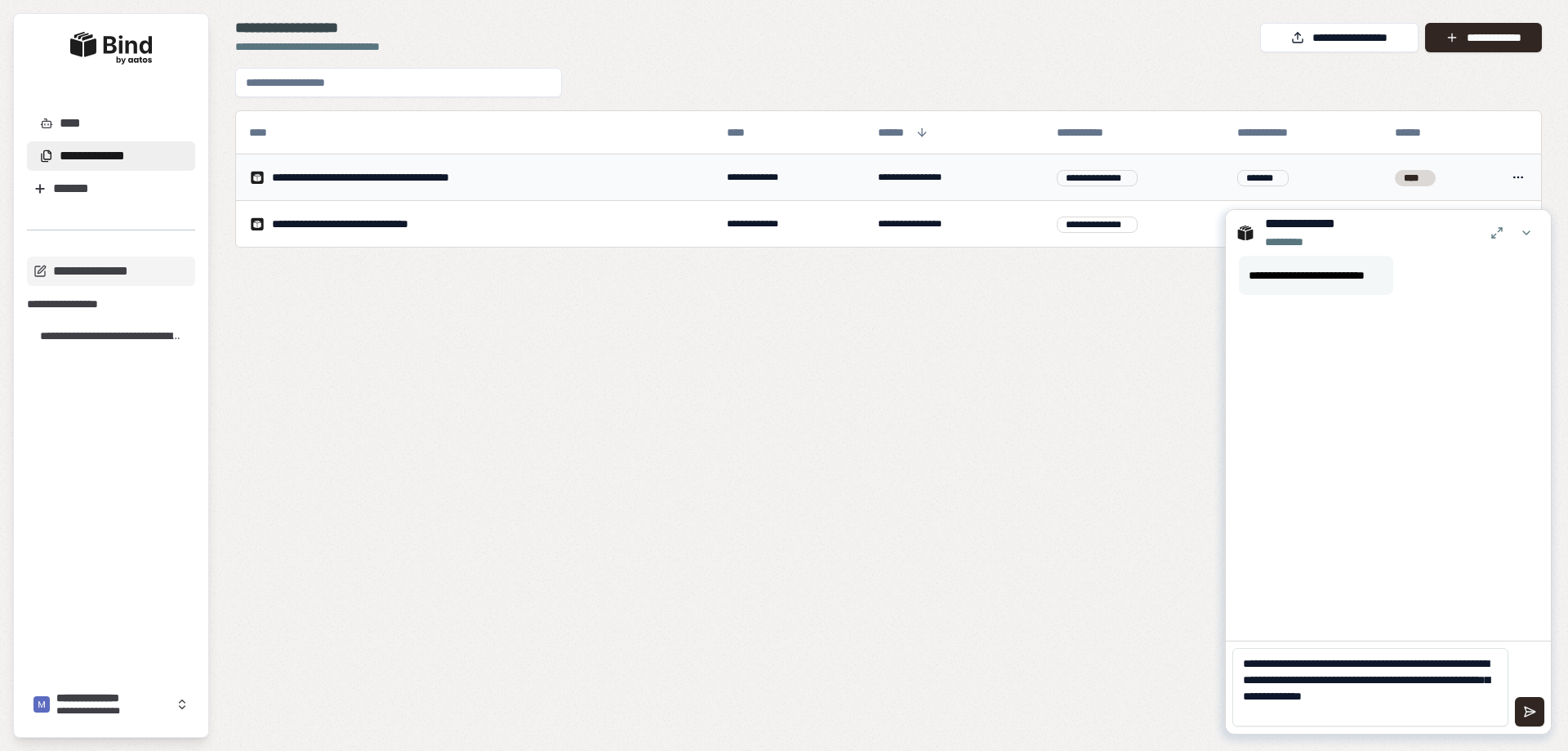 click on "**********" at bounding box center [389, 177] 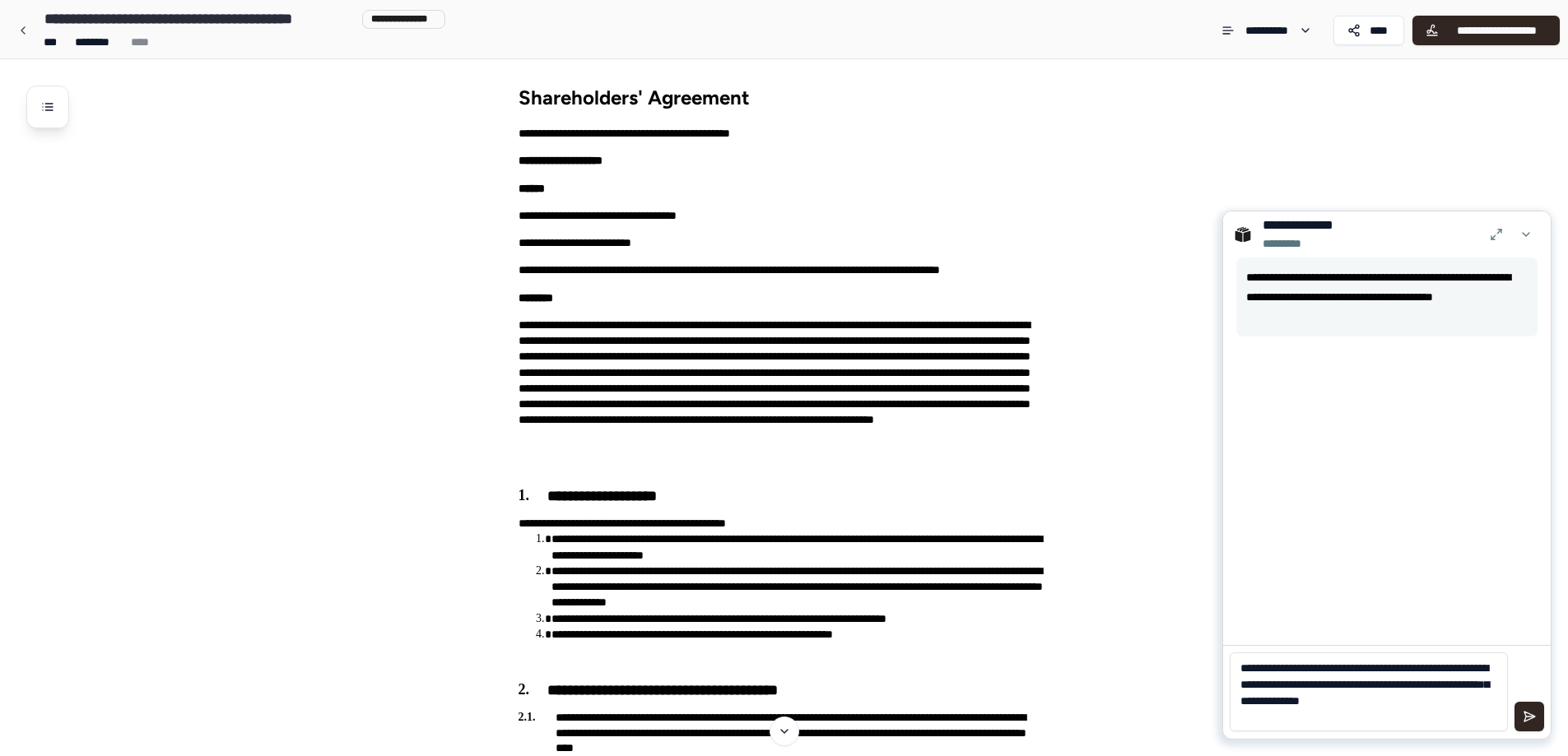 drag, startPoint x: 1268, startPoint y: 717, endPoint x: 1225, endPoint y: 633, distance: 94.366308 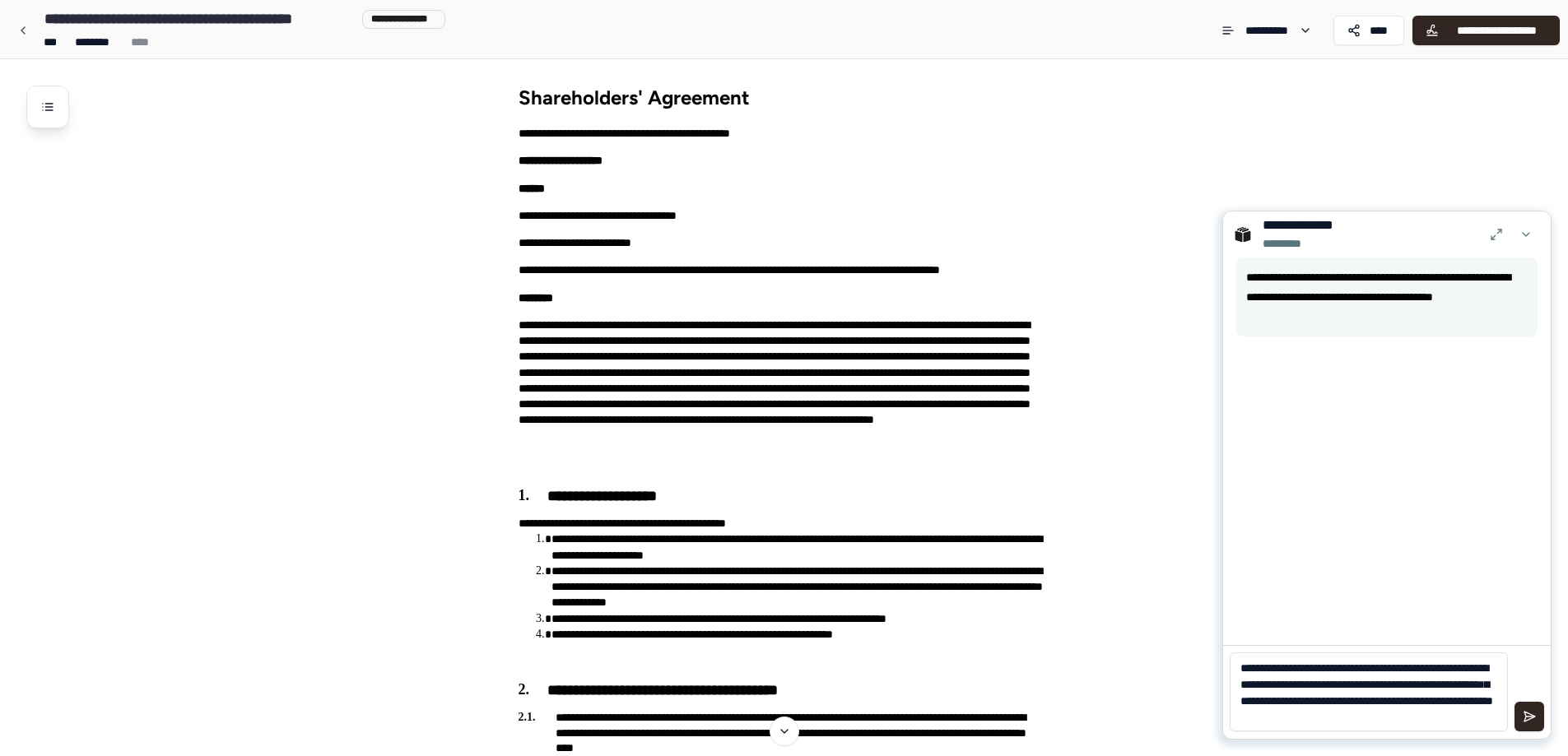 click on "**********" at bounding box center [1369, 692] 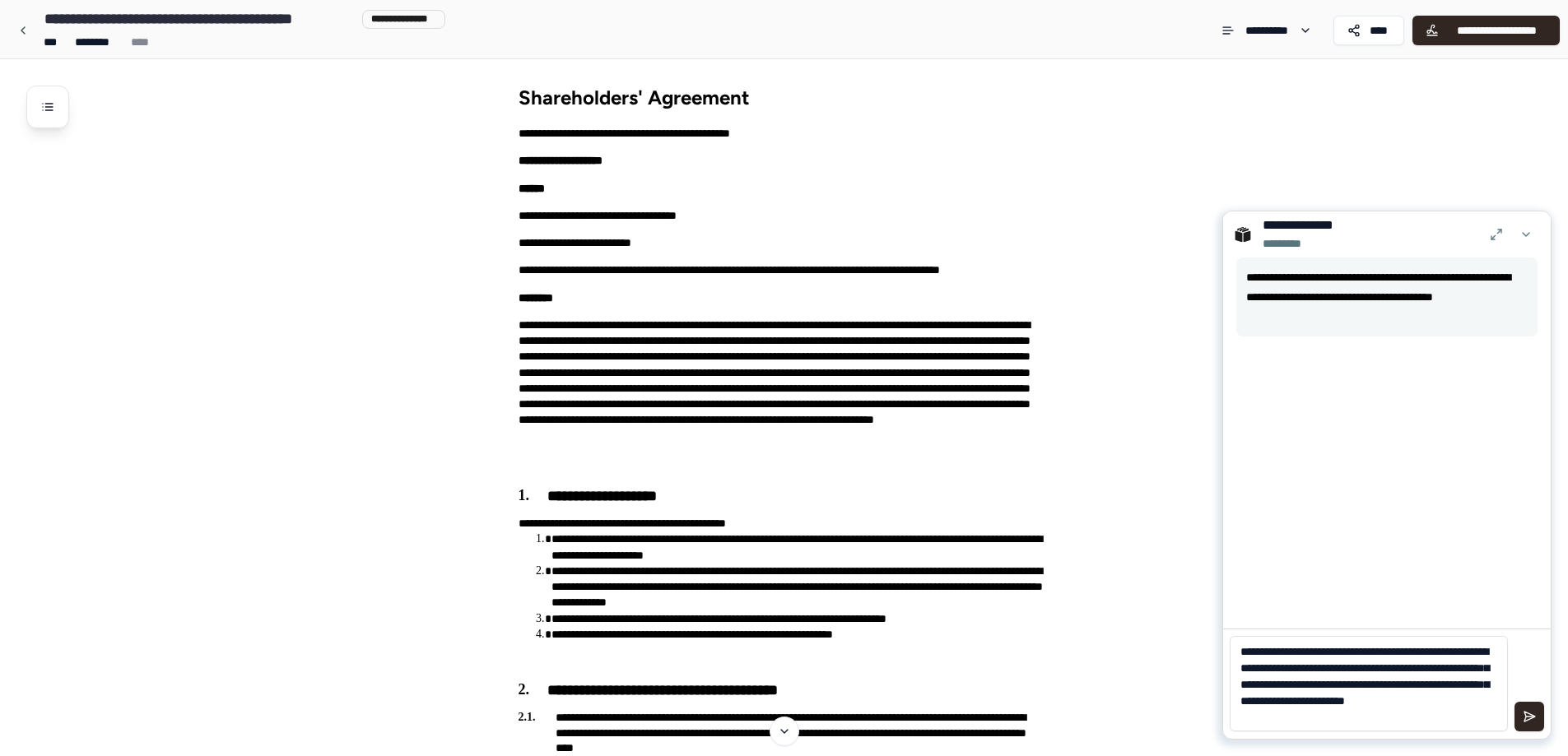 click on "**********" at bounding box center (1369, 684) 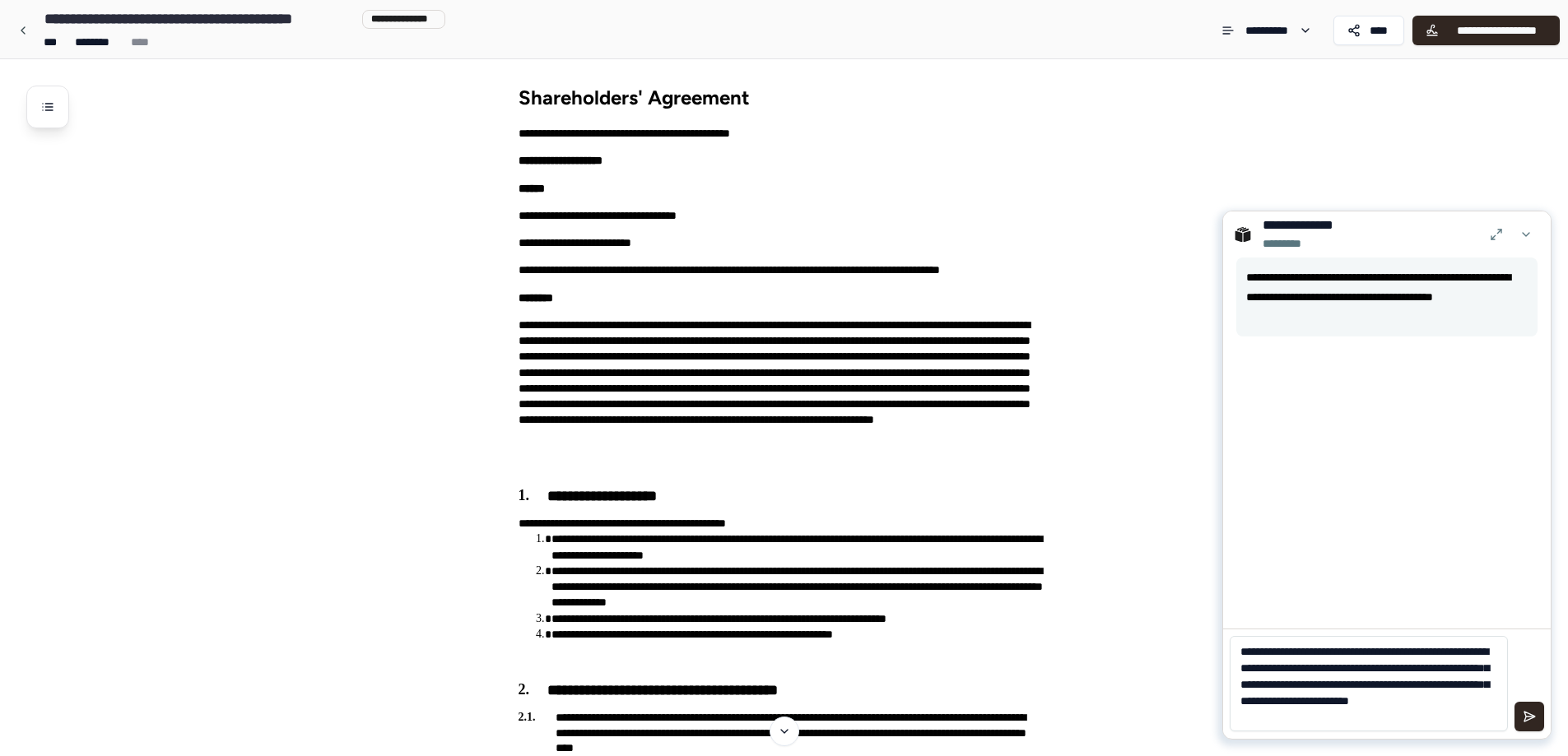 type on "**********" 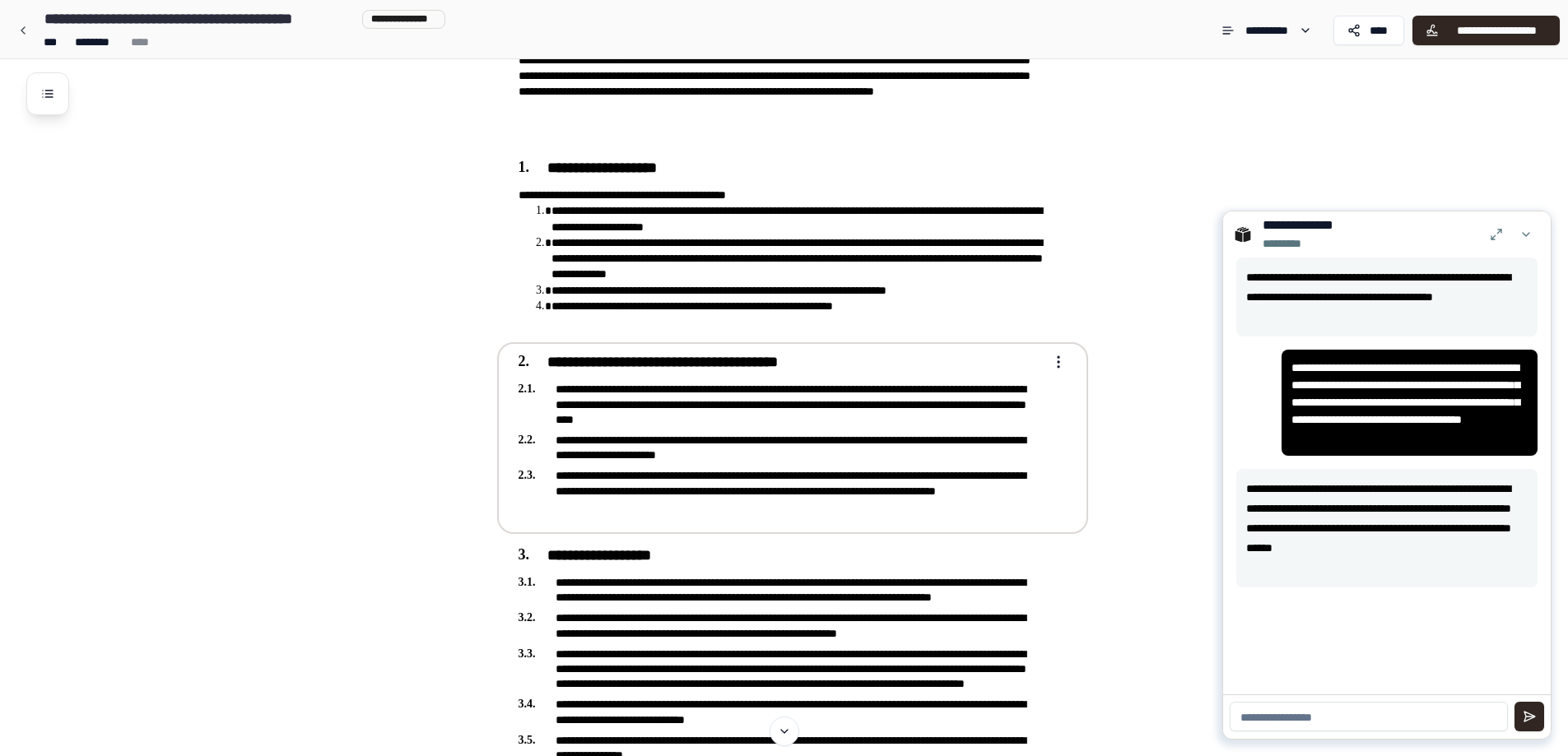 scroll, scrollTop: 329, scrollLeft: 0, axis: vertical 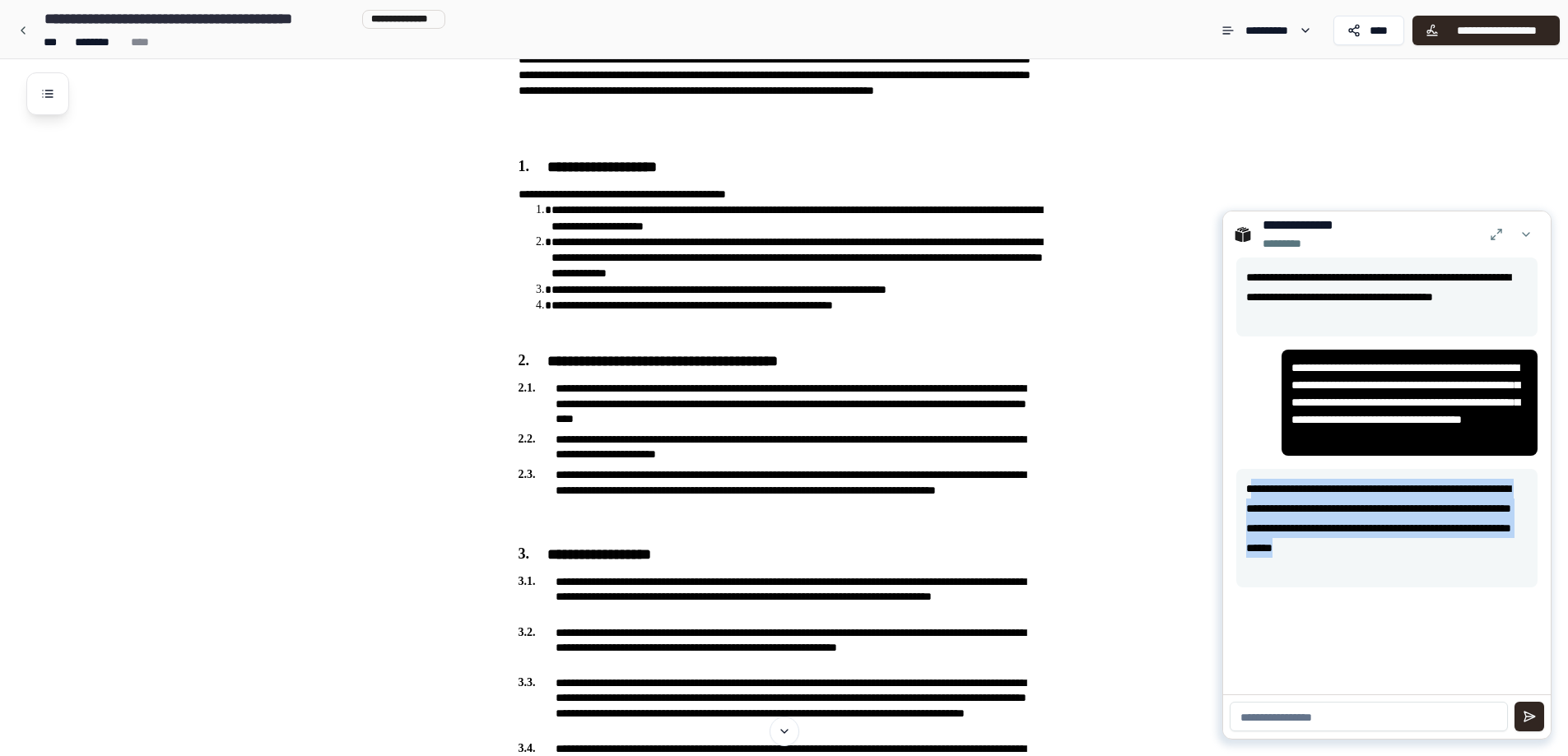 drag, startPoint x: 1249, startPoint y: 487, endPoint x: 1315, endPoint y: 563, distance: 100.65784 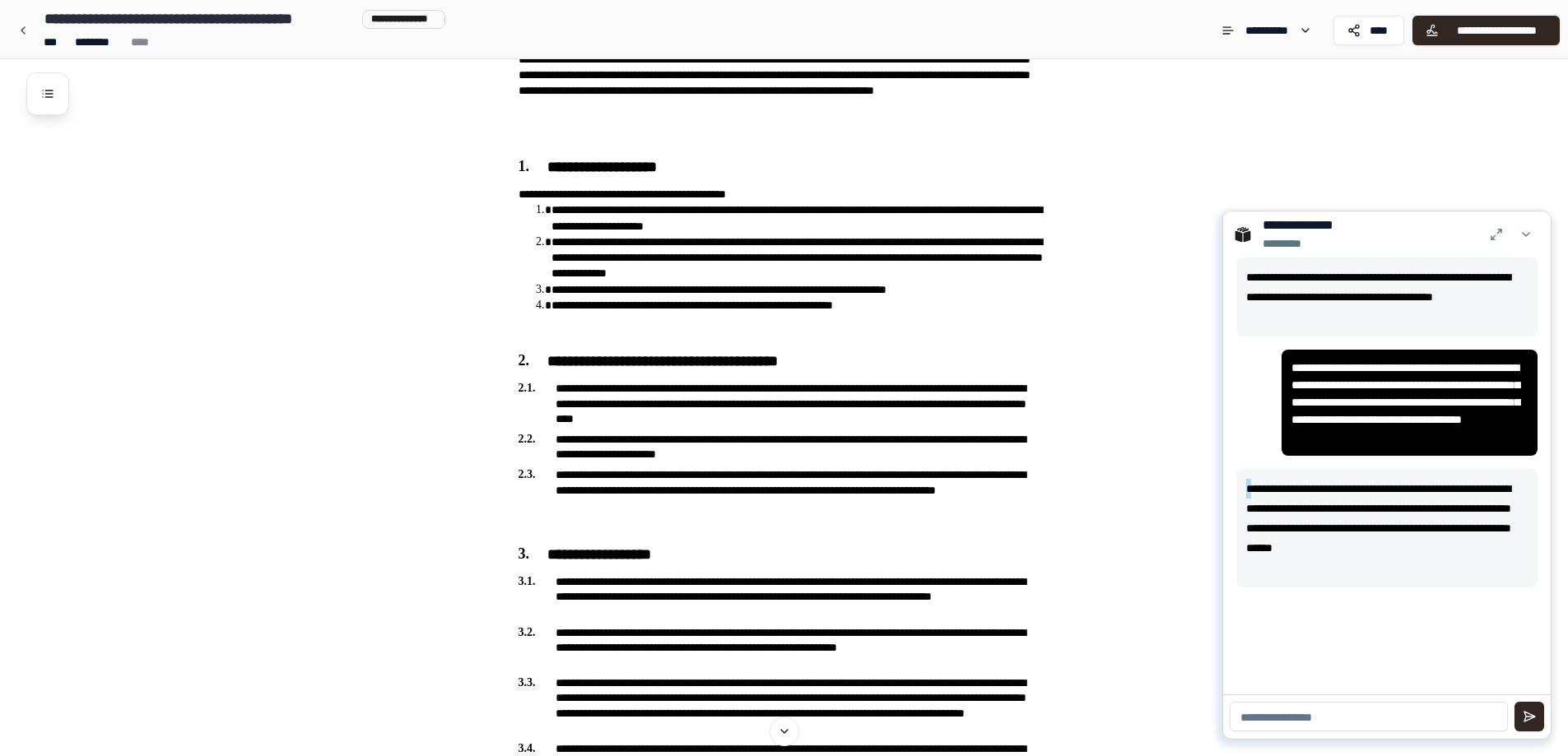 click on "**********" at bounding box center [1387, 528] 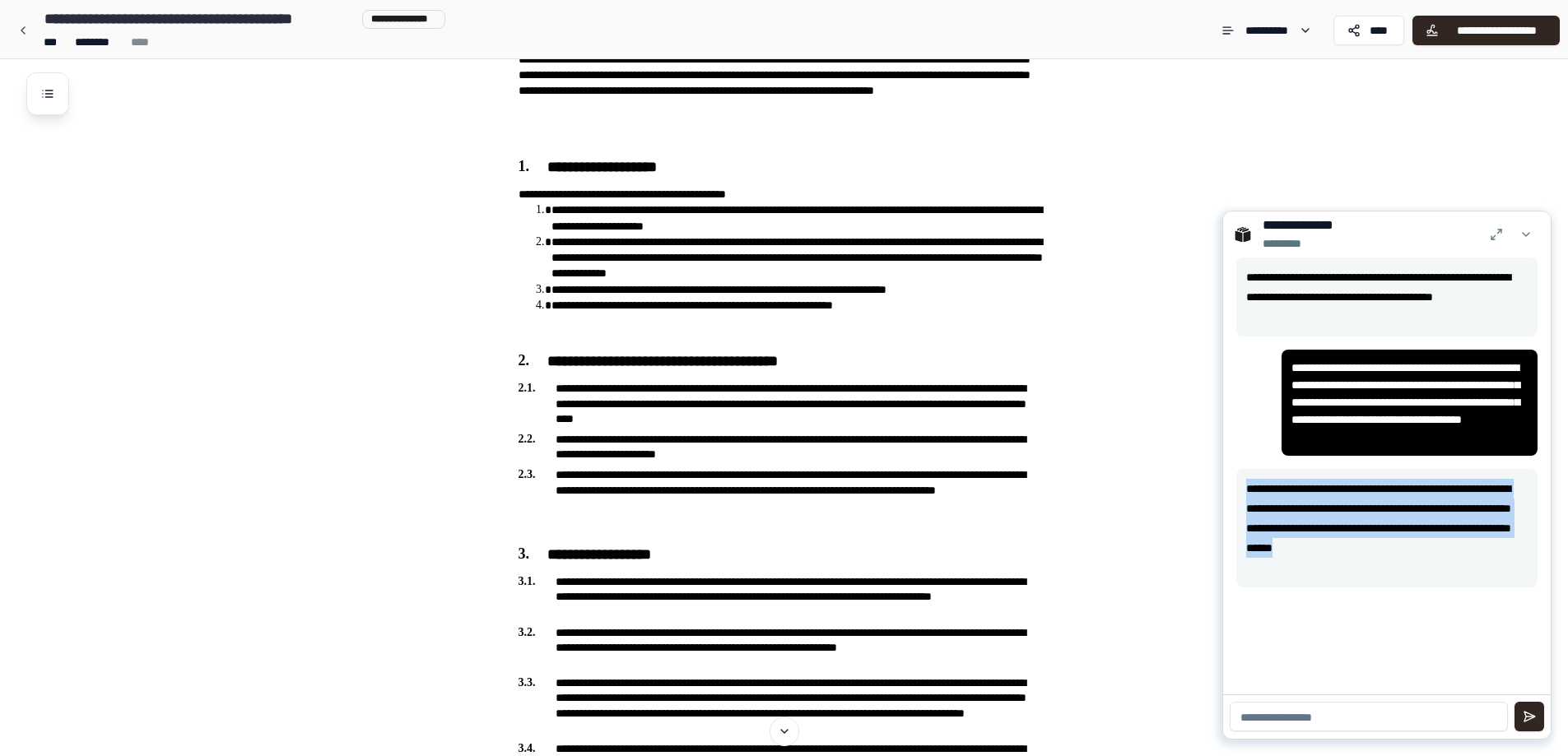 drag, startPoint x: 1247, startPoint y: 490, endPoint x: 1347, endPoint y: 581, distance: 135.20725 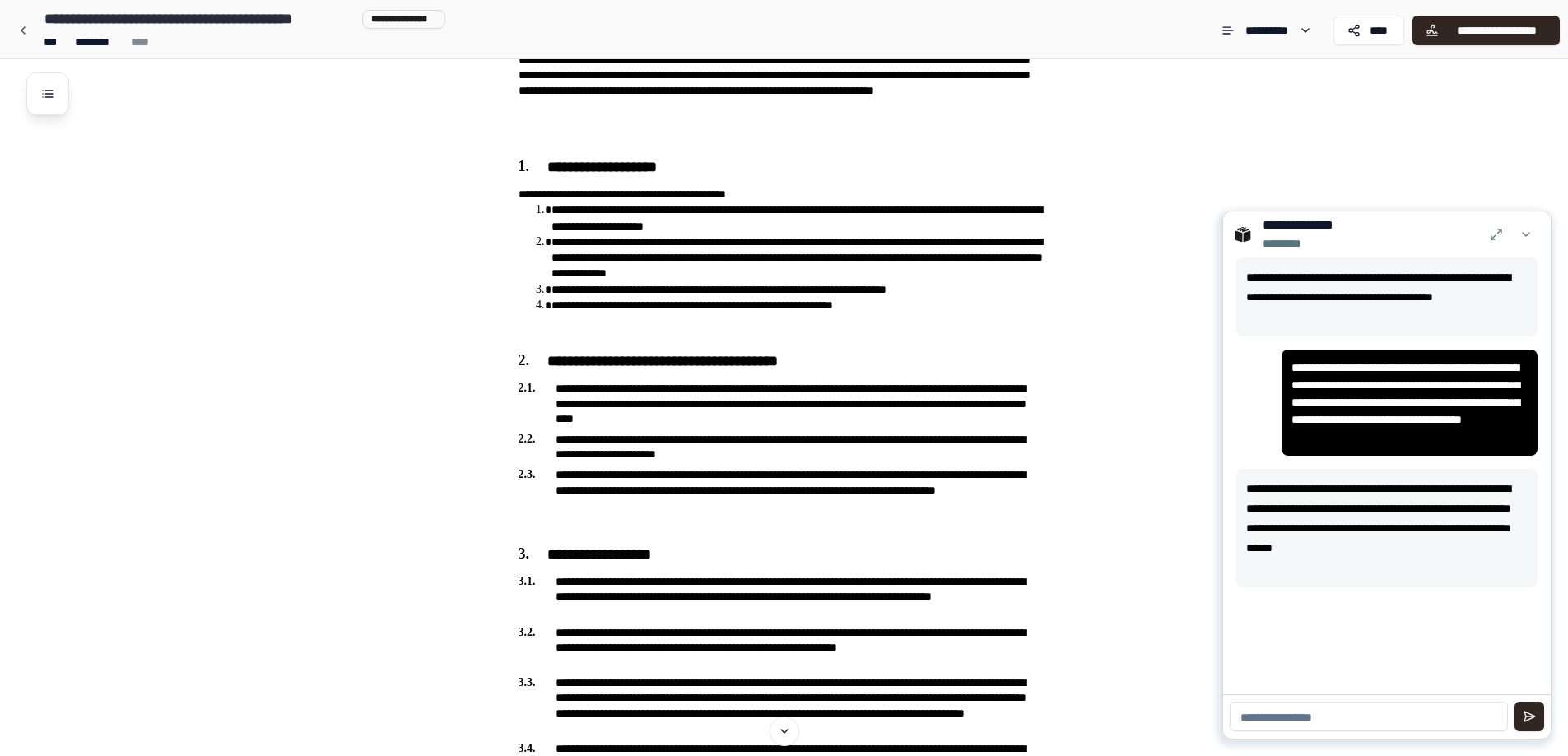 click at bounding box center [1387, 716] 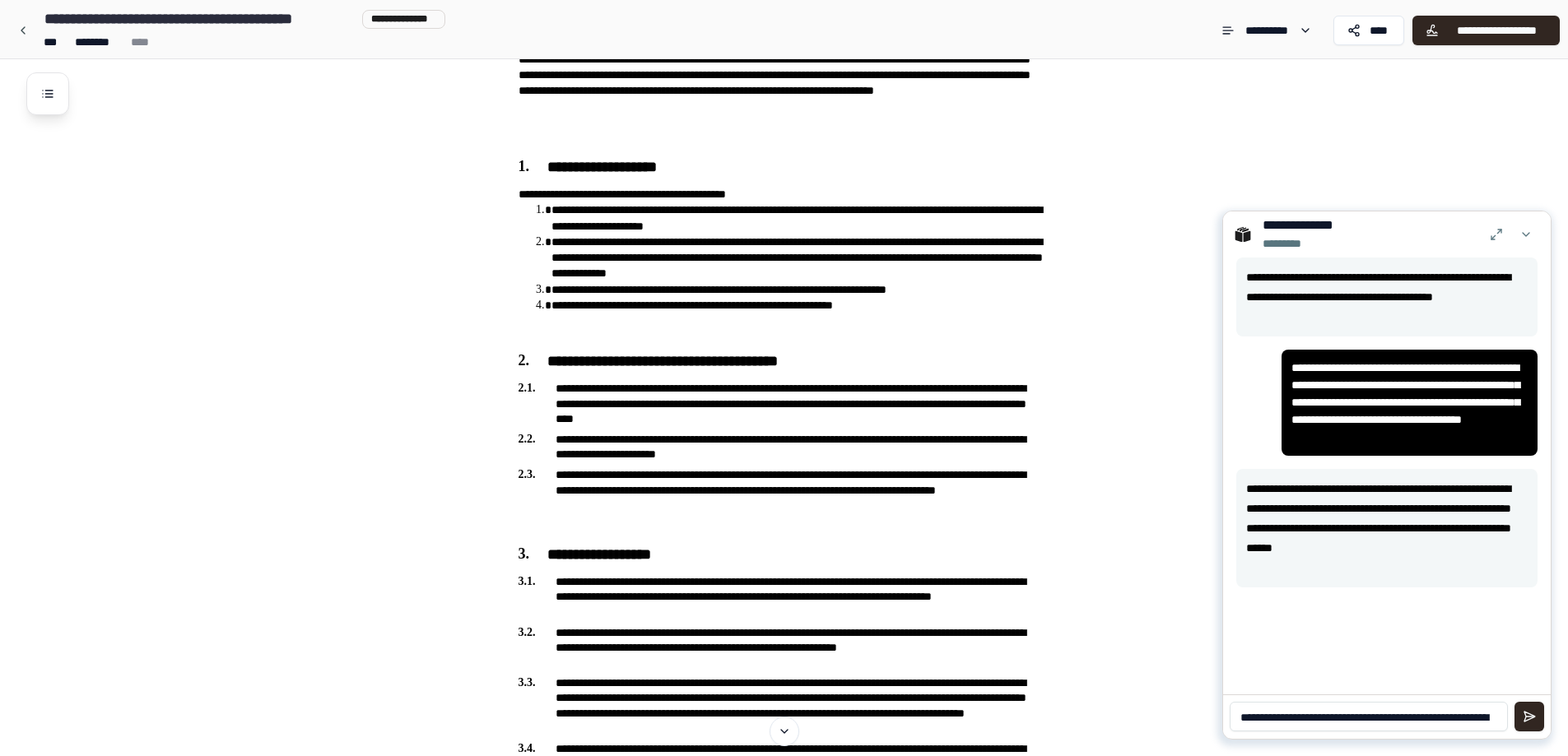 scroll, scrollTop: 0, scrollLeft: 0, axis: both 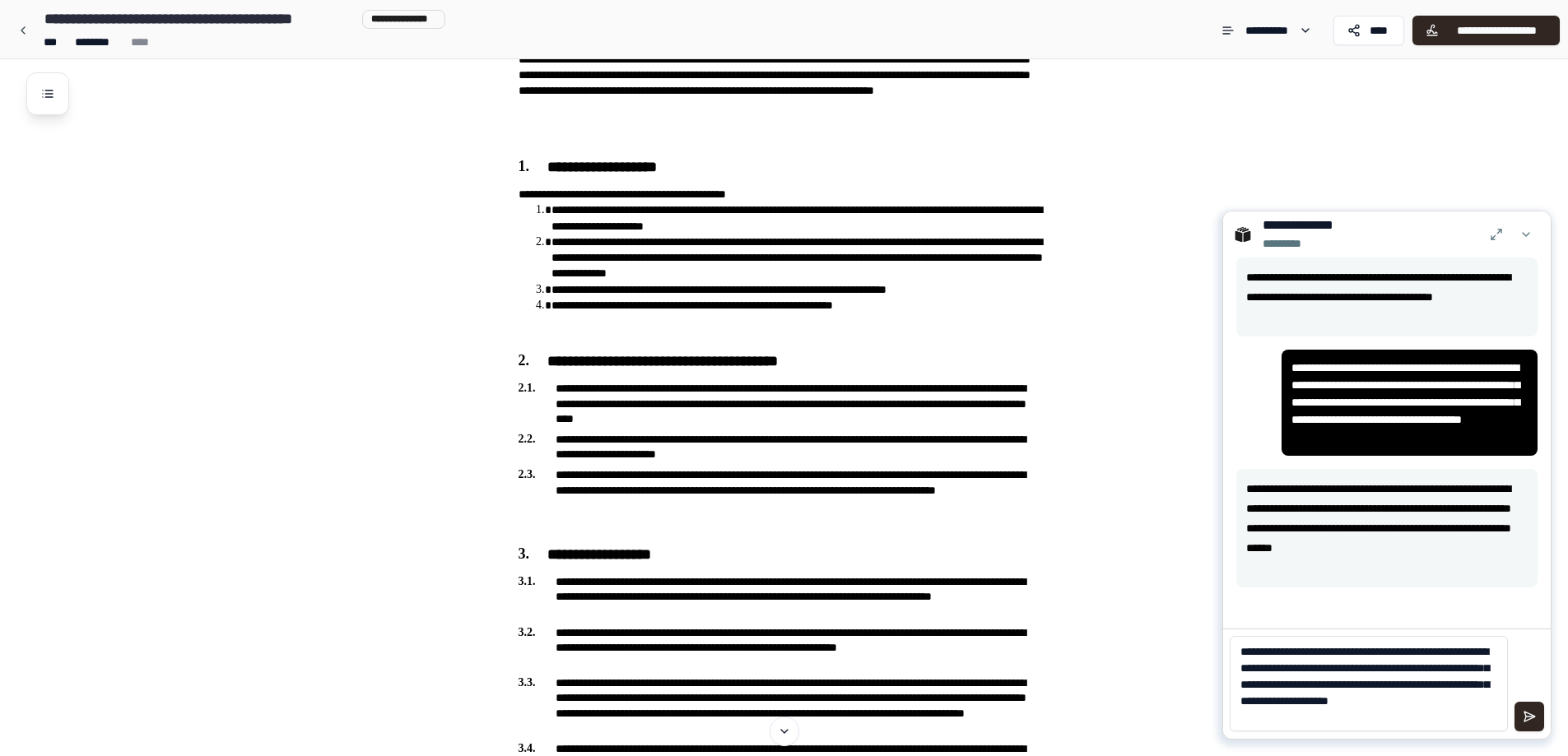 drag, startPoint x: 1314, startPoint y: 671, endPoint x: 1366, endPoint y: 668, distance: 52.0865 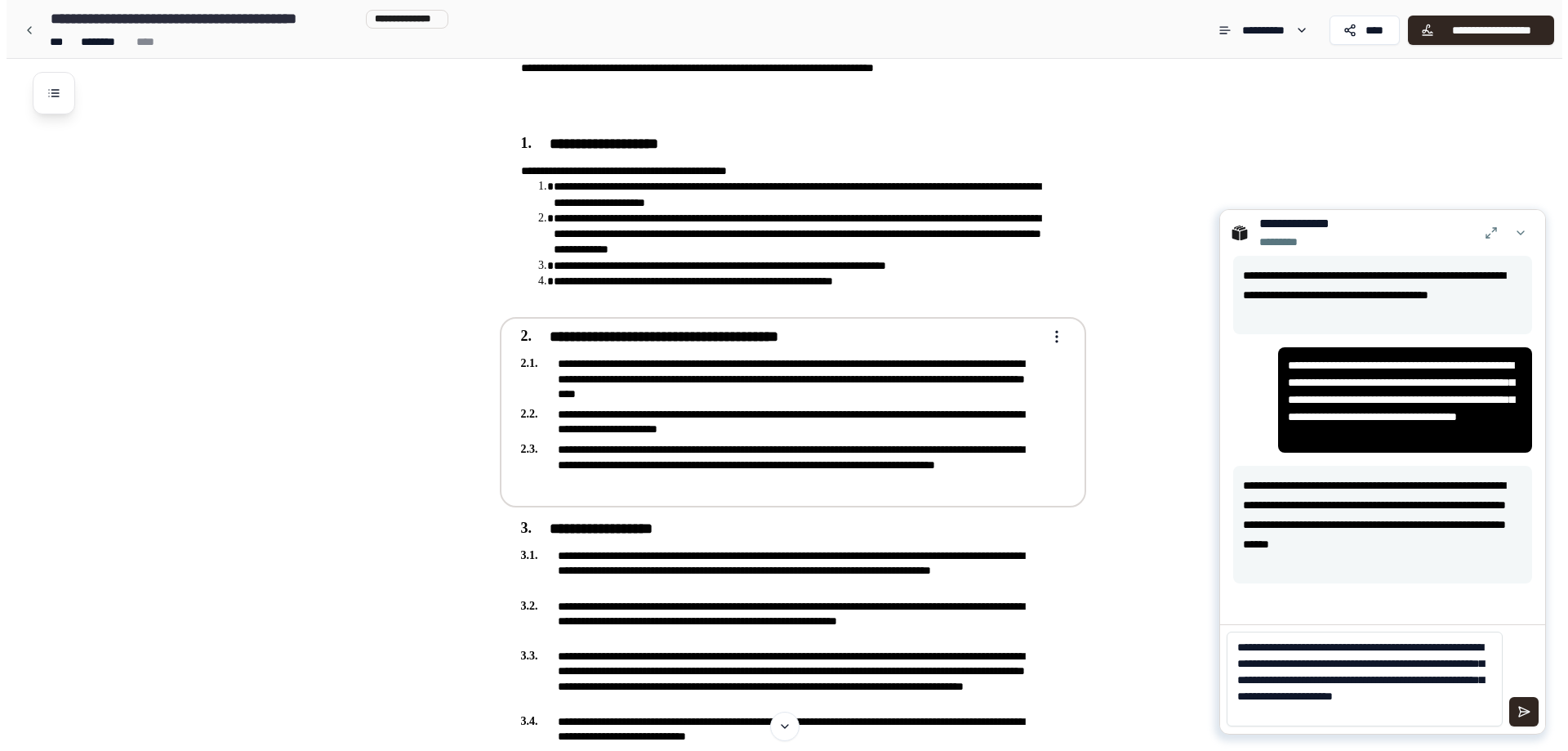scroll, scrollTop: 409, scrollLeft: 0, axis: vertical 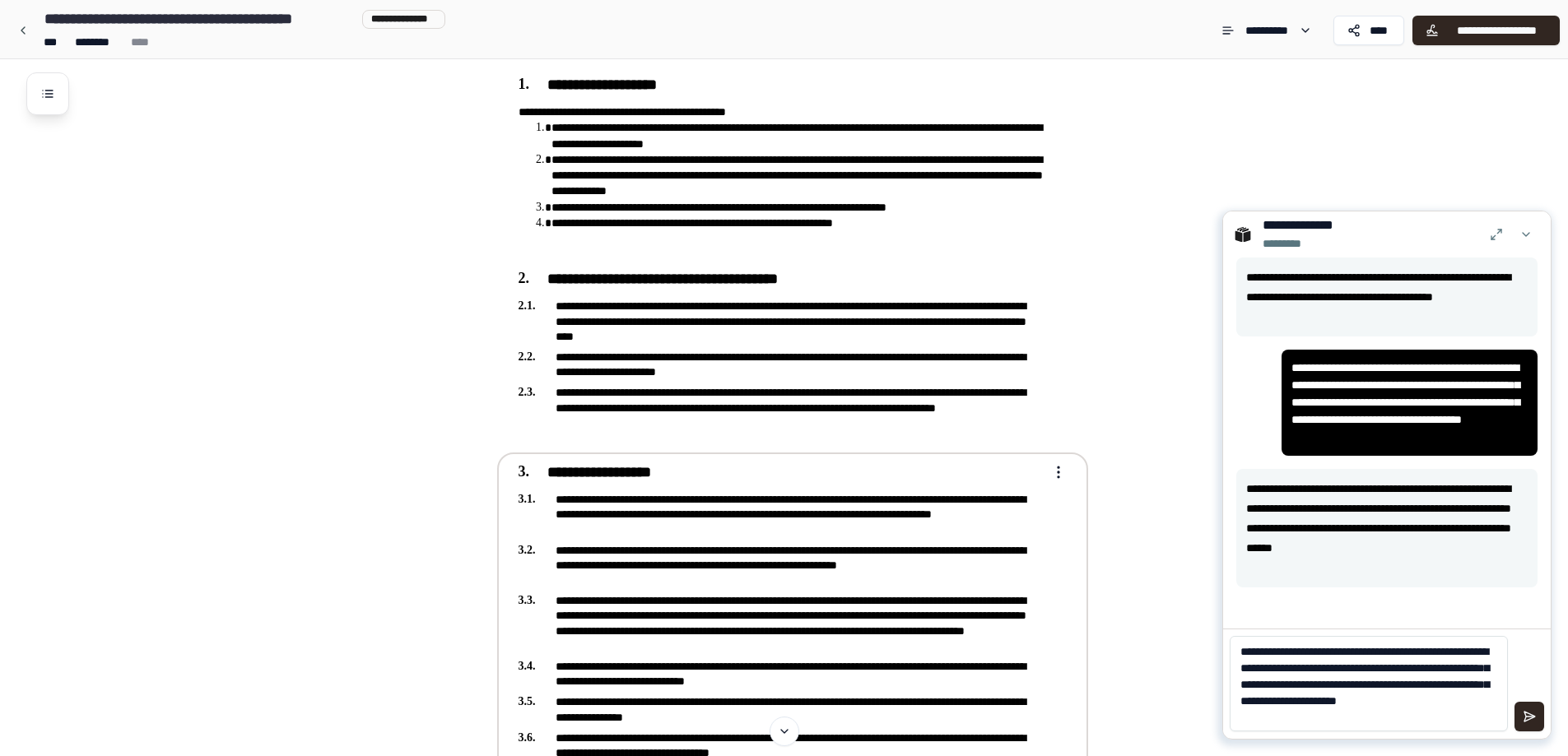 type on "**********" 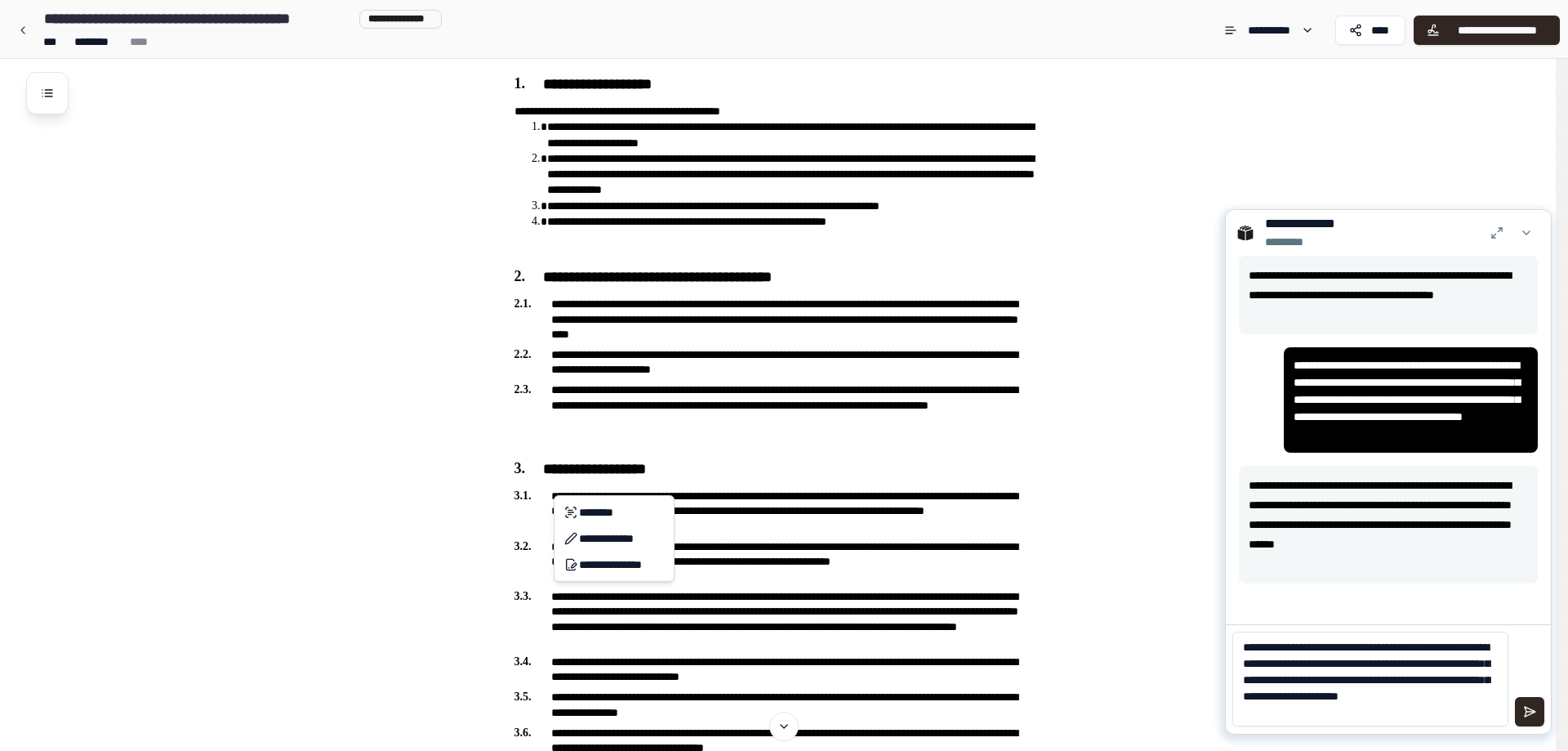 click on "**********" at bounding box center (784, 3426) 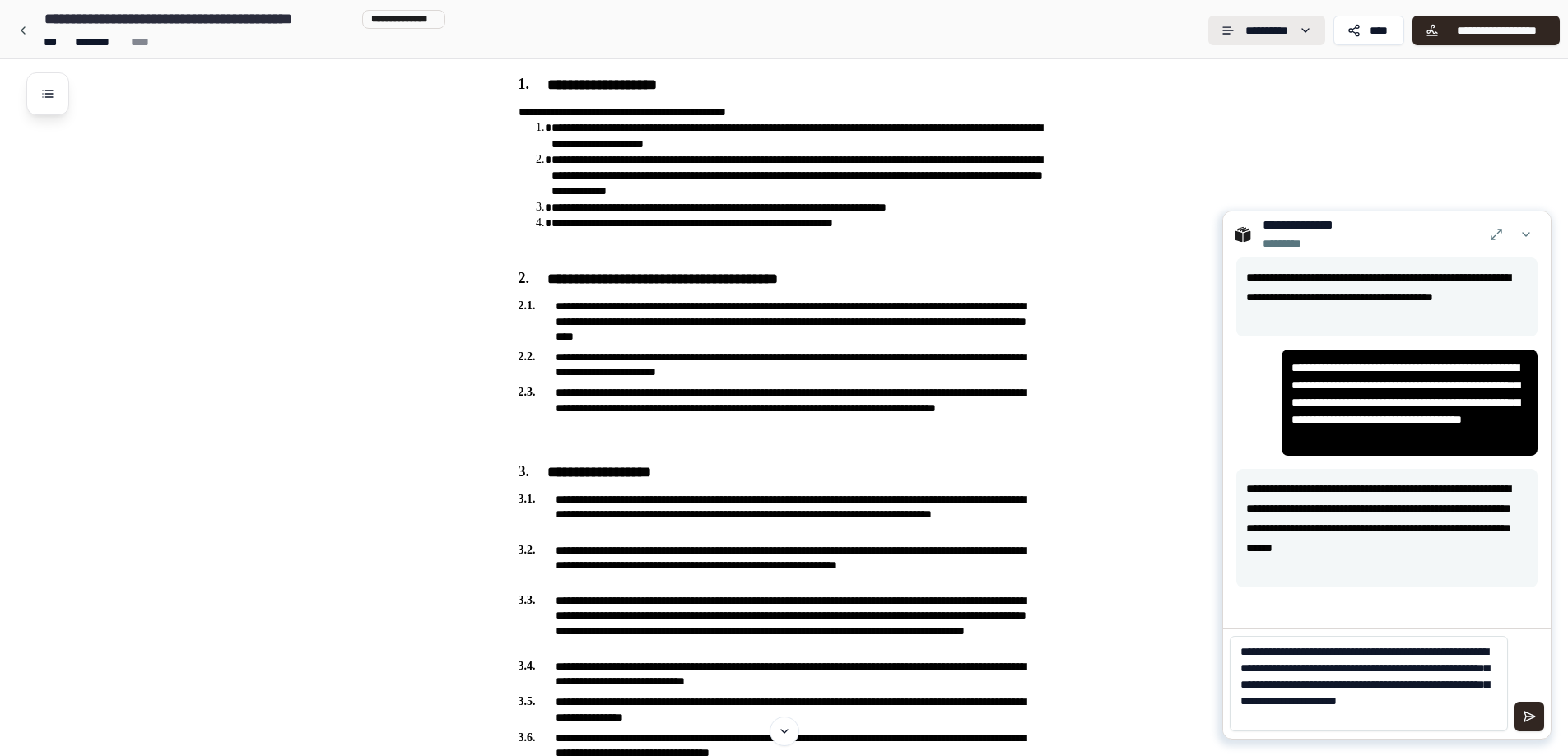 click on "**********" at bounding box center (784, 3448) 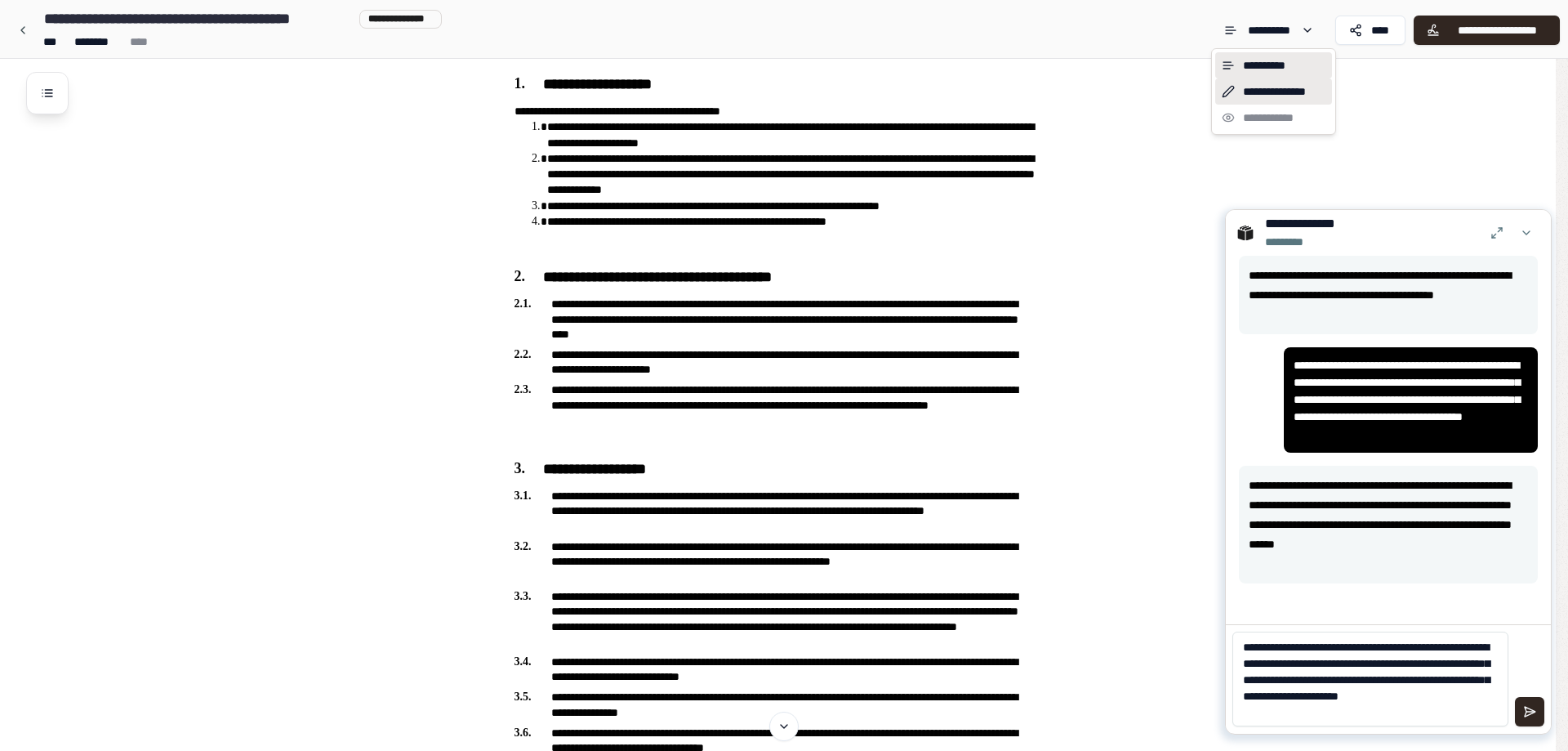click on "**********" at bounding box center [1273, 92] 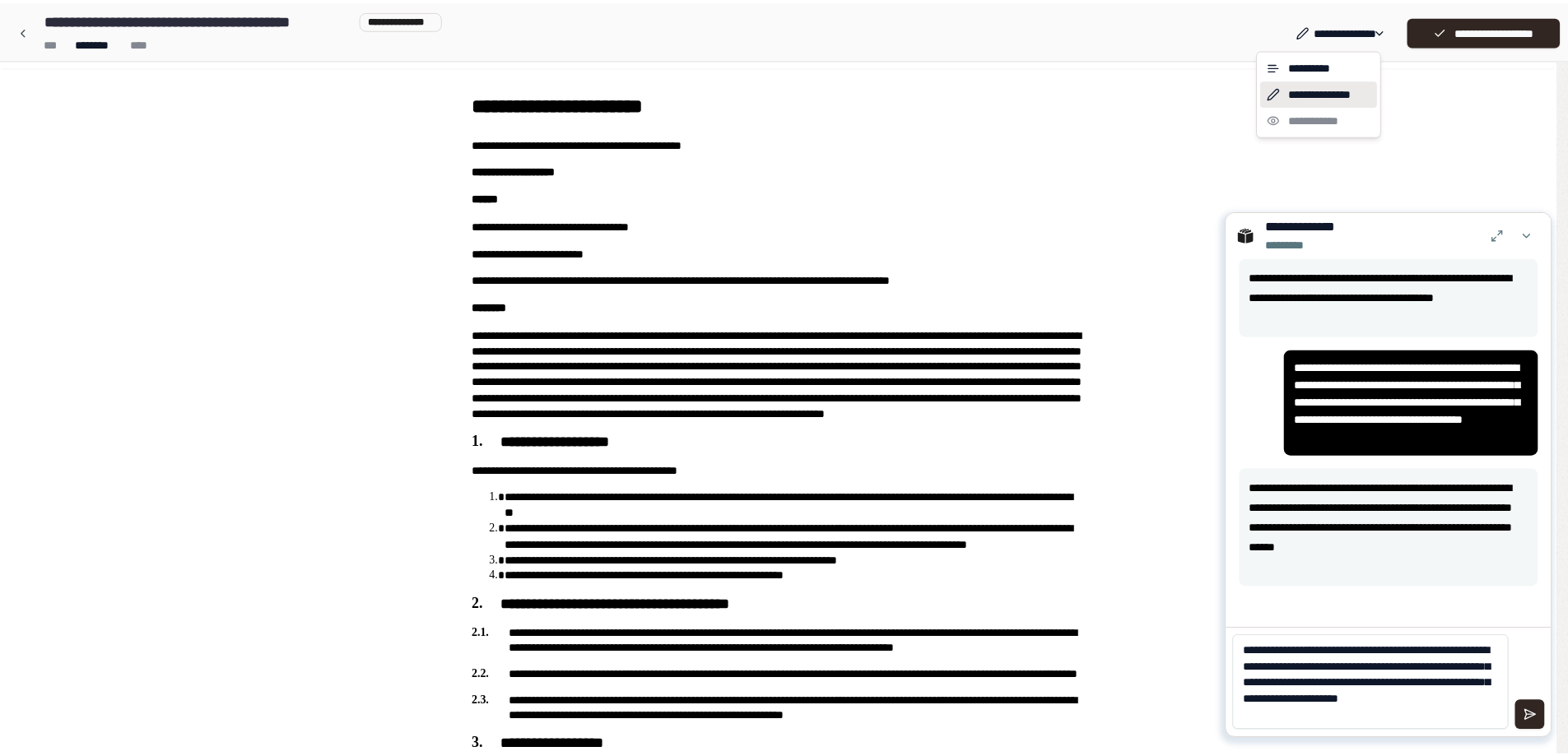 scroll, scrollTop: 0, scrollLeft: 0, axis: both 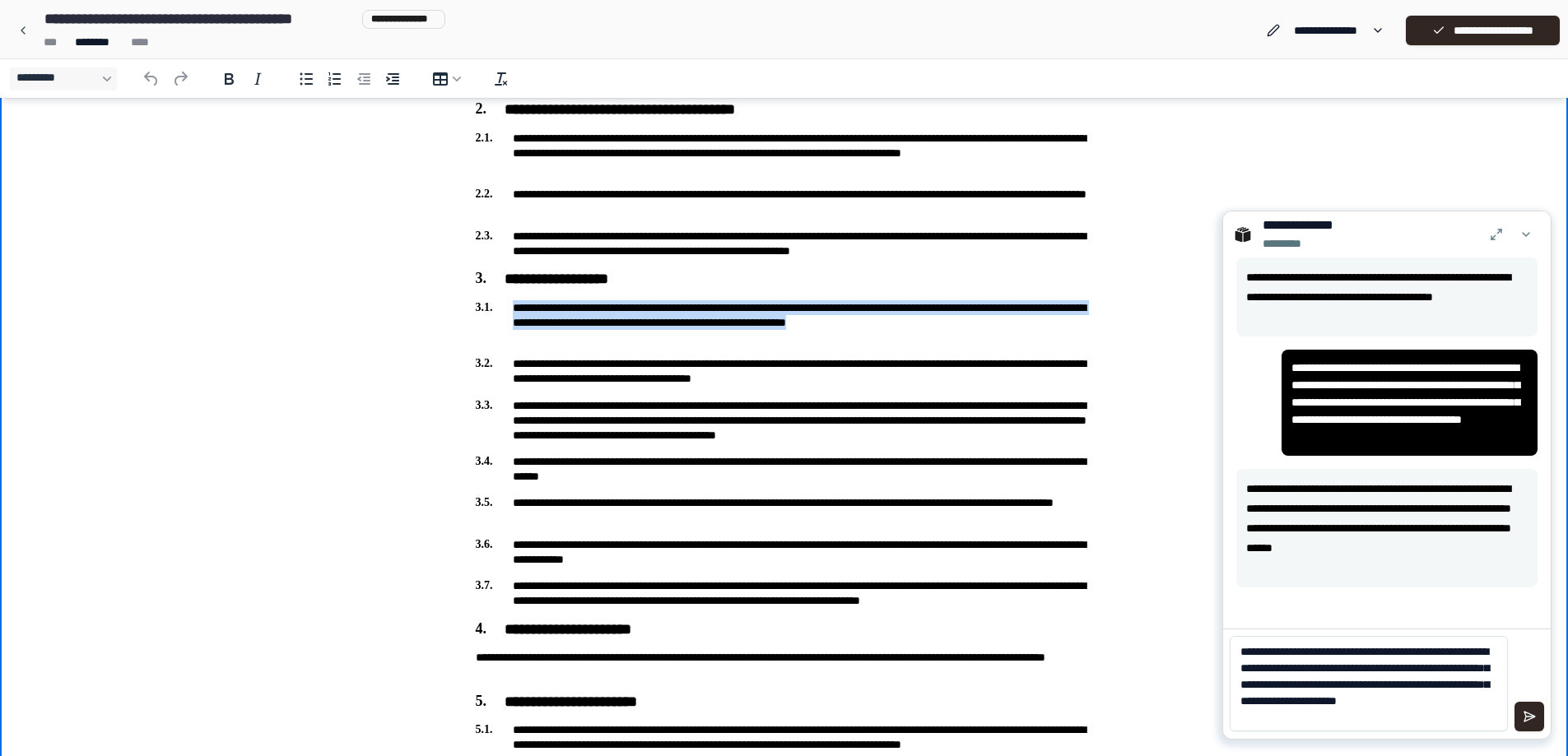 drag, startPoint x: 565, startPoint y: 338, endPoint x: 508, endPoint y: 308, distance: 64.412732 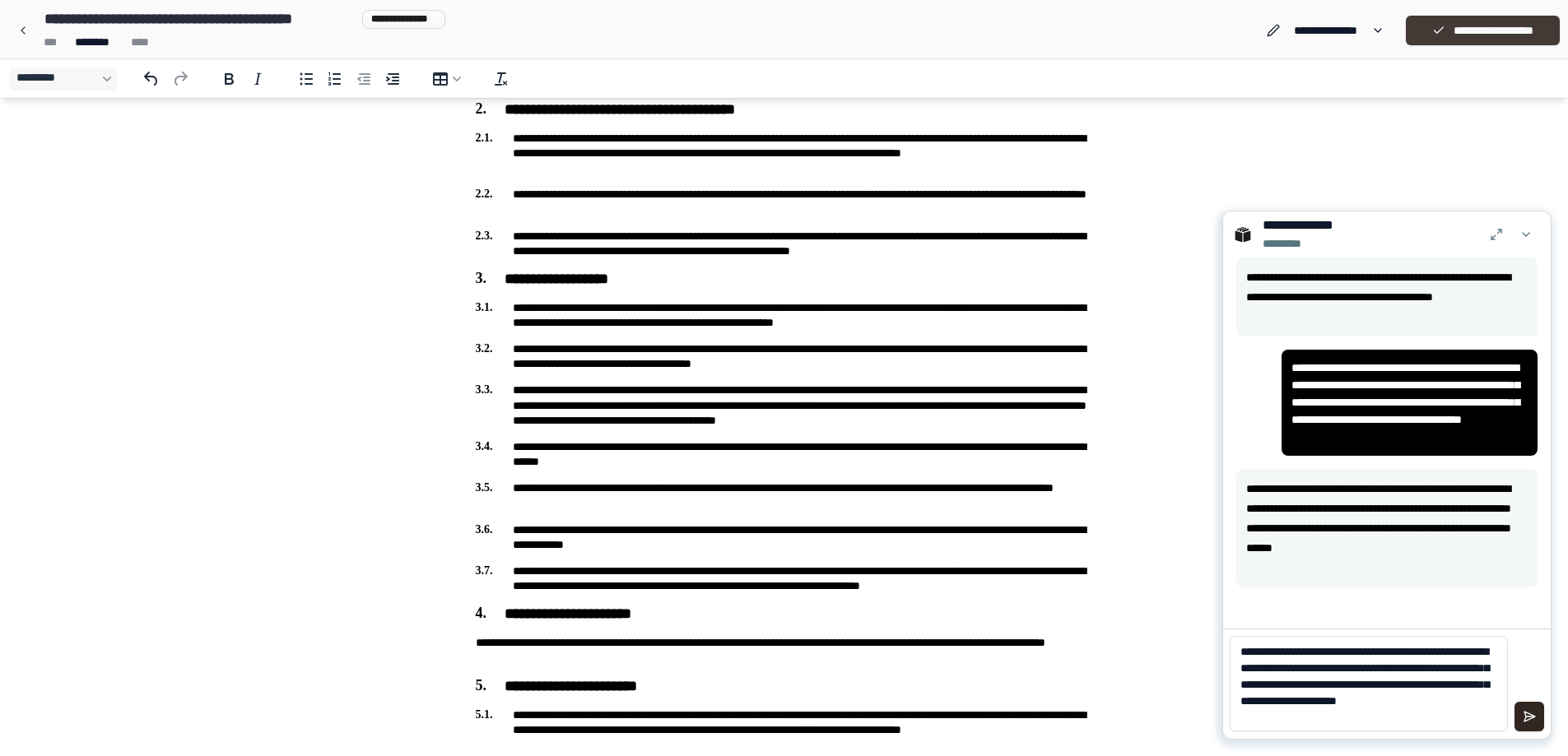 click on "**********" at bounding box center [1482, 30] 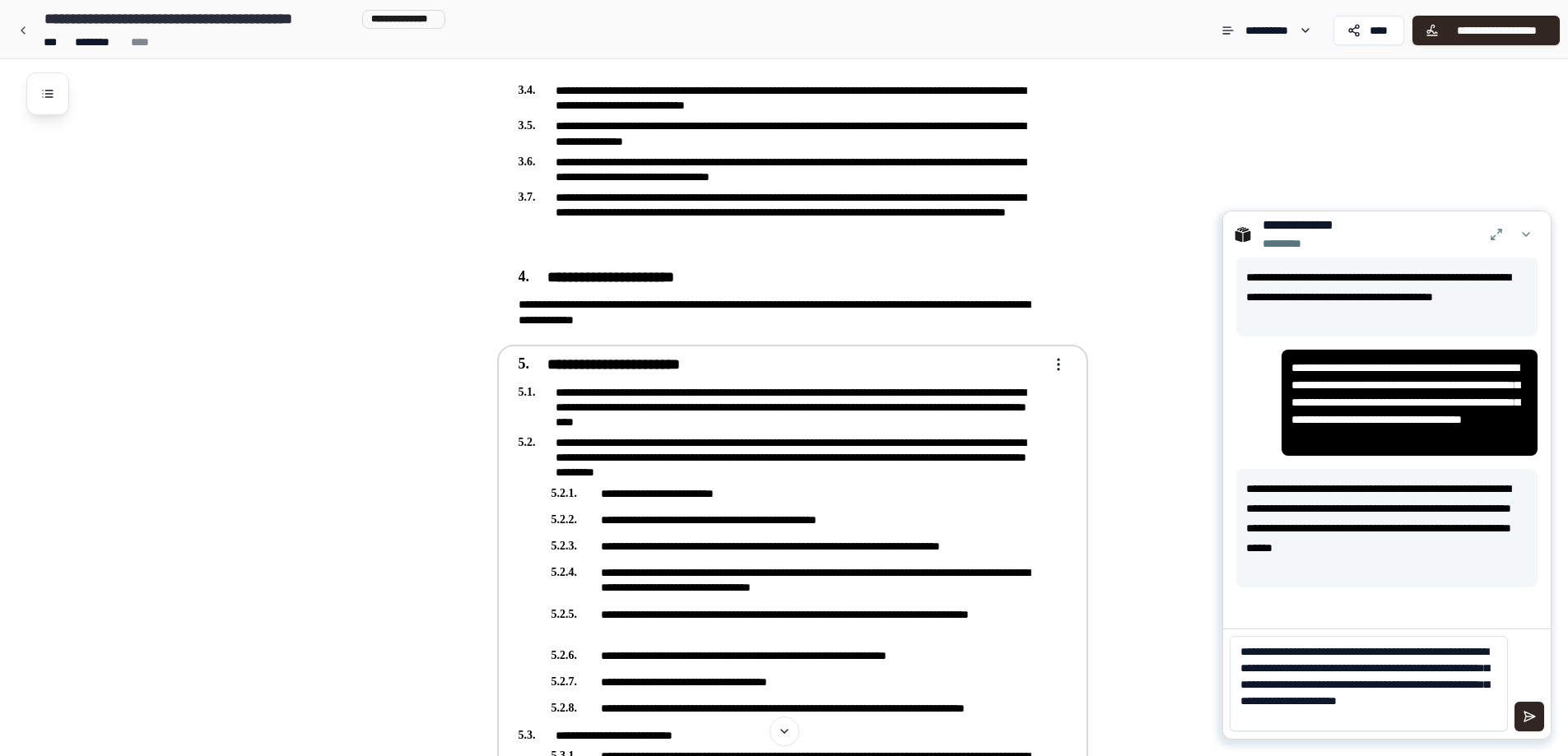 scroll, scrollTop: 740, scrollLeft: 0, axis: vertical 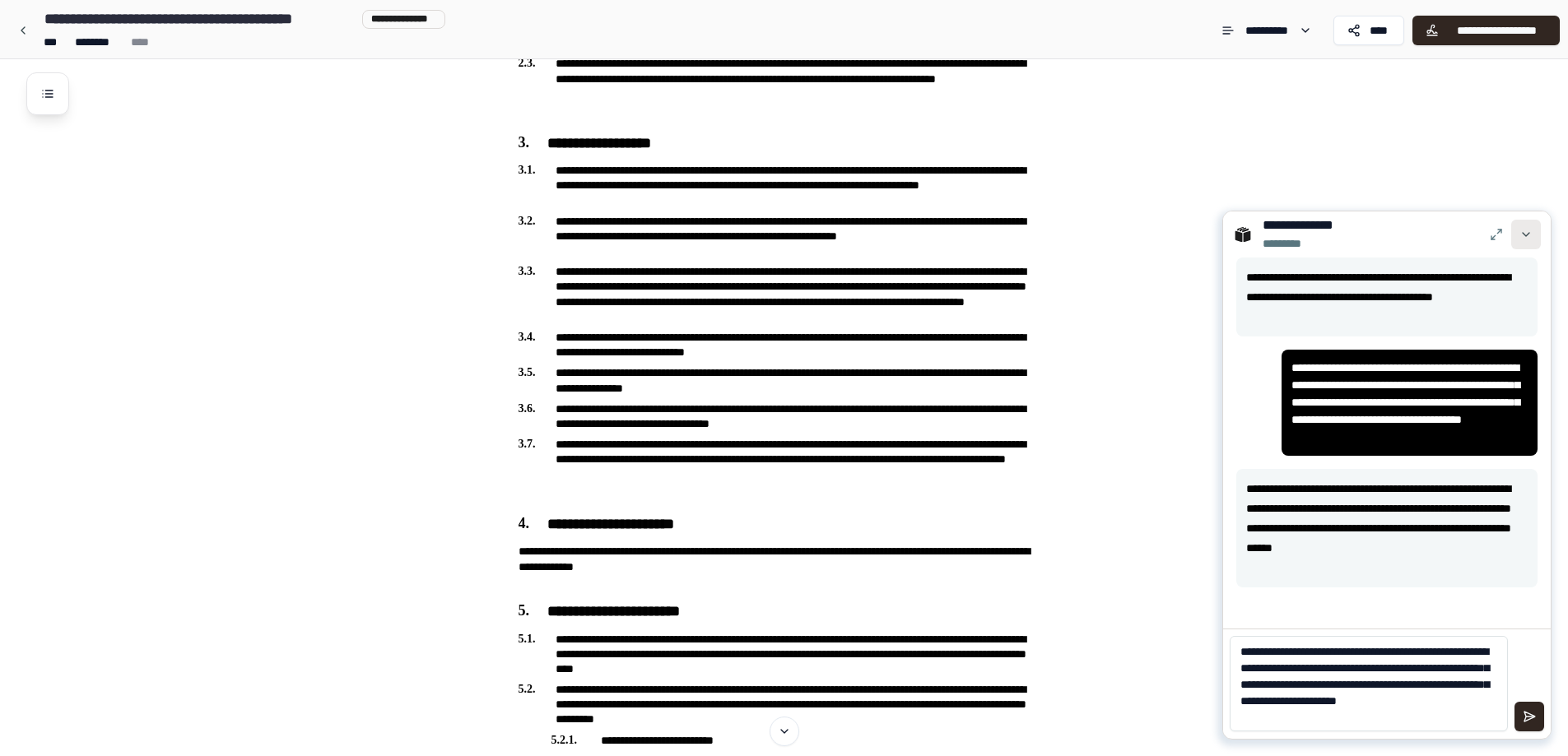 click at bounding box center (1526, 234) 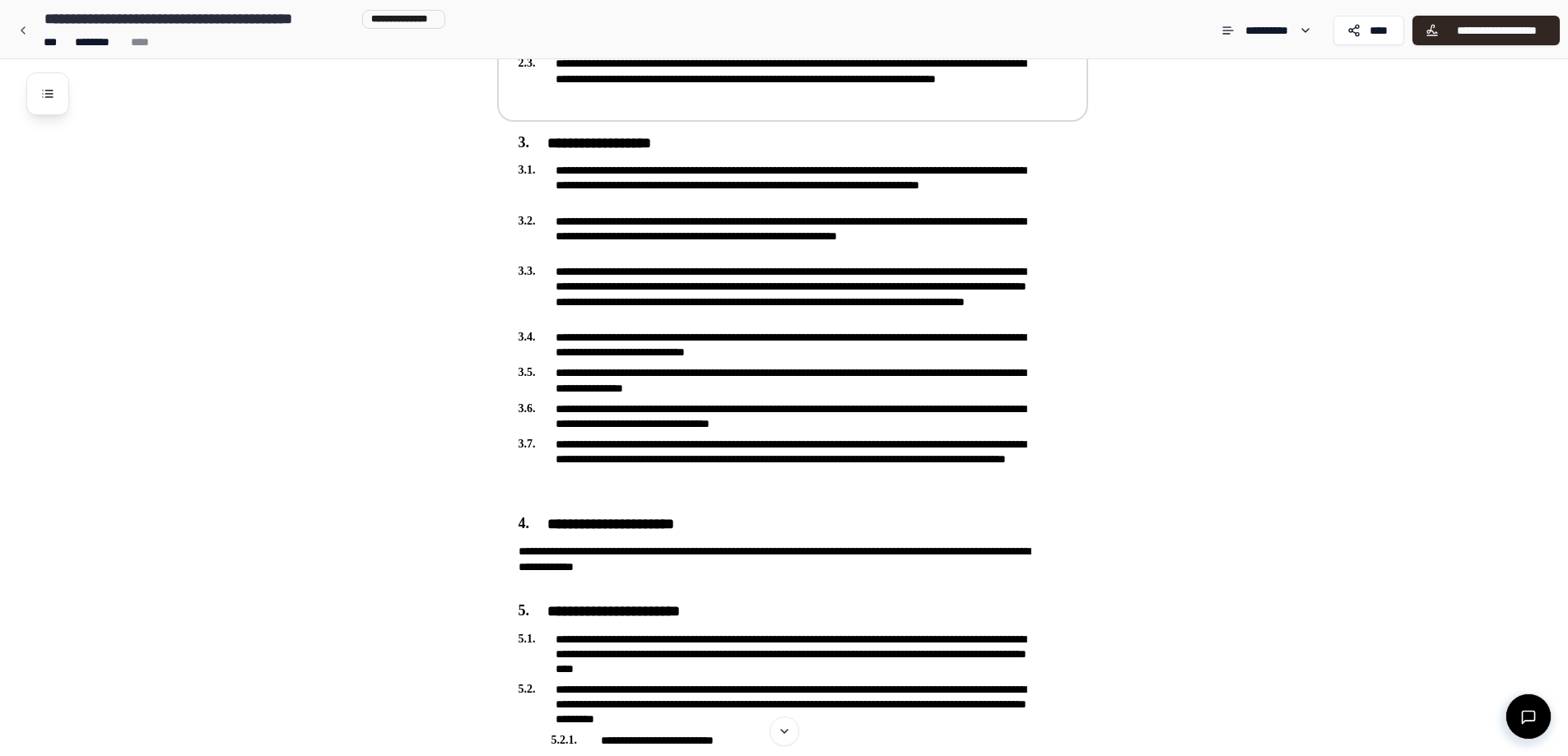click on "**********" at bounding box center [199, 19] 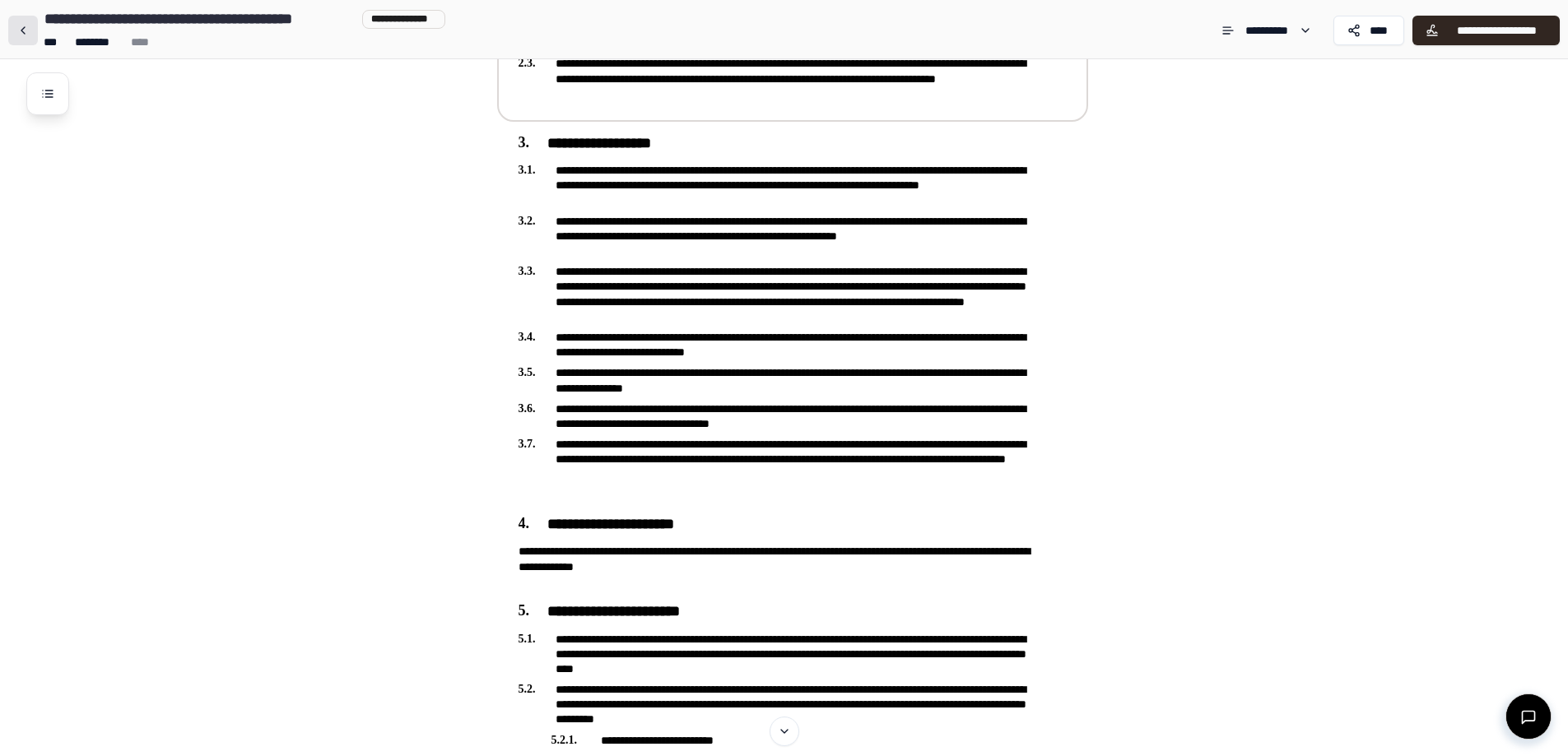 click at bounding box center (23, 30) 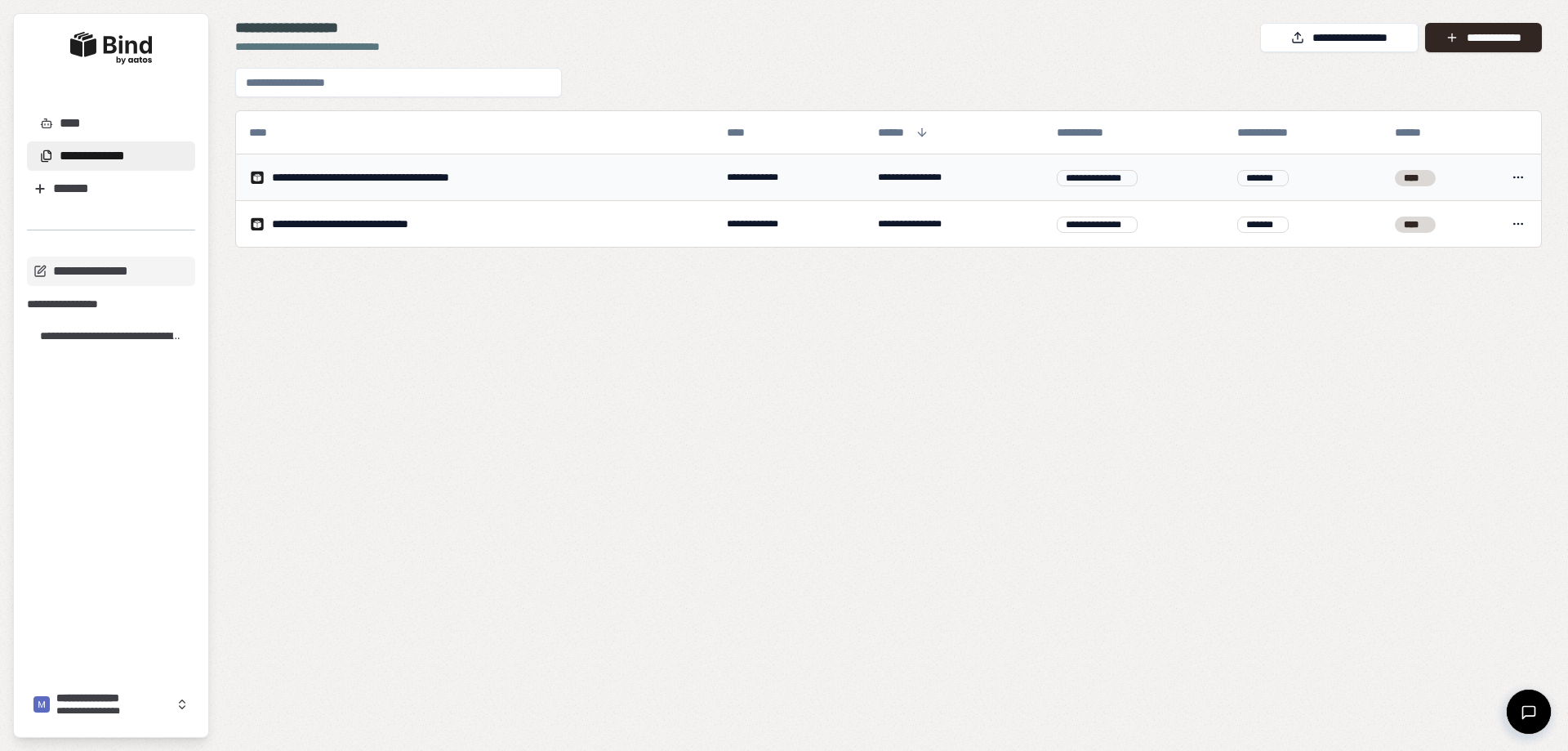 click on "**********" at bounding box center (389, 177) 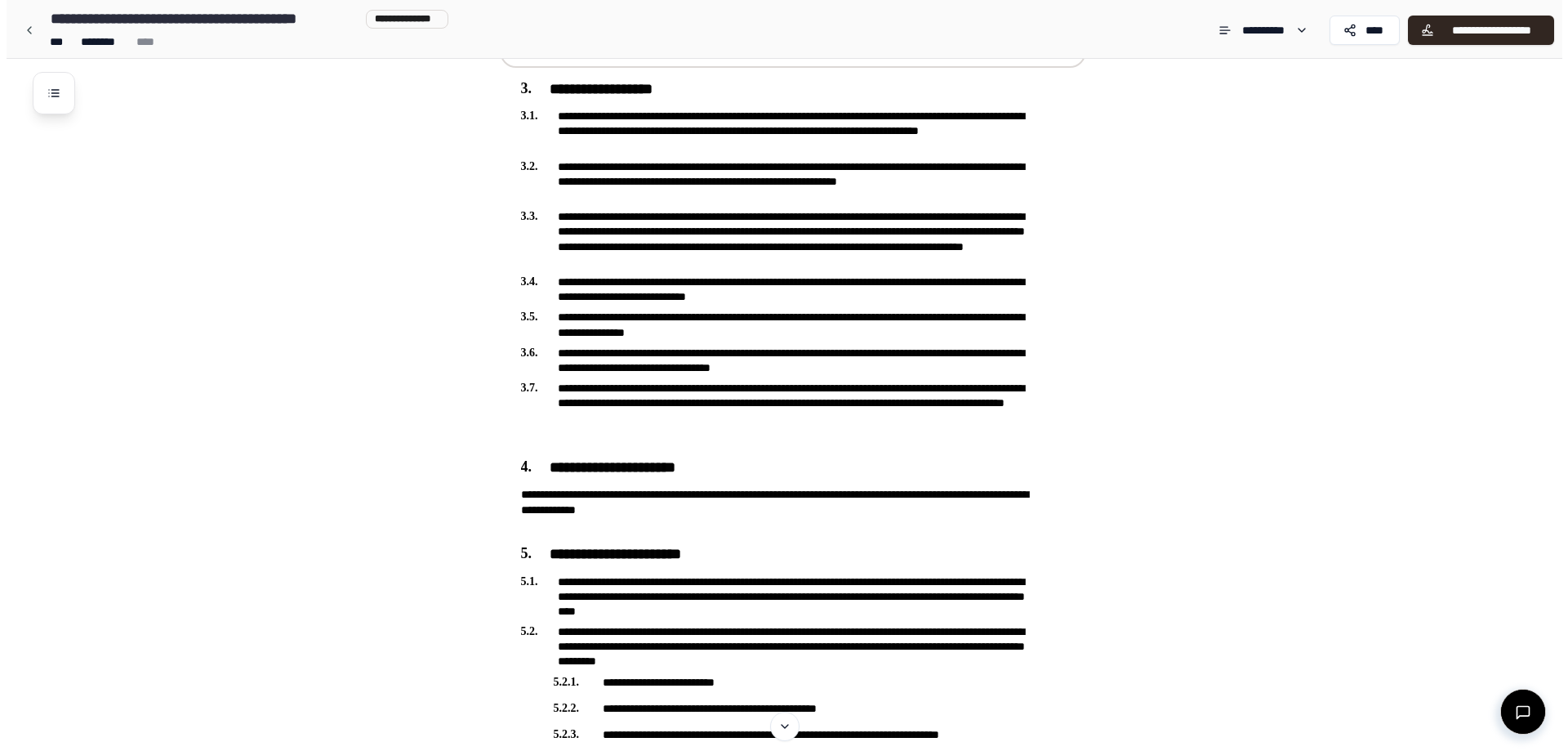 scroll, scrollTop: 899, scrollLeft: 0, axis: vertical 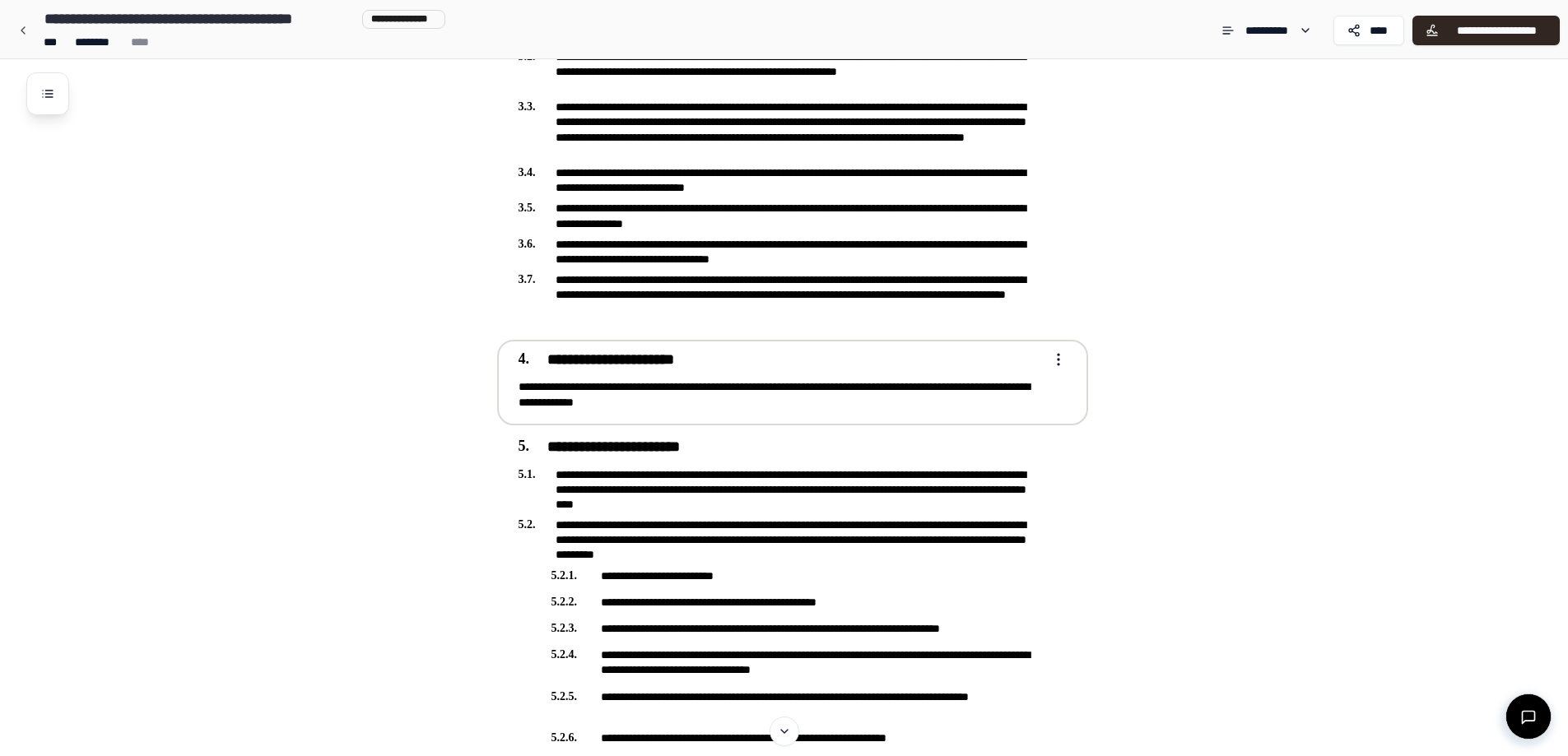 click on "**********" at bounding box center [781, 395] 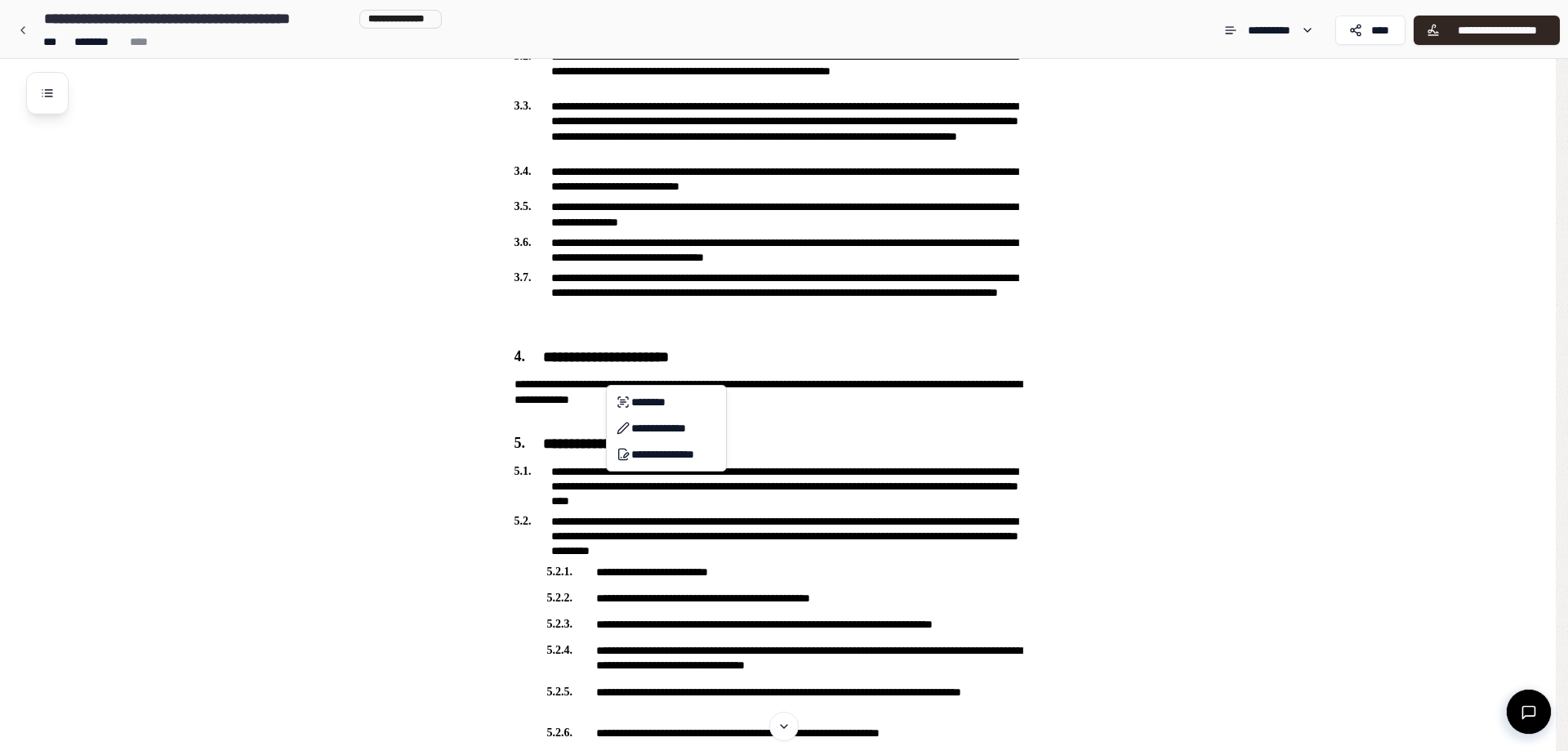 click on "**********" at bounding box center [784, 2935] 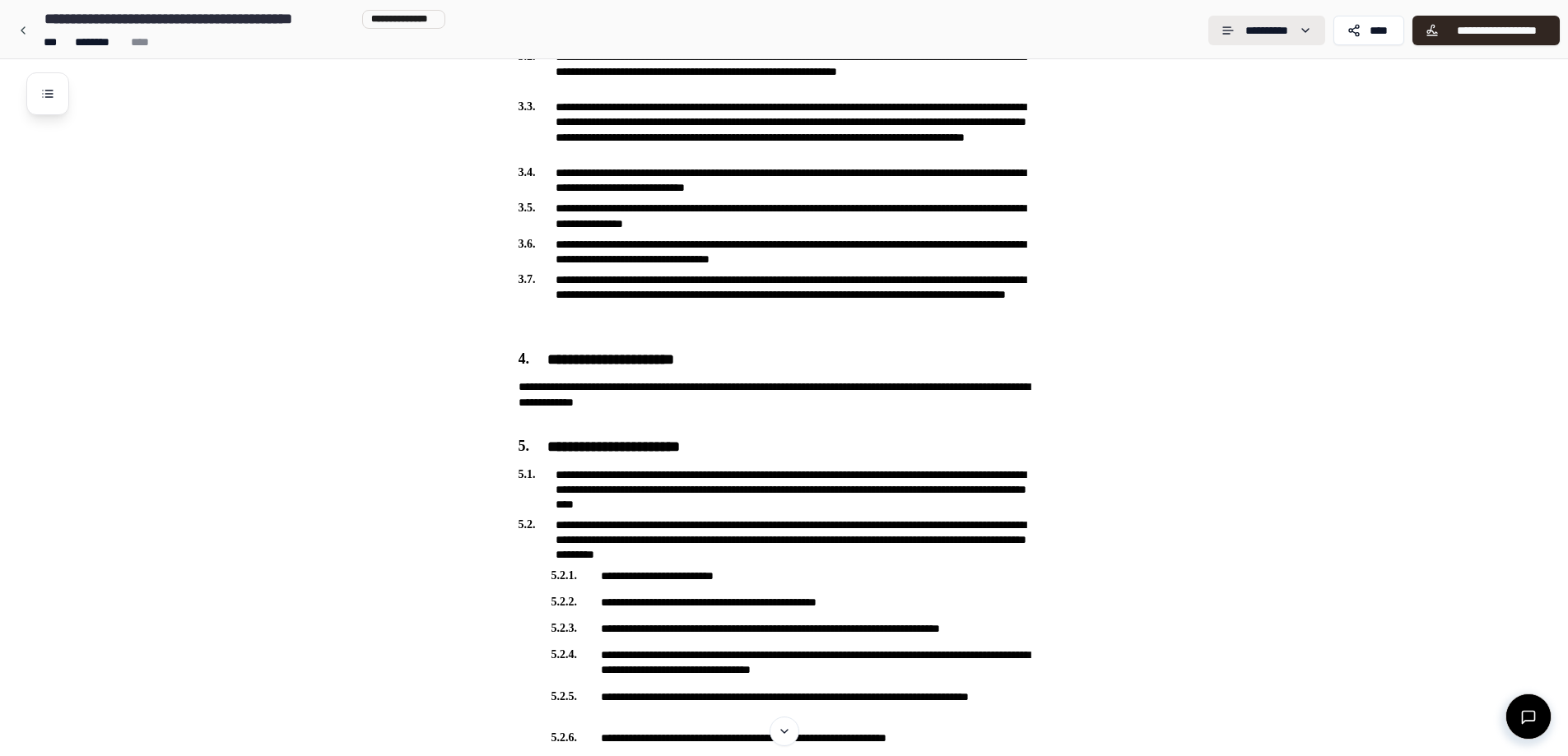 click on "**********" at bounding box center (784, 2955) 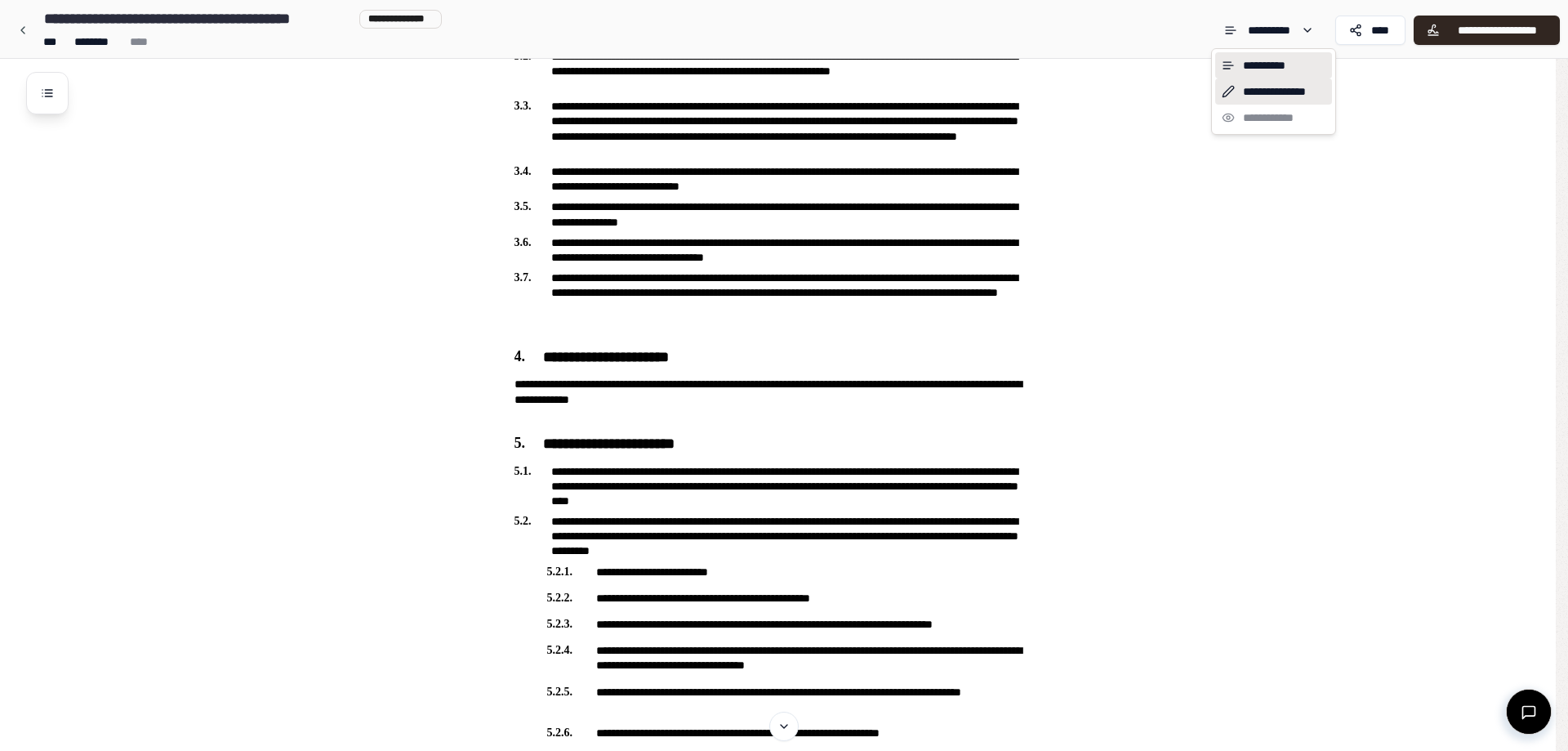 click on "**********" at bounding box center (1273, 92) 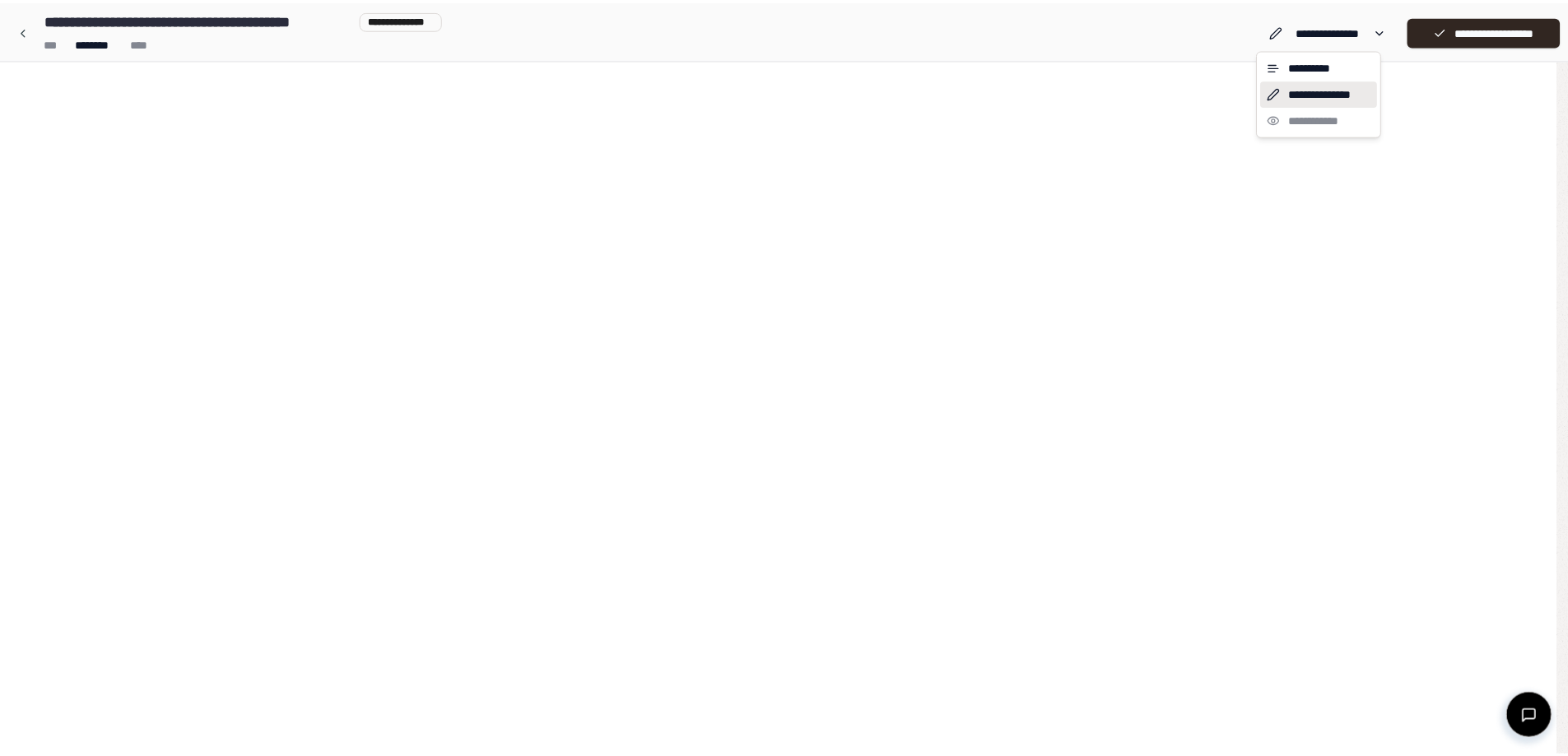 scroll, scrollTop: 0, scrollLeft: 0, axis: both 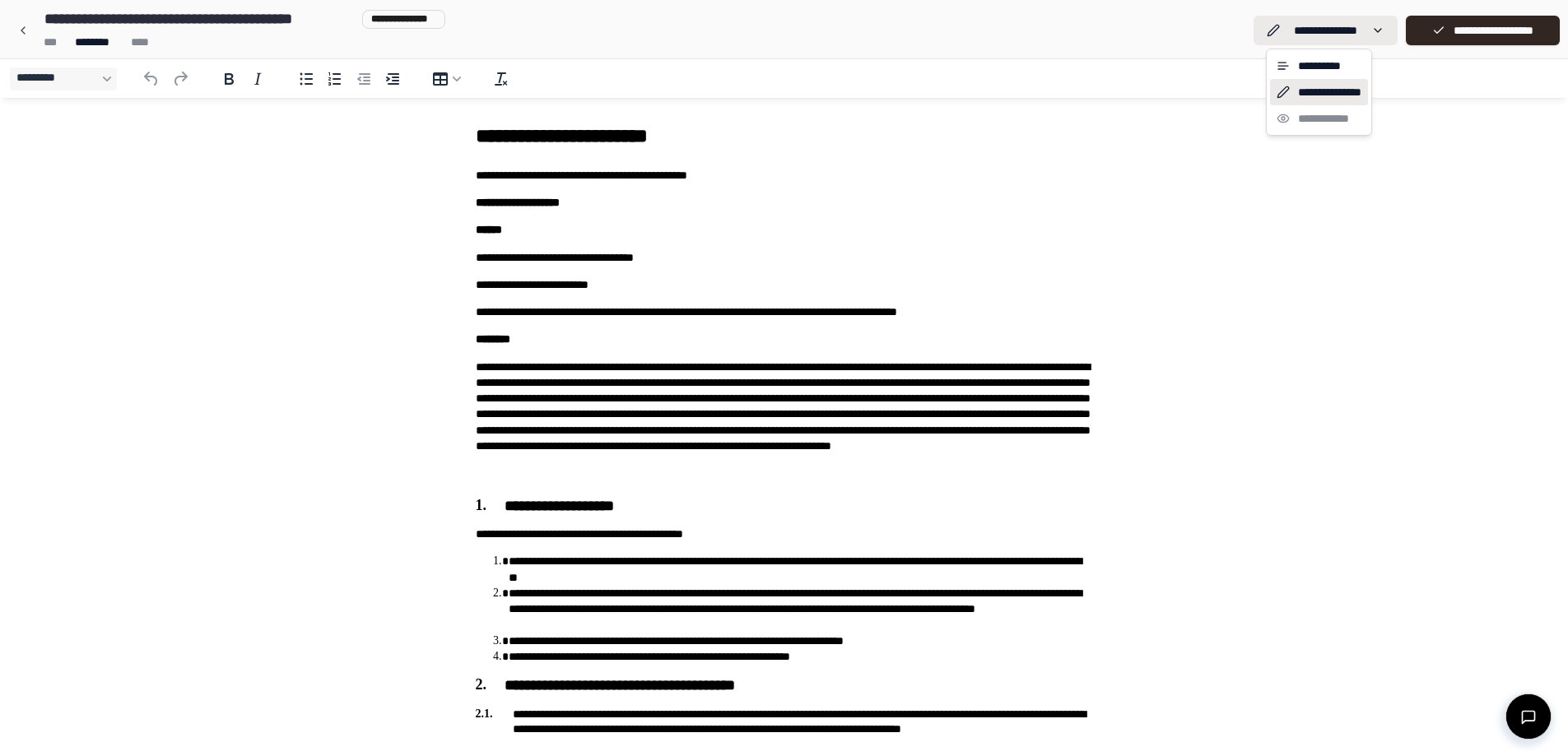 click on "**********" at bounding box center (790, 3383) 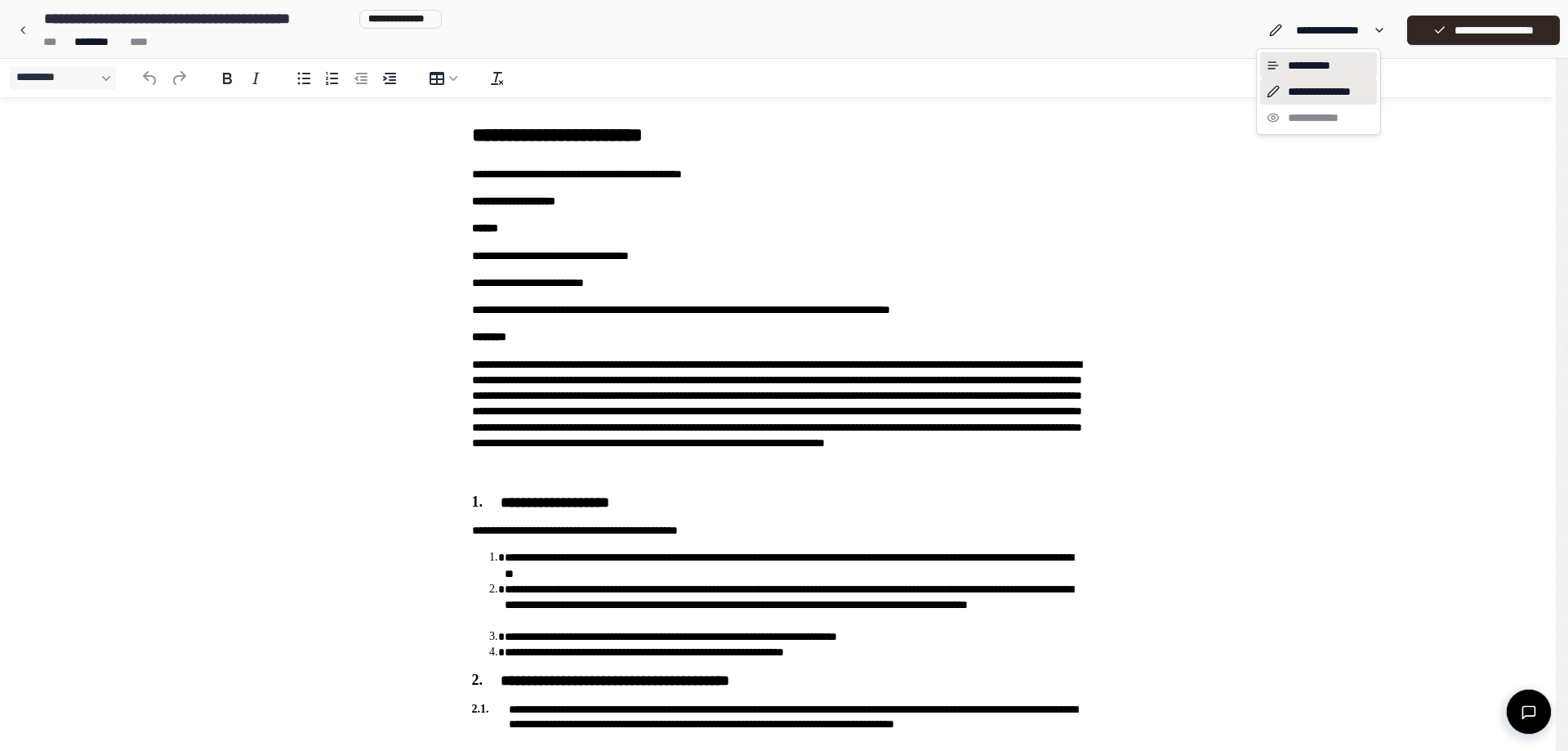 click on "**********" at bounding box center [1318, 65] 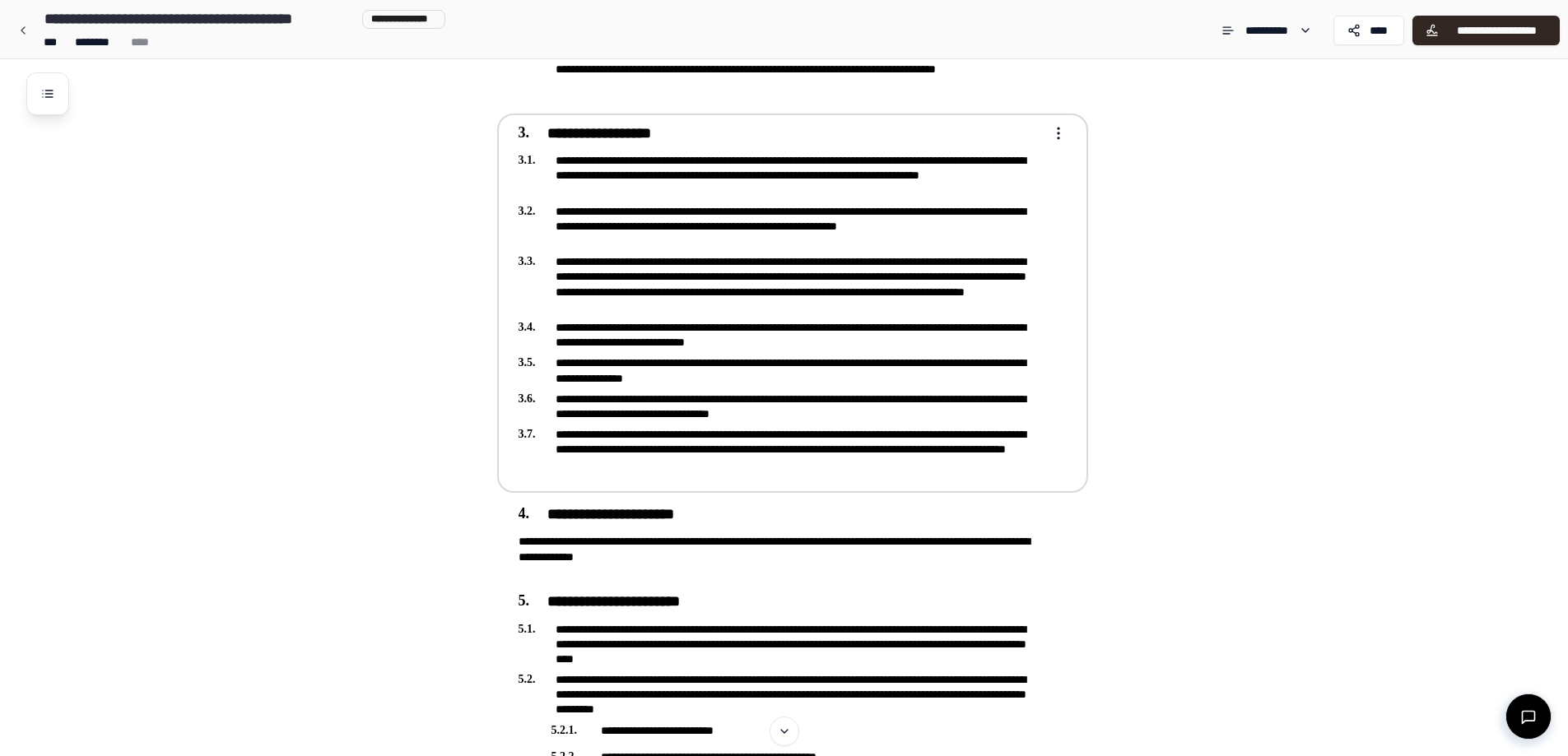 scroll, scrollTop: 823, scrollLeft: 0, axis: vertical 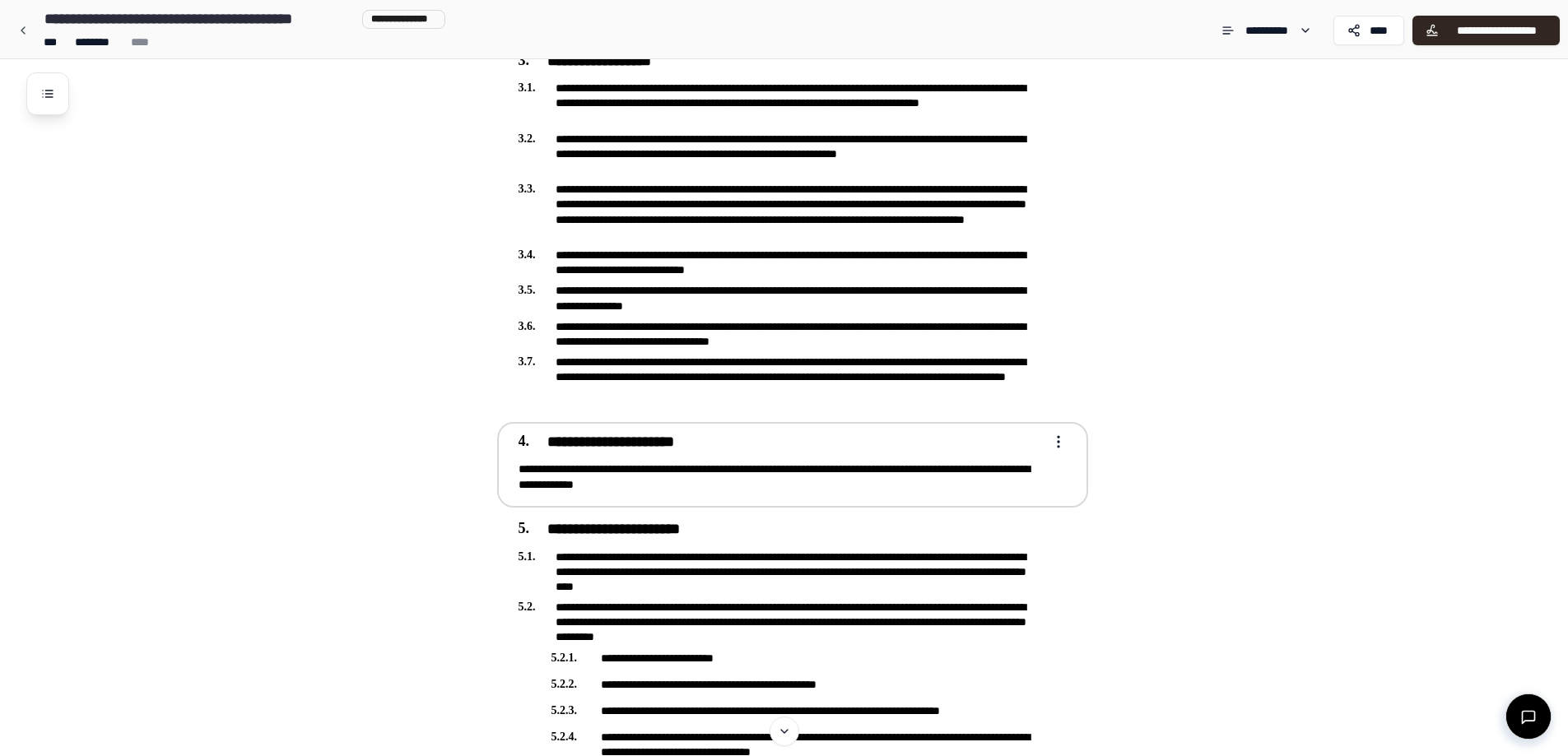 click on "**********" at bounding box center (784, 3037) 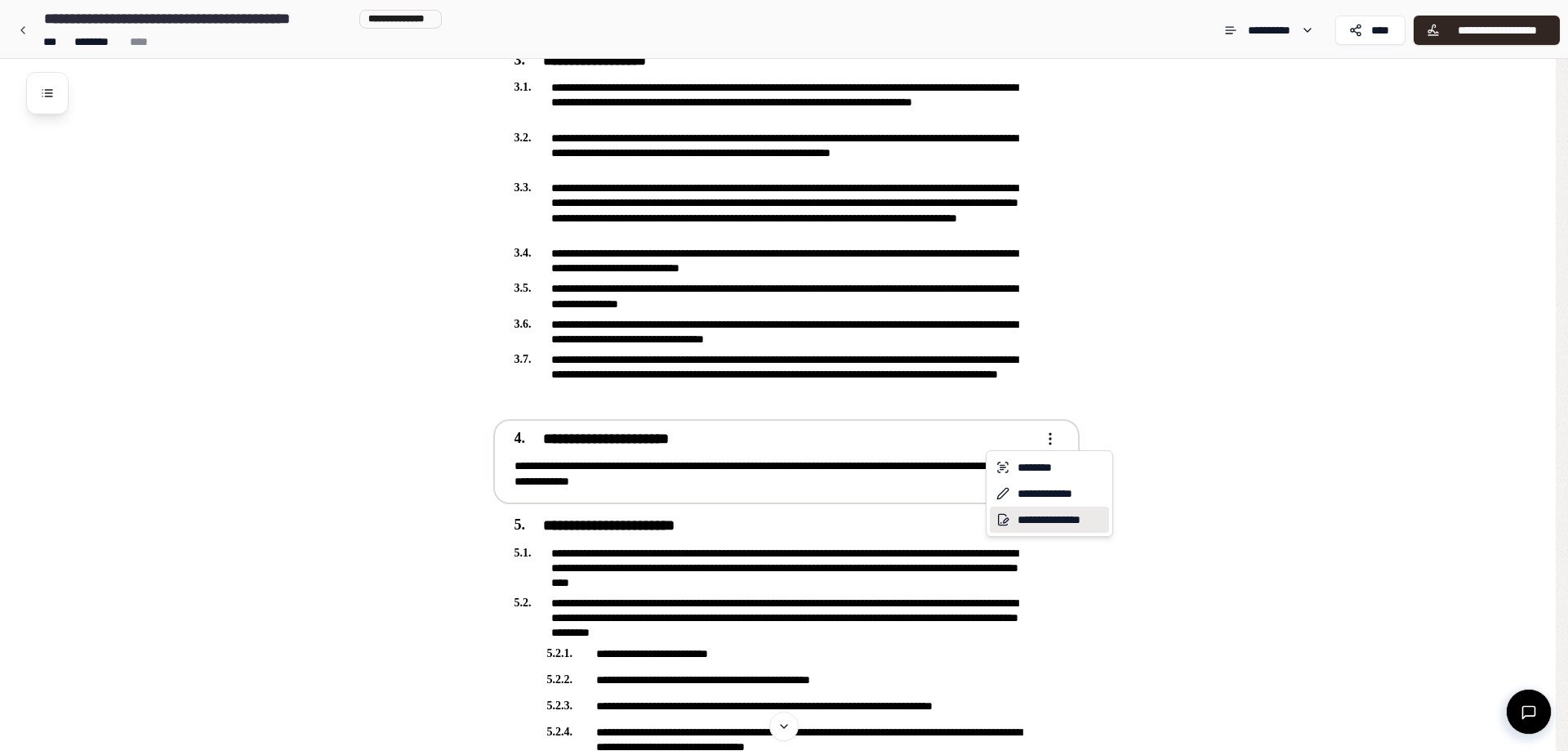 click on "**********" at bounding box center (1049, 520) 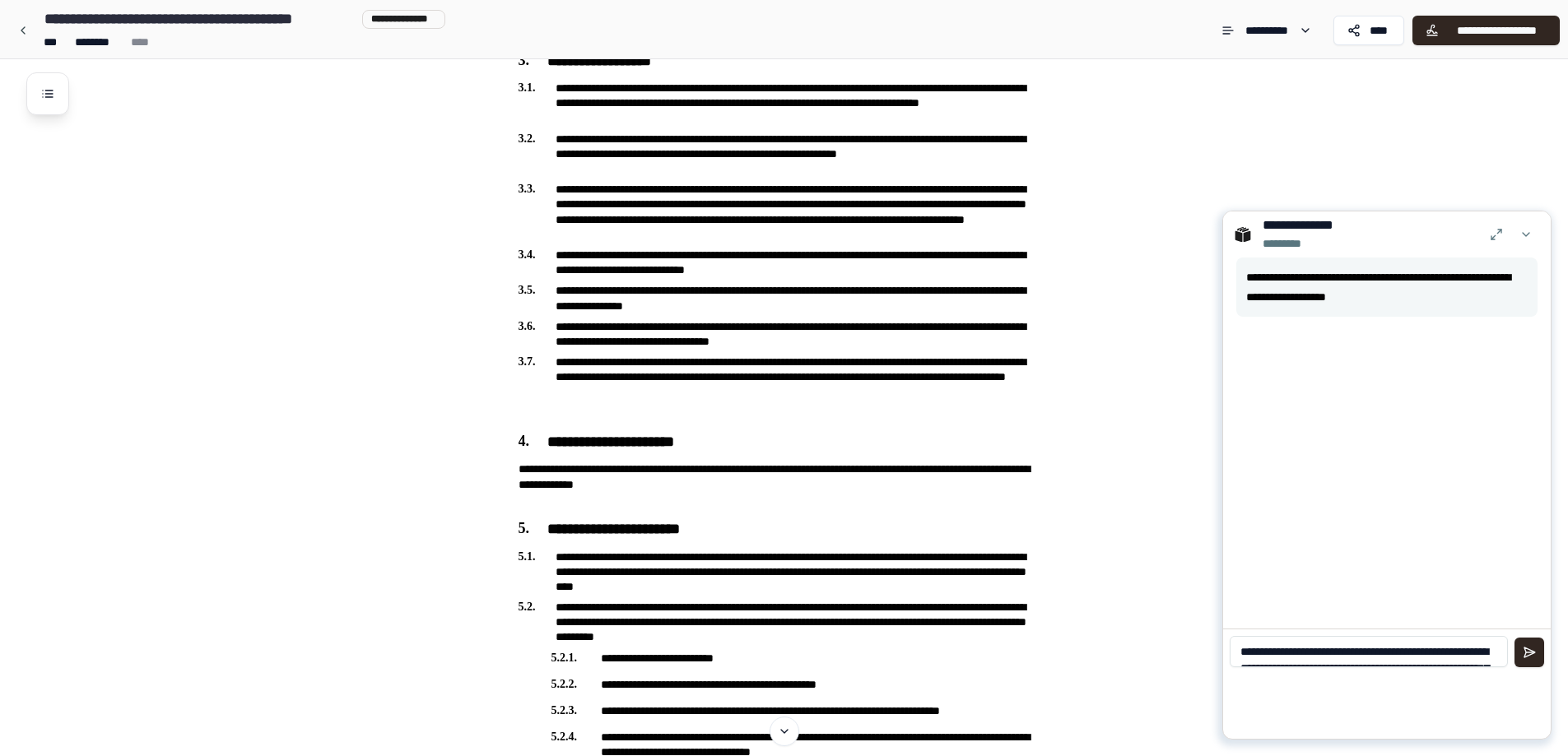 click on "**********" at bounding box center [1369, 652] 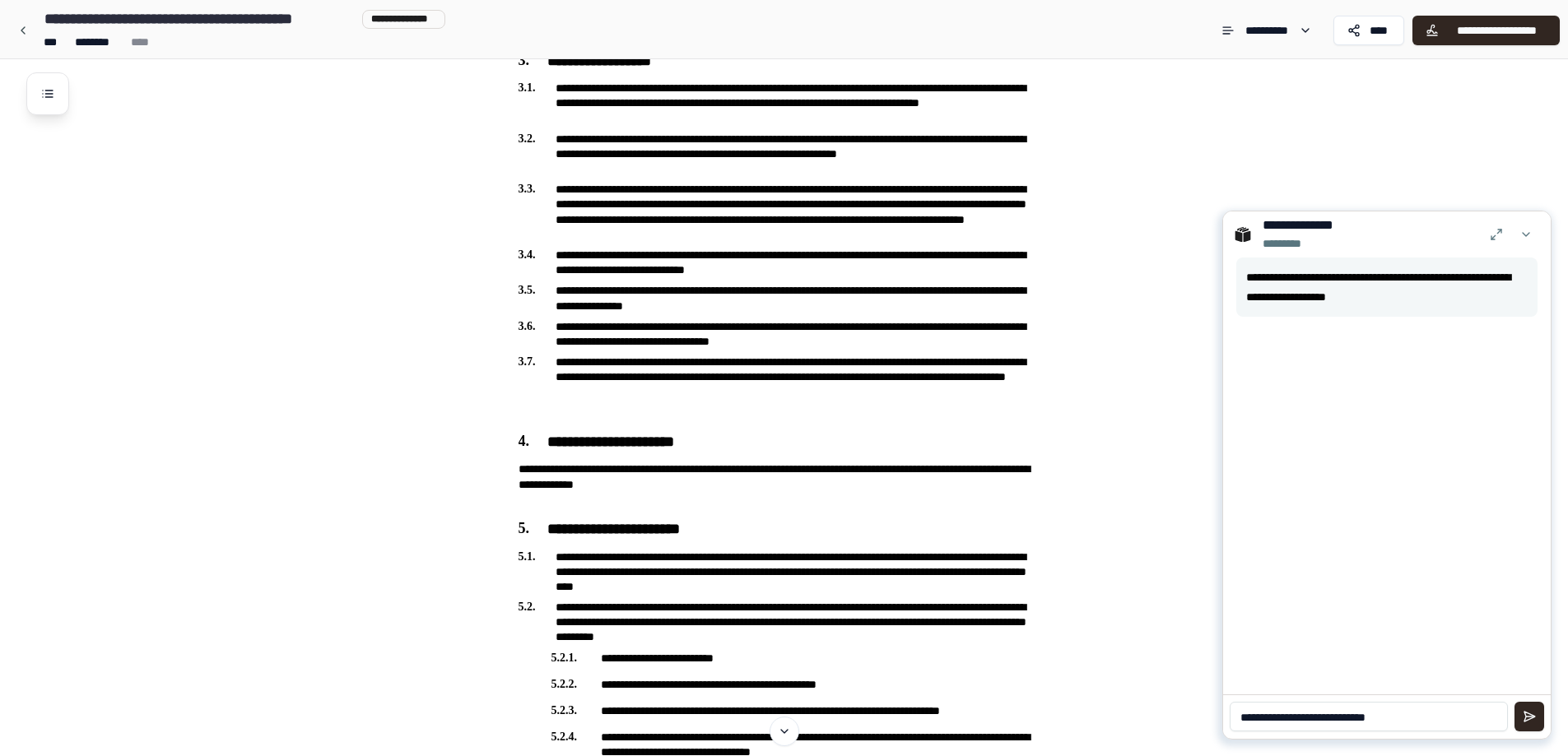 type on "**********" 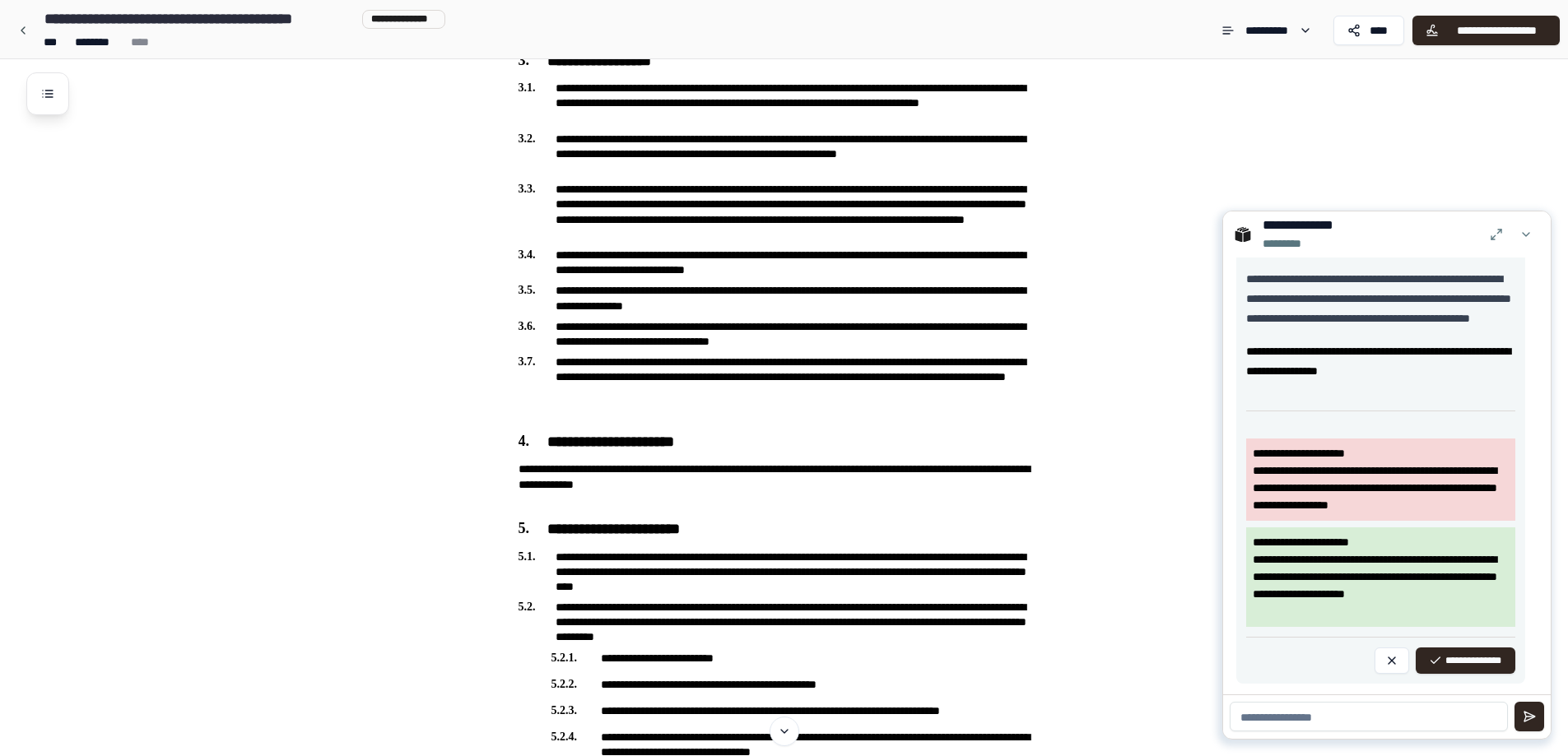 scroll, scrollTop: 155, scrollLeft: 0, axis: vertical 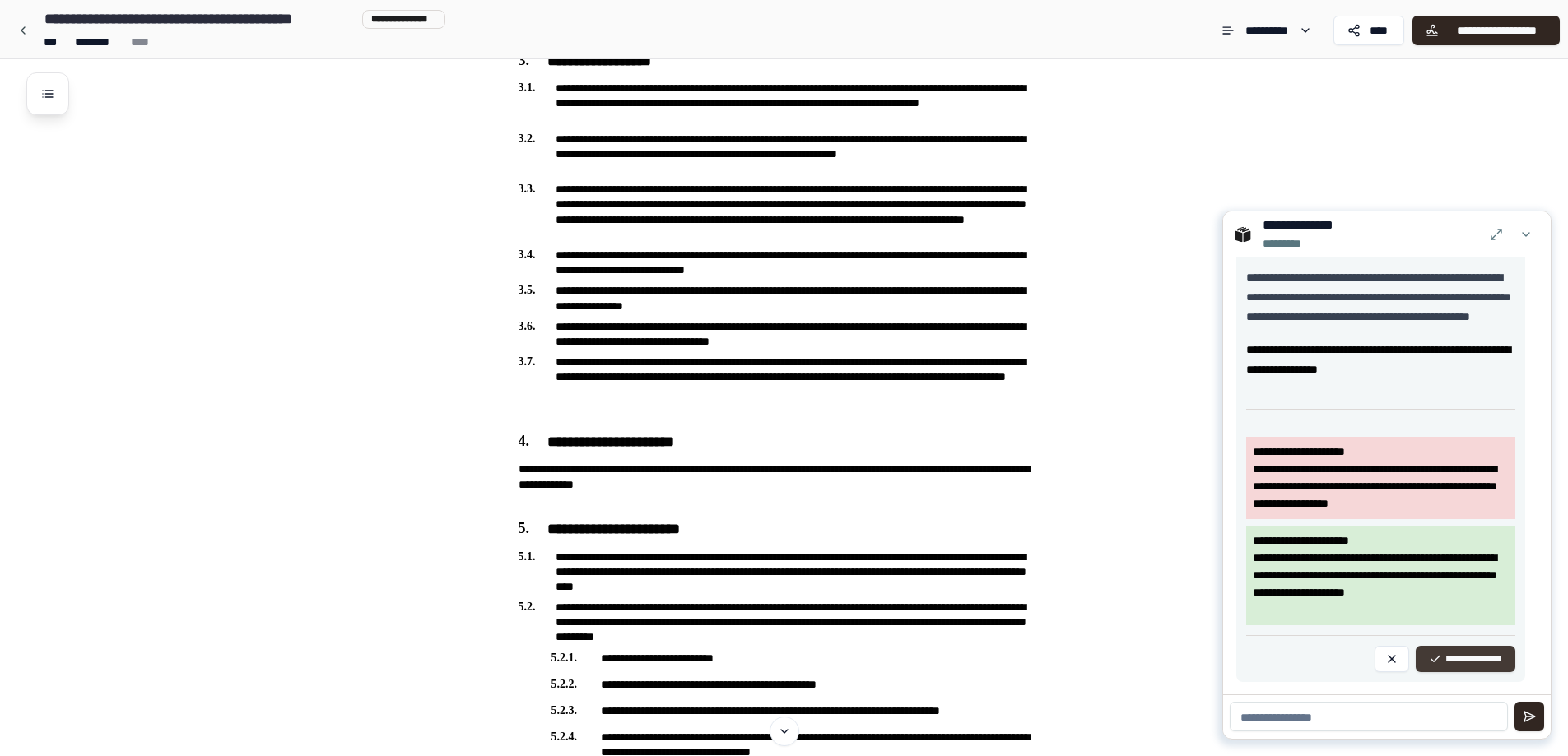 click on "**********" at bounding box center (1465, 659) 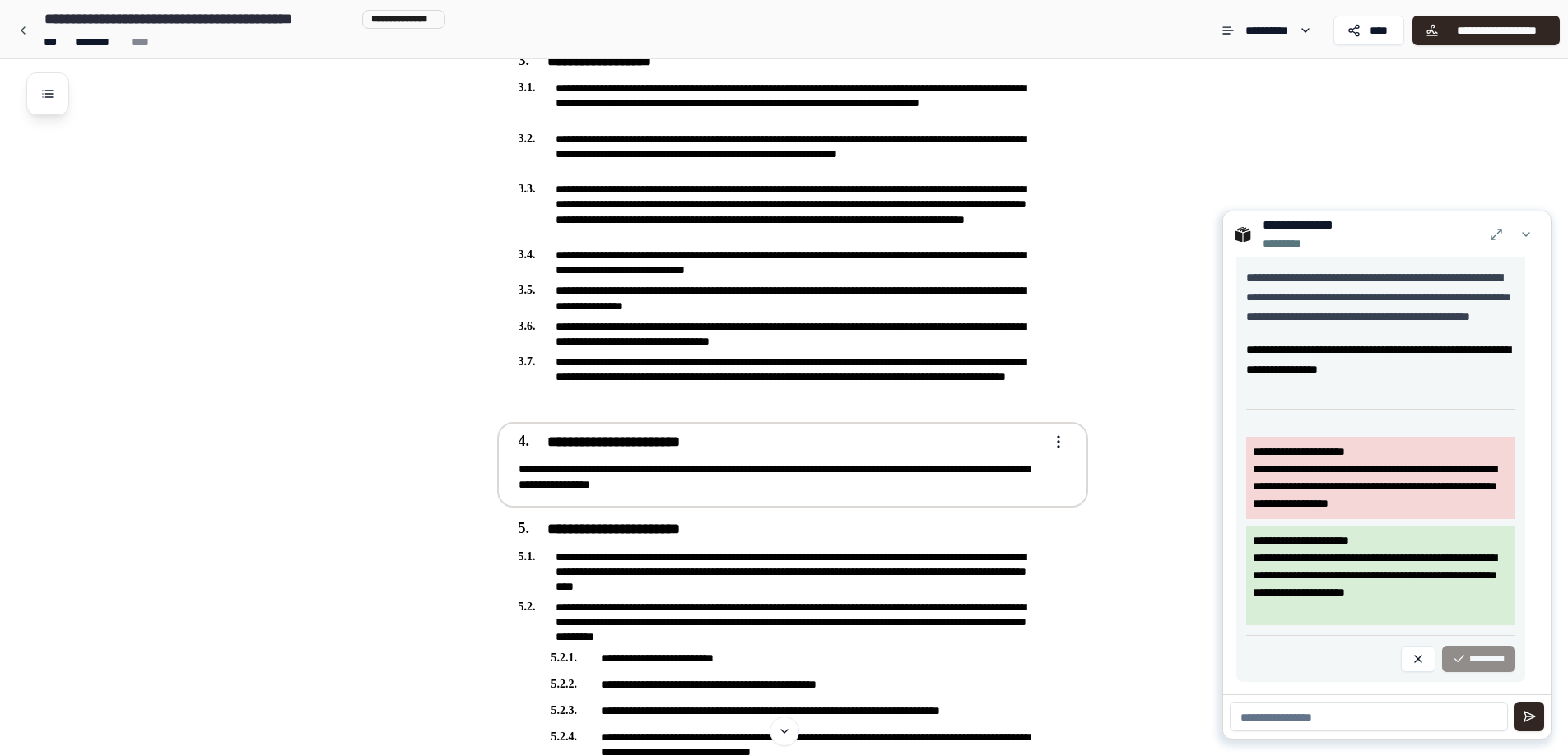 scroll, scrollTop: 0, scrollLeft: 0, axis: both 